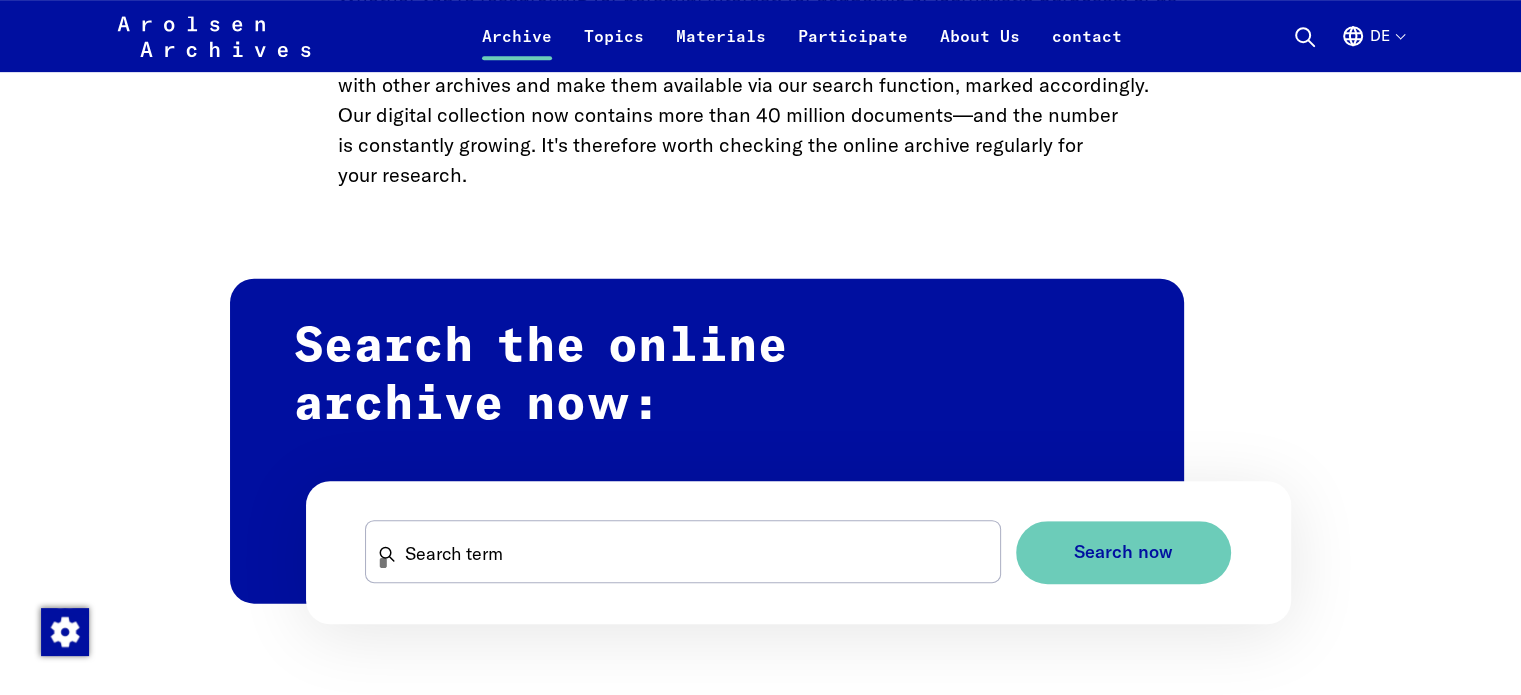 scroll, scrollTop: 1200, scrollLeft: 0, axis: vertical 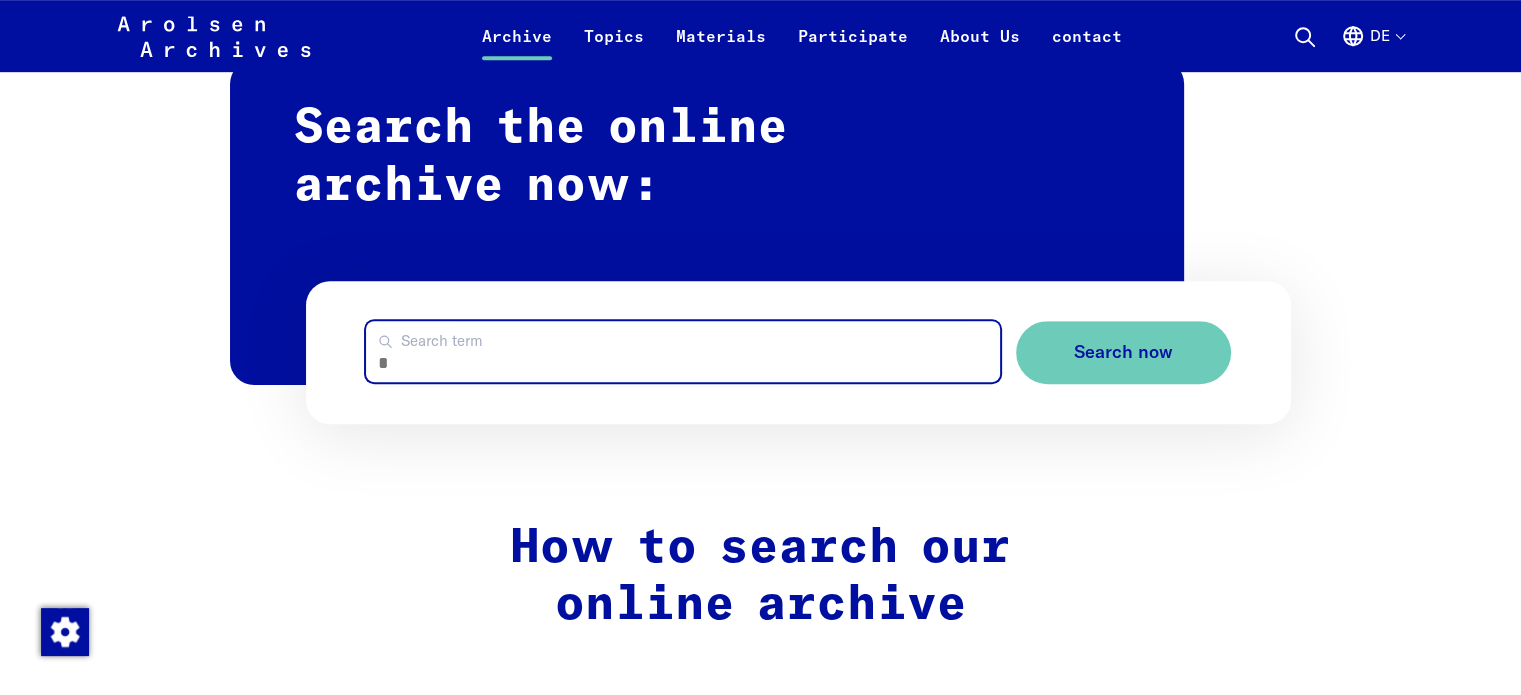 click on "Search term" at bounding box center (682, 351) 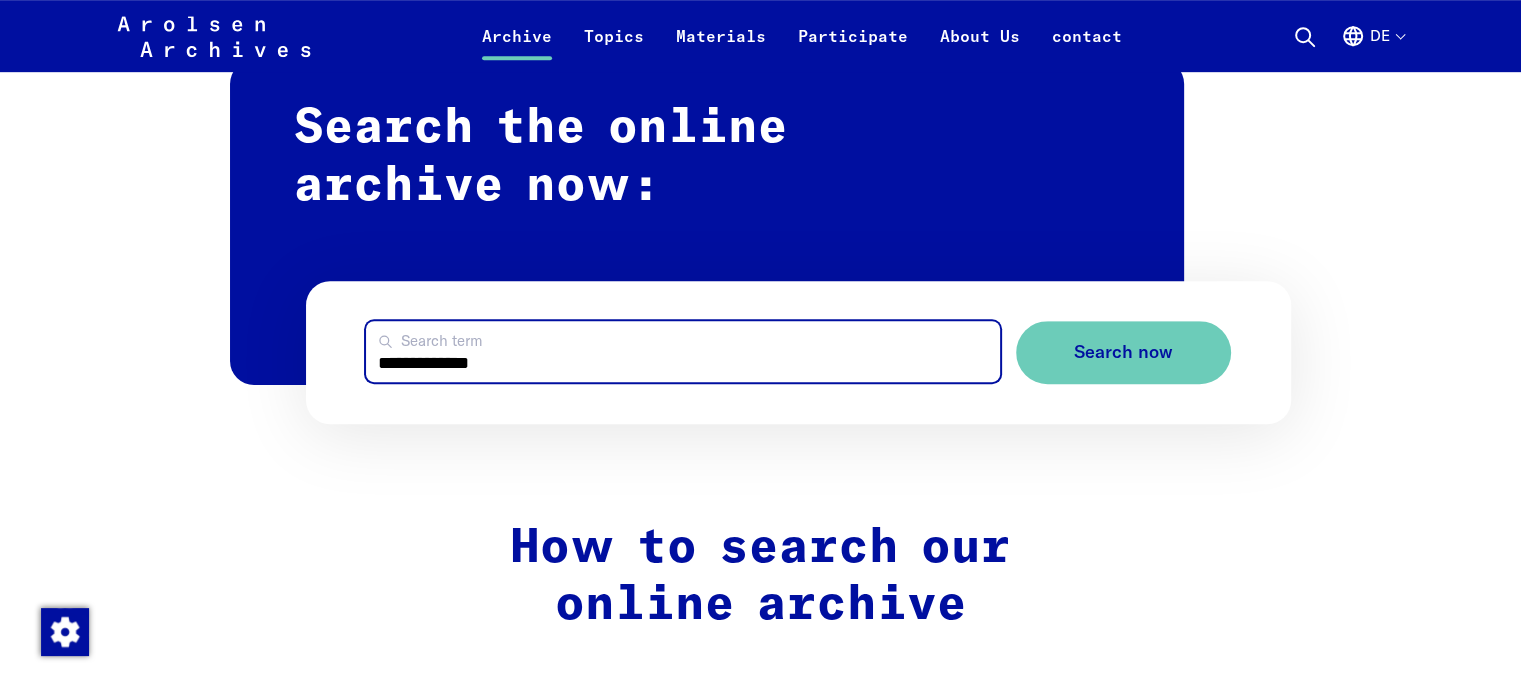 type on "**********" 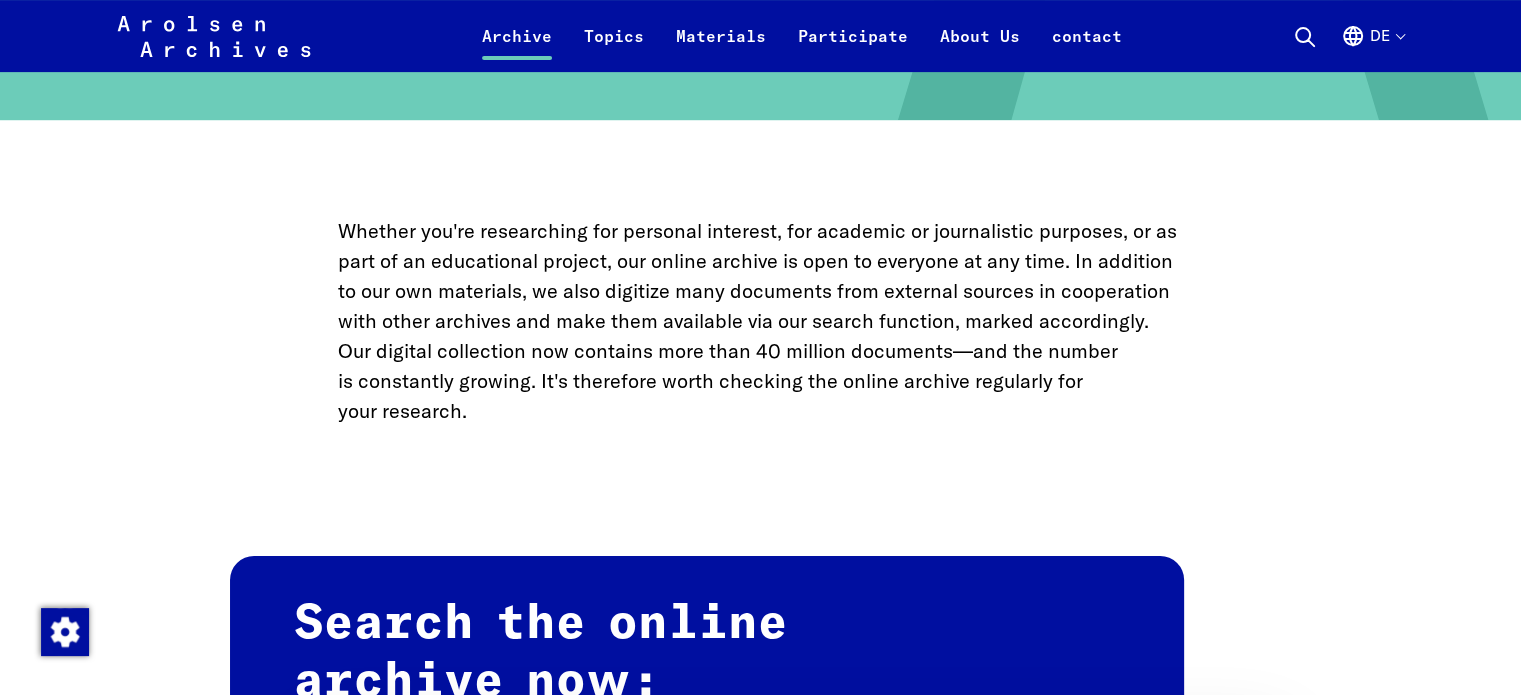 scroll, scrollTop: 600, scrollLeft: 0, axis: vertical 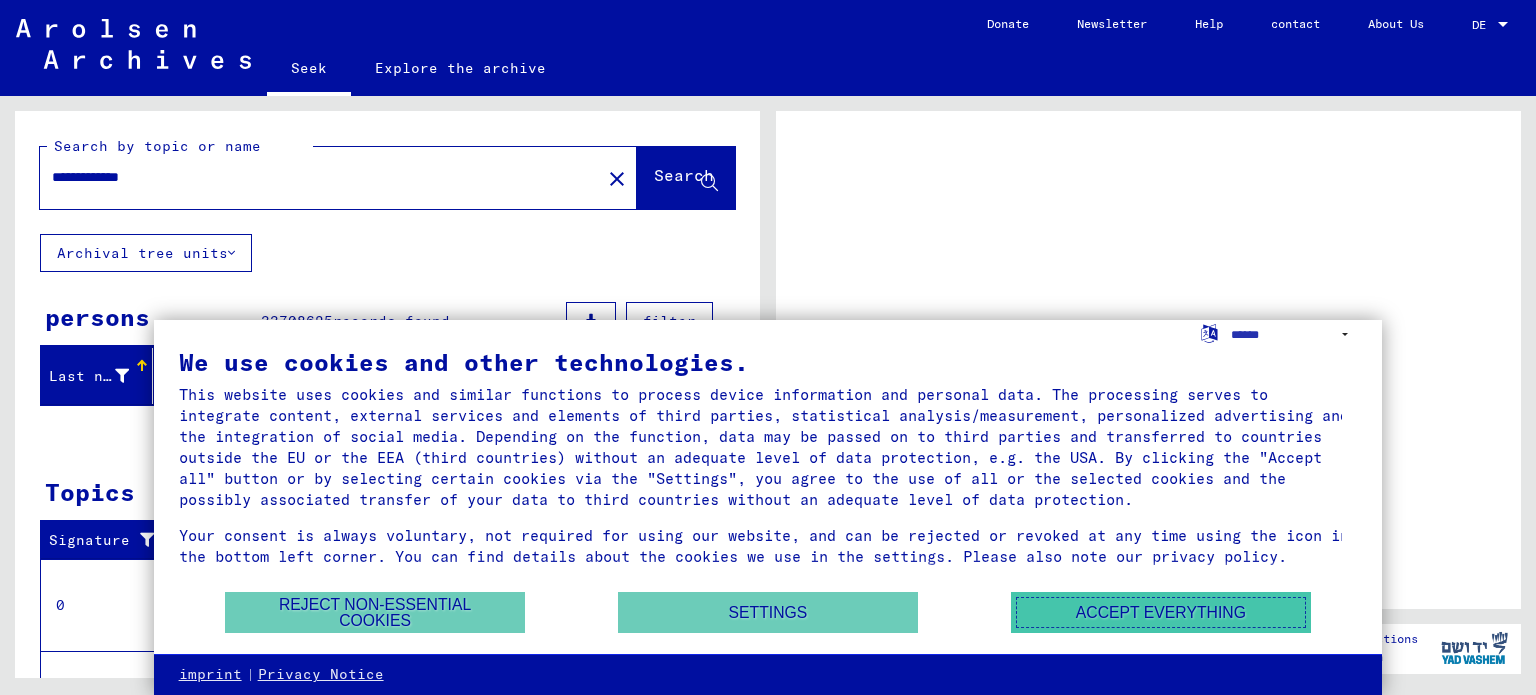 click on "Accept everything" at bounding box center [1161, 612] 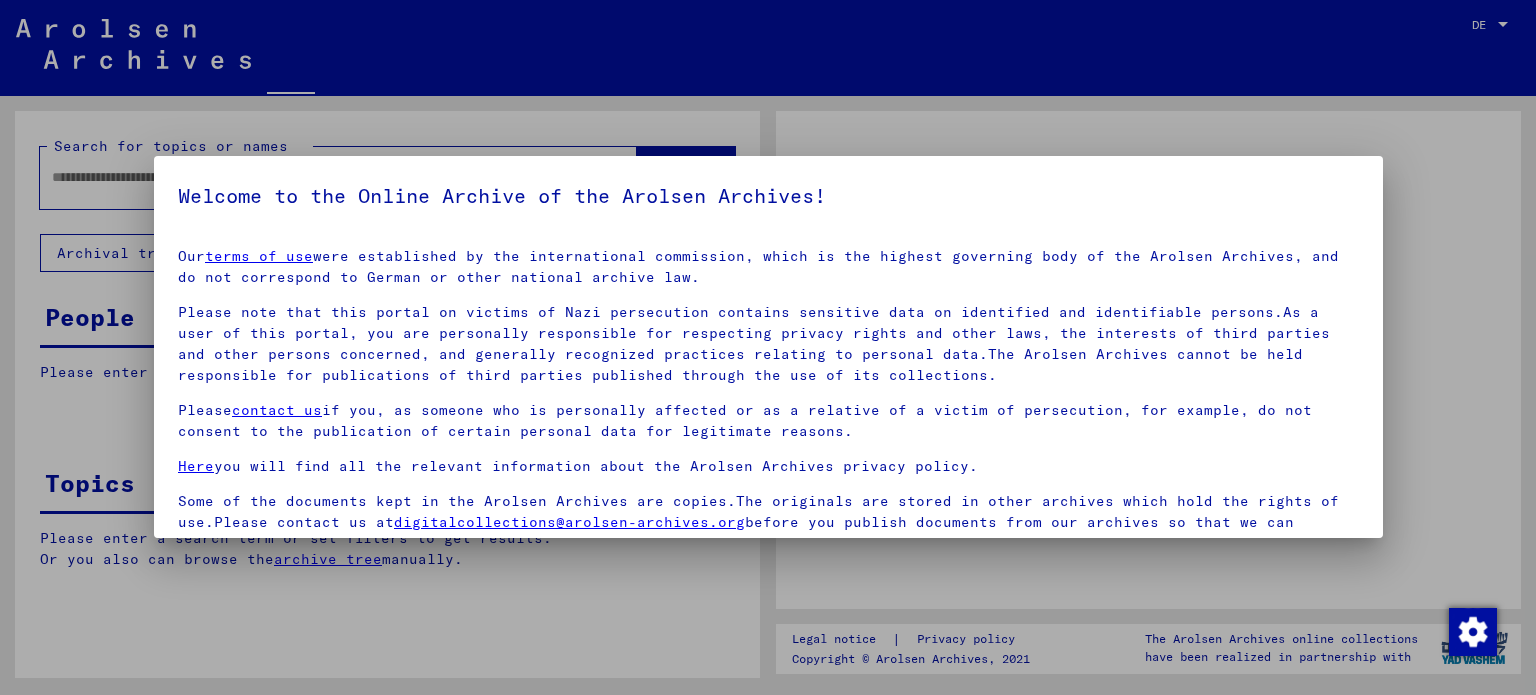 type on "**********" 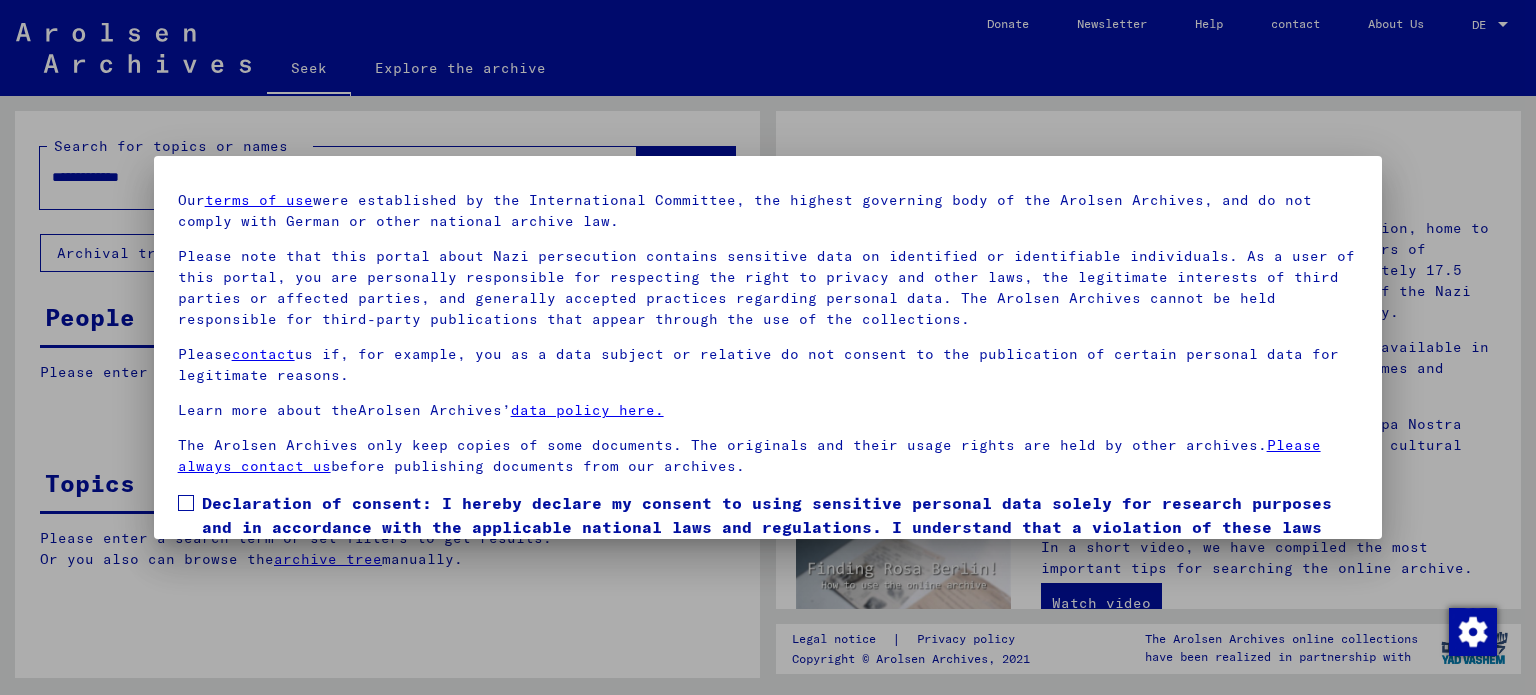 scroll, scrollTop: 152, scrollLeft: 0, axis: vertical 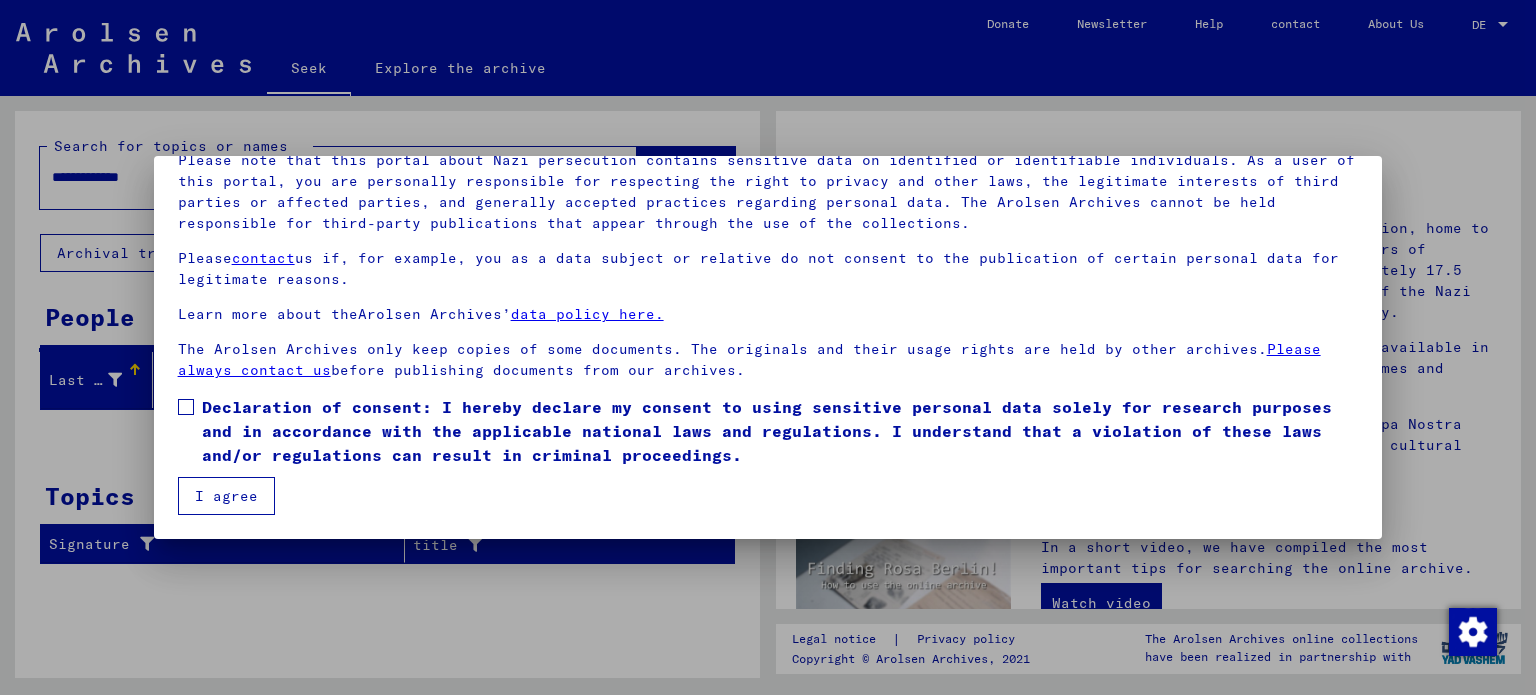 click at bounding box center (186, 407) 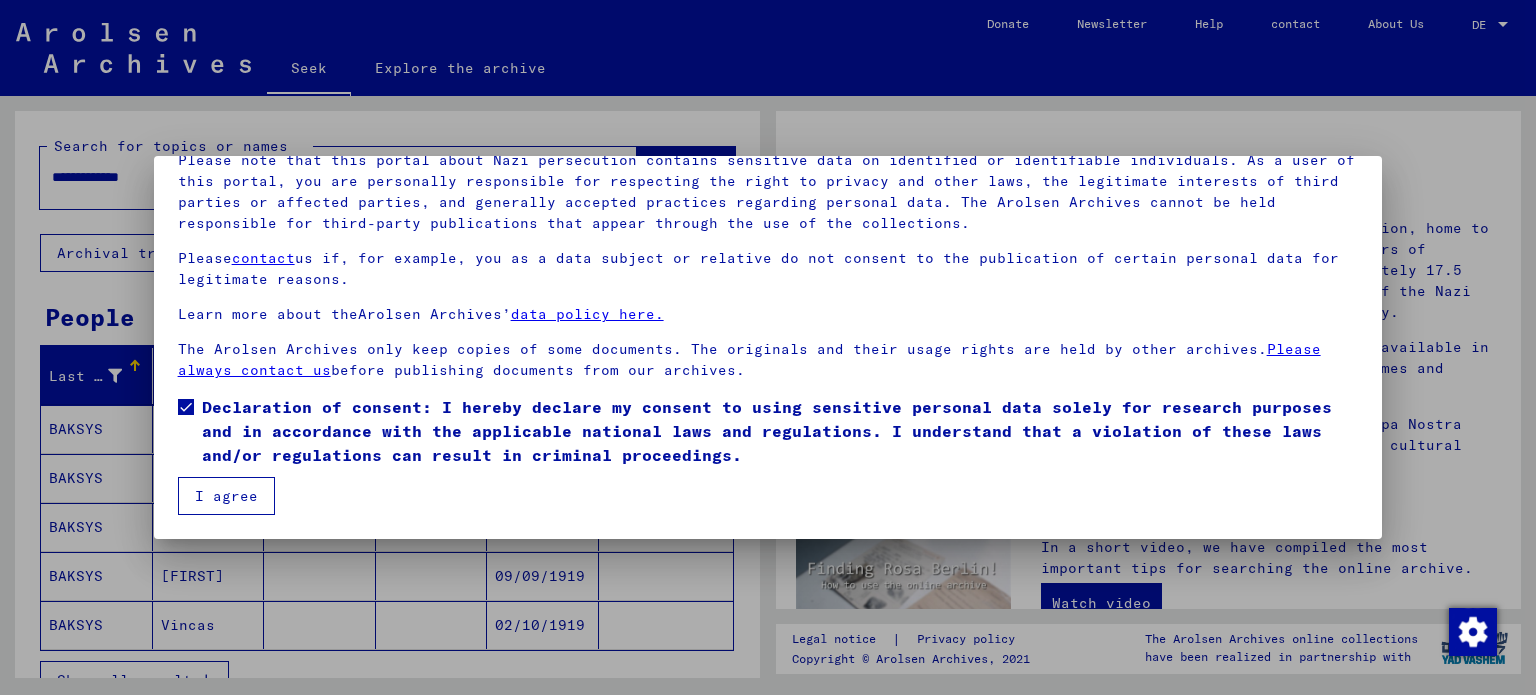 click on "I agree" at bounding box center [226, 496] 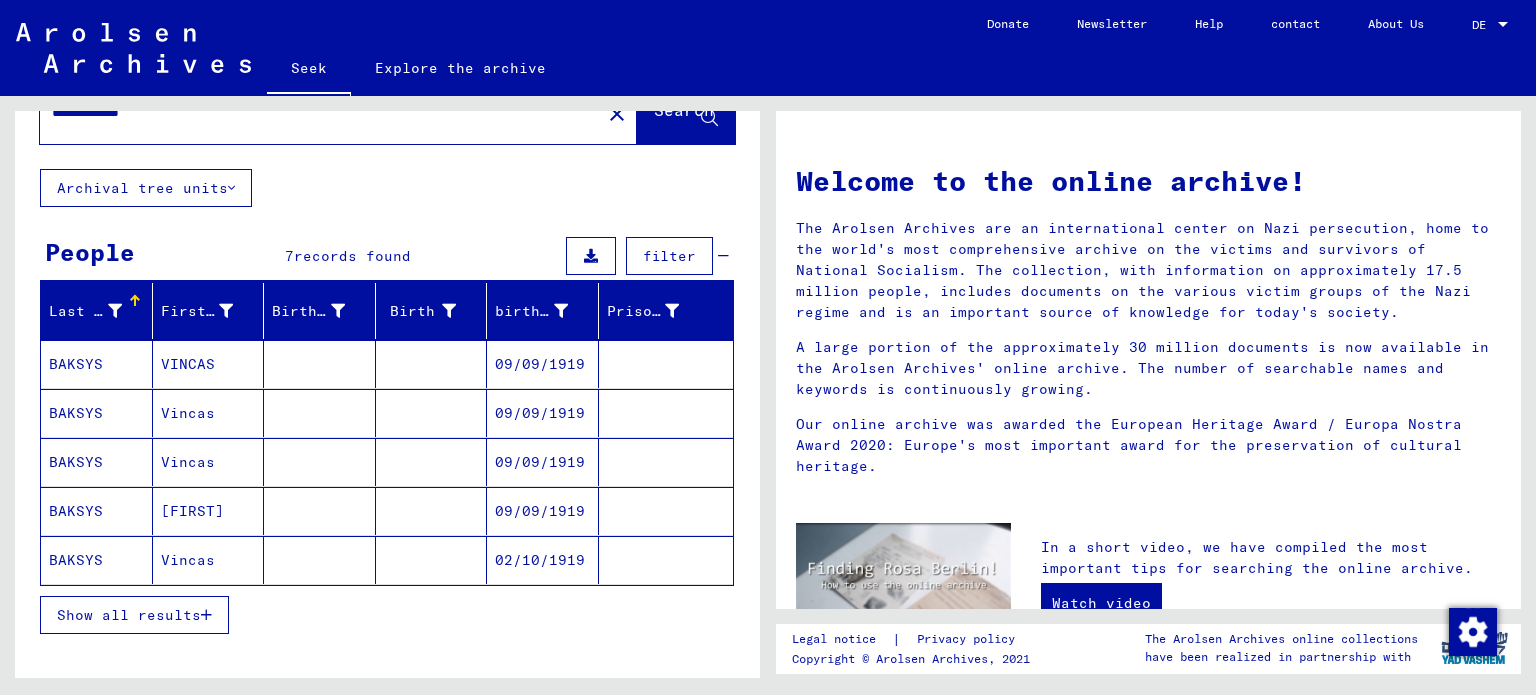 scroll, scrollTop: 100, scrollLeft: 0, axis: vertical 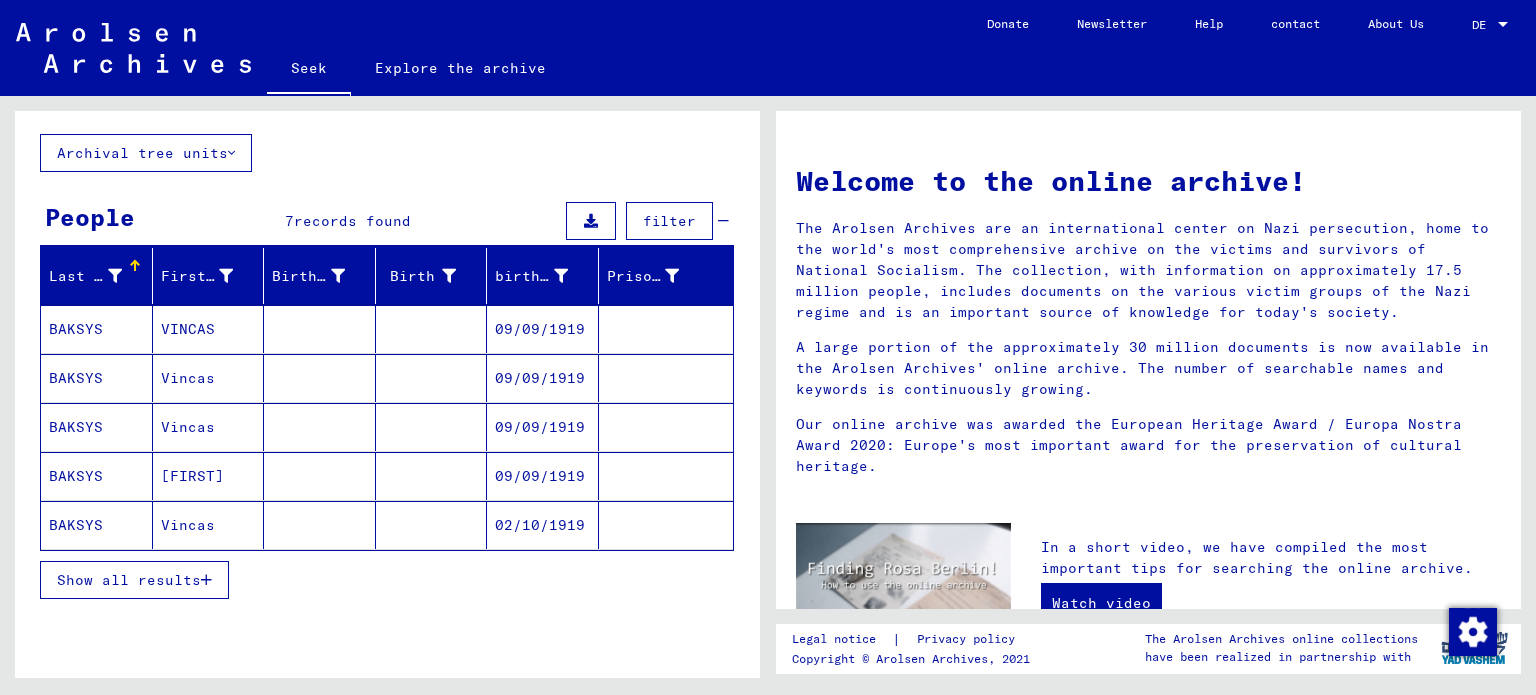 click on "BAKSYS" at bounding box center [76, 378] 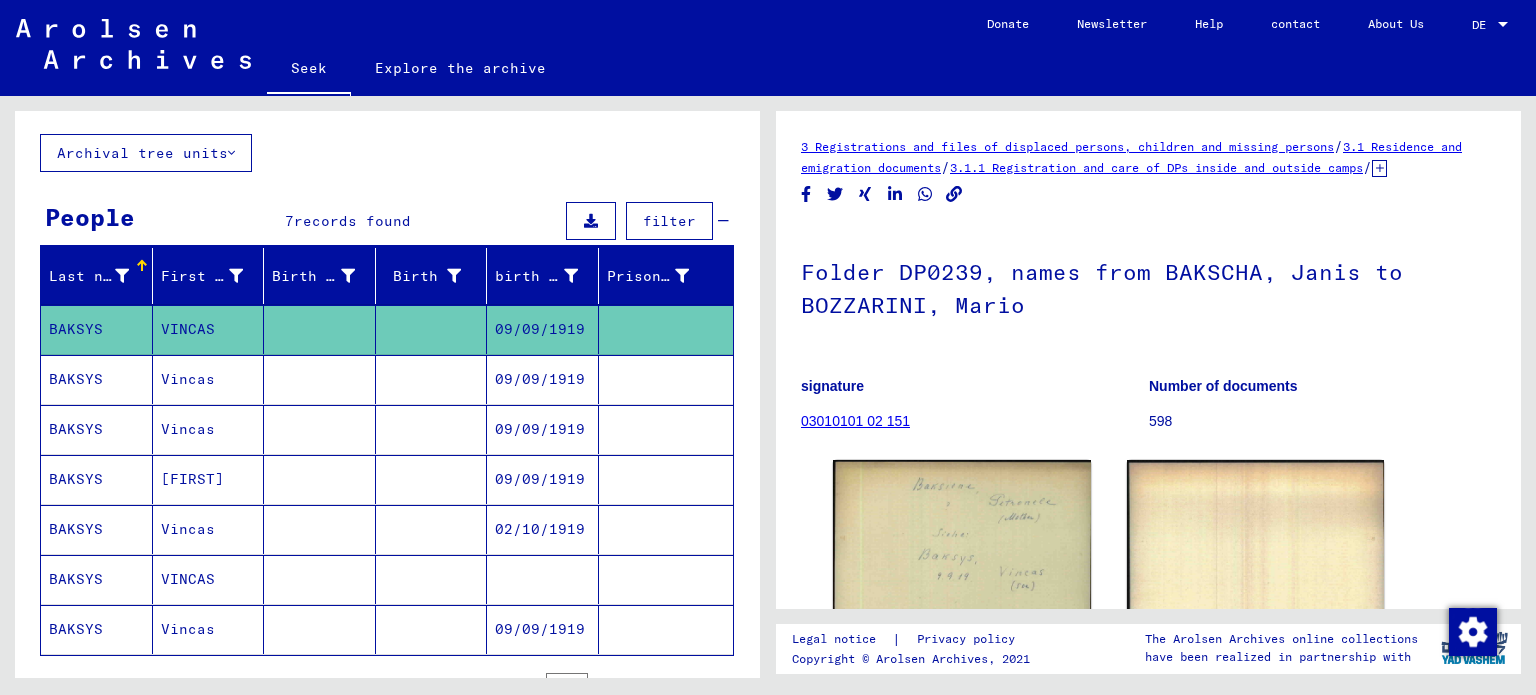scroll, scrollTop: 0, scrollLeft: 0, axis: both 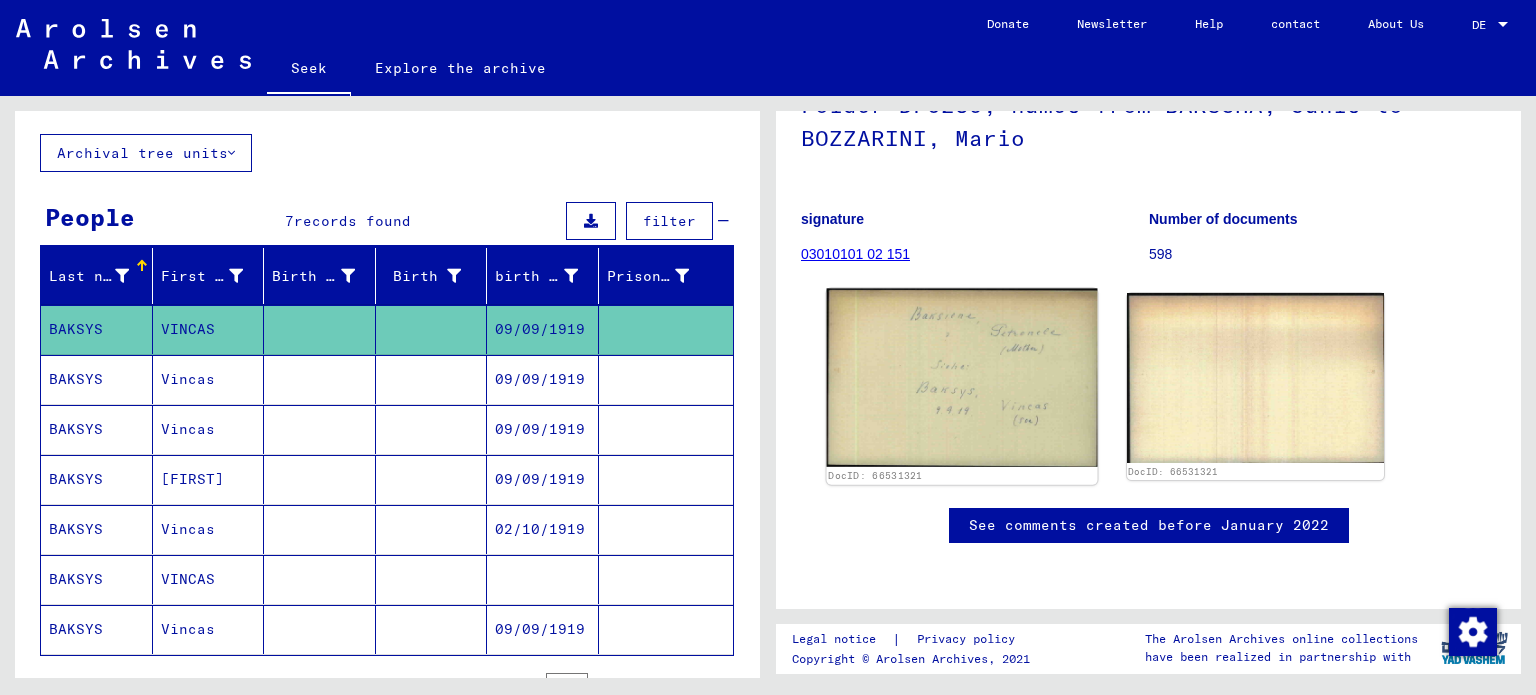 click 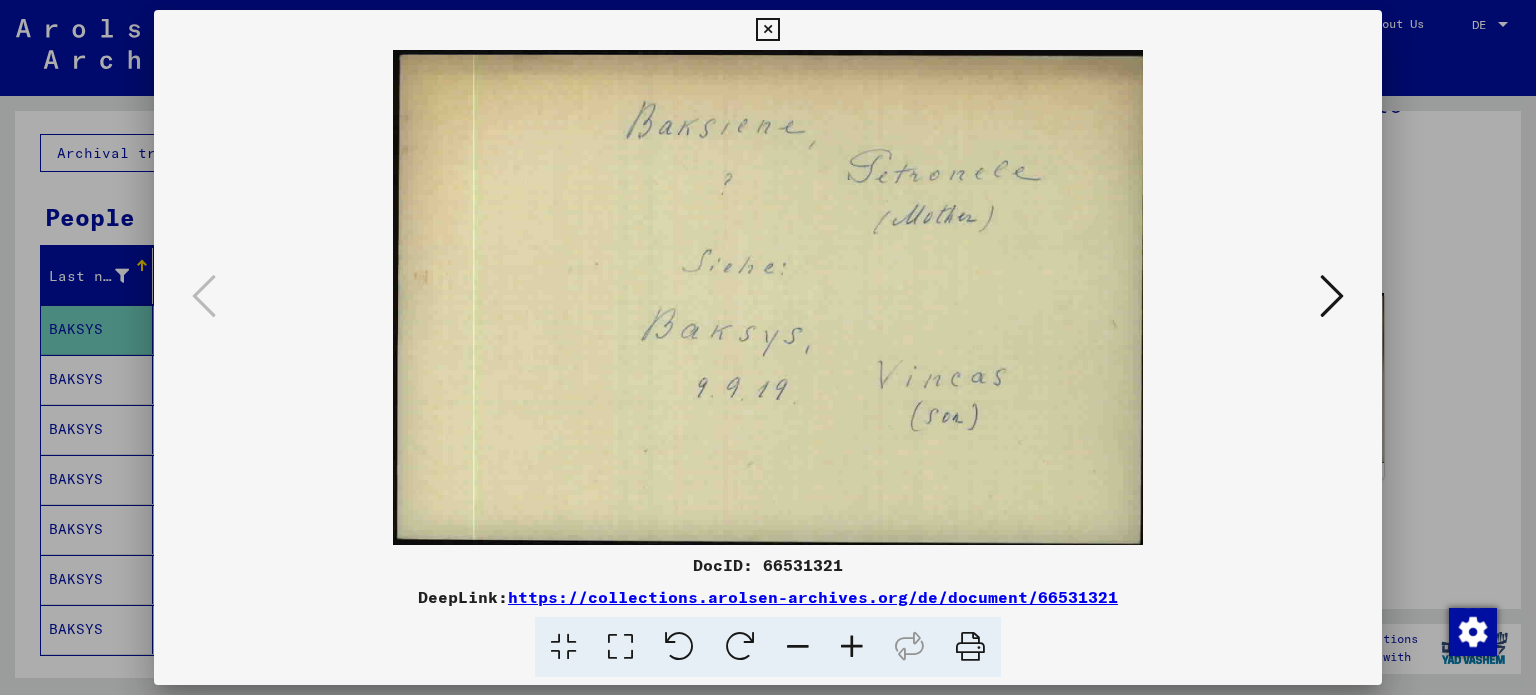 click at bounding box center [1332, 296] 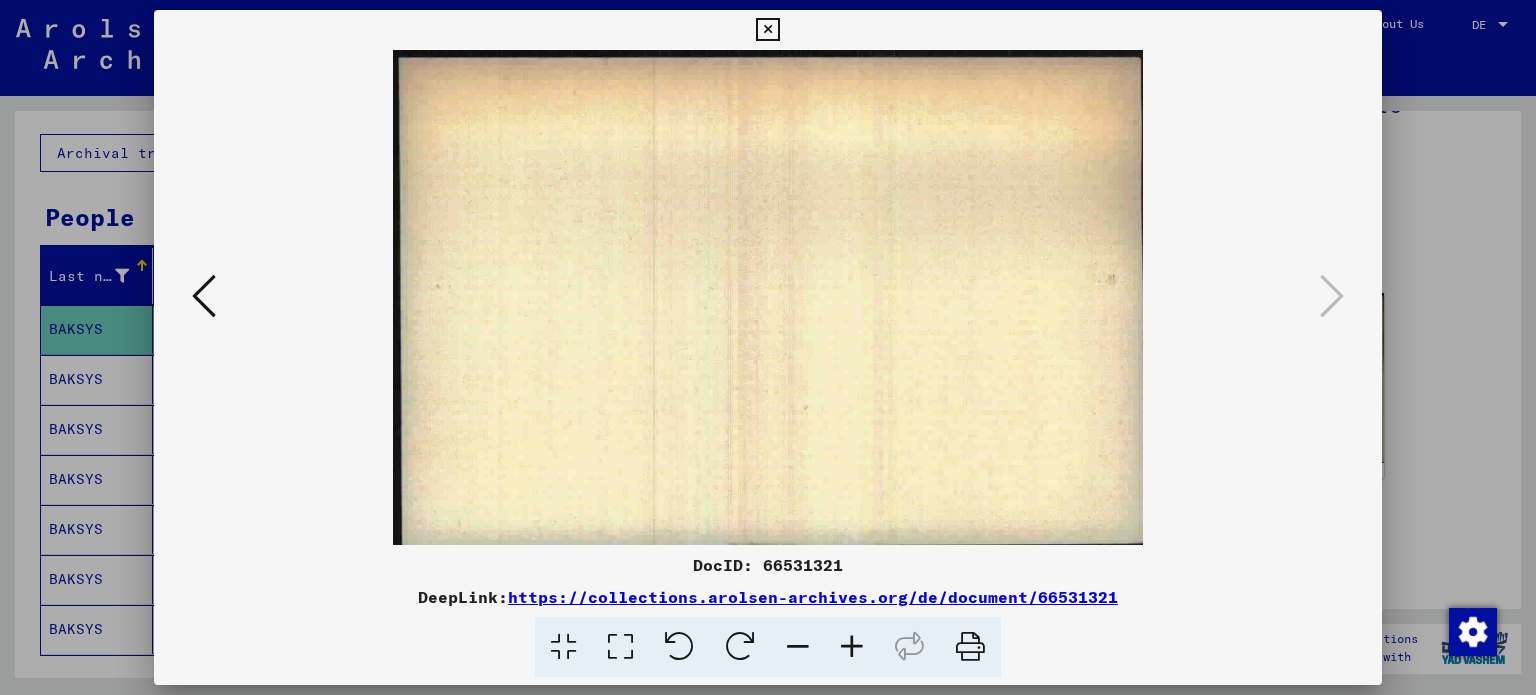 click at bounding box center (767, 30) 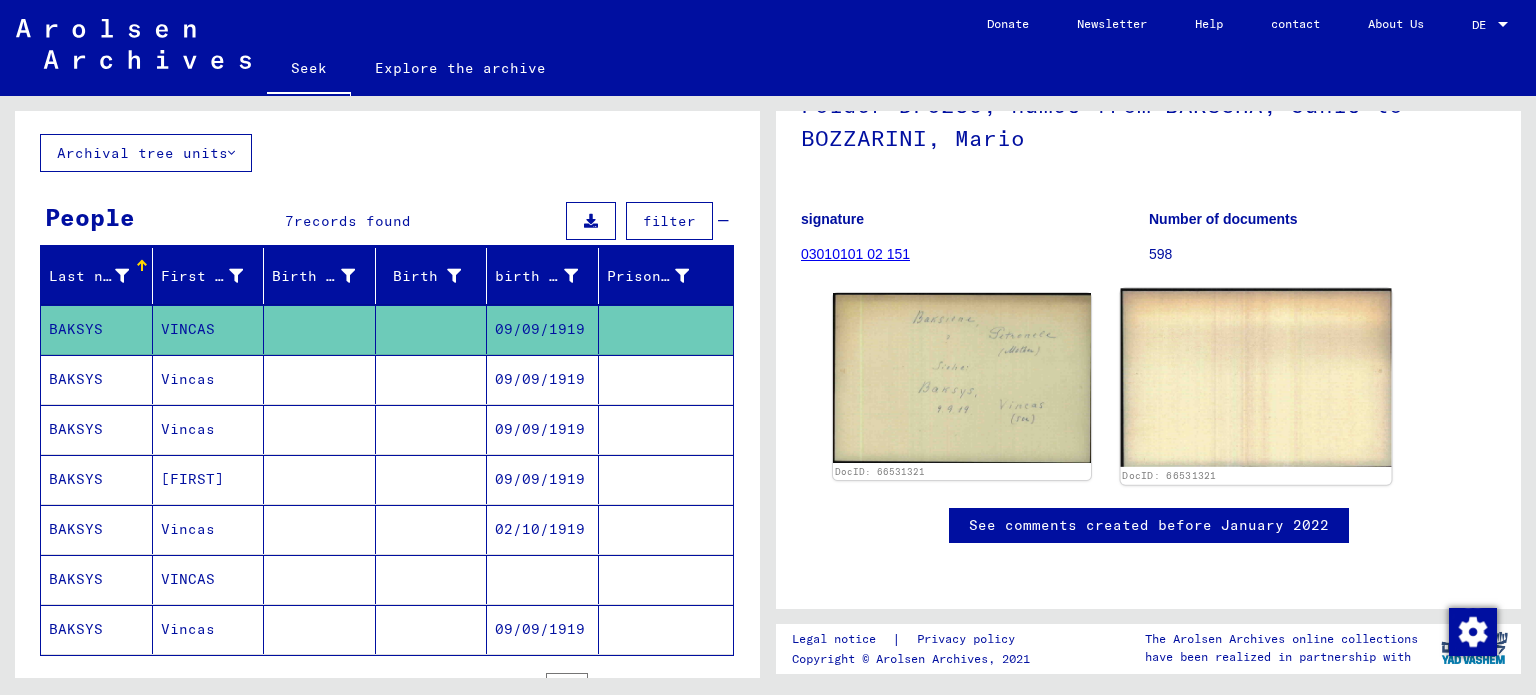 click 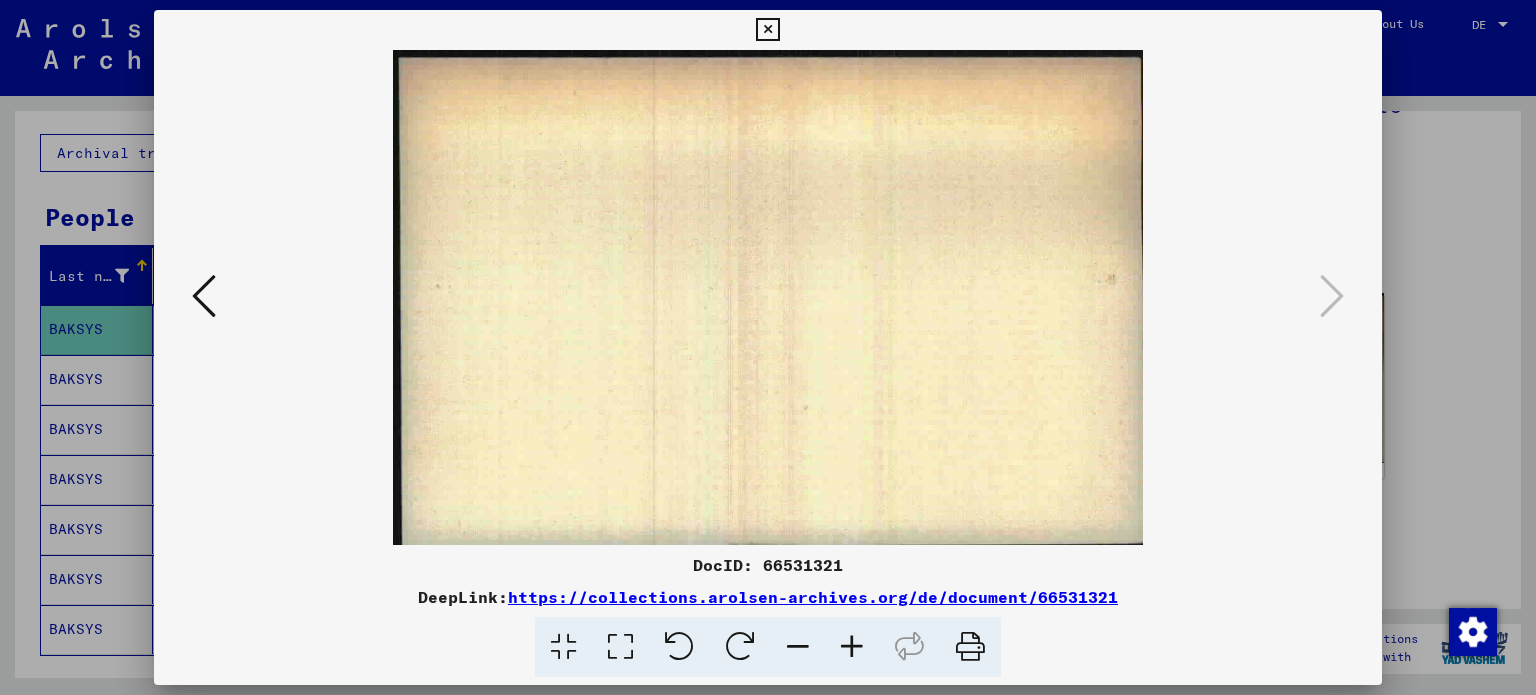 click at bounding box center [768, 297] 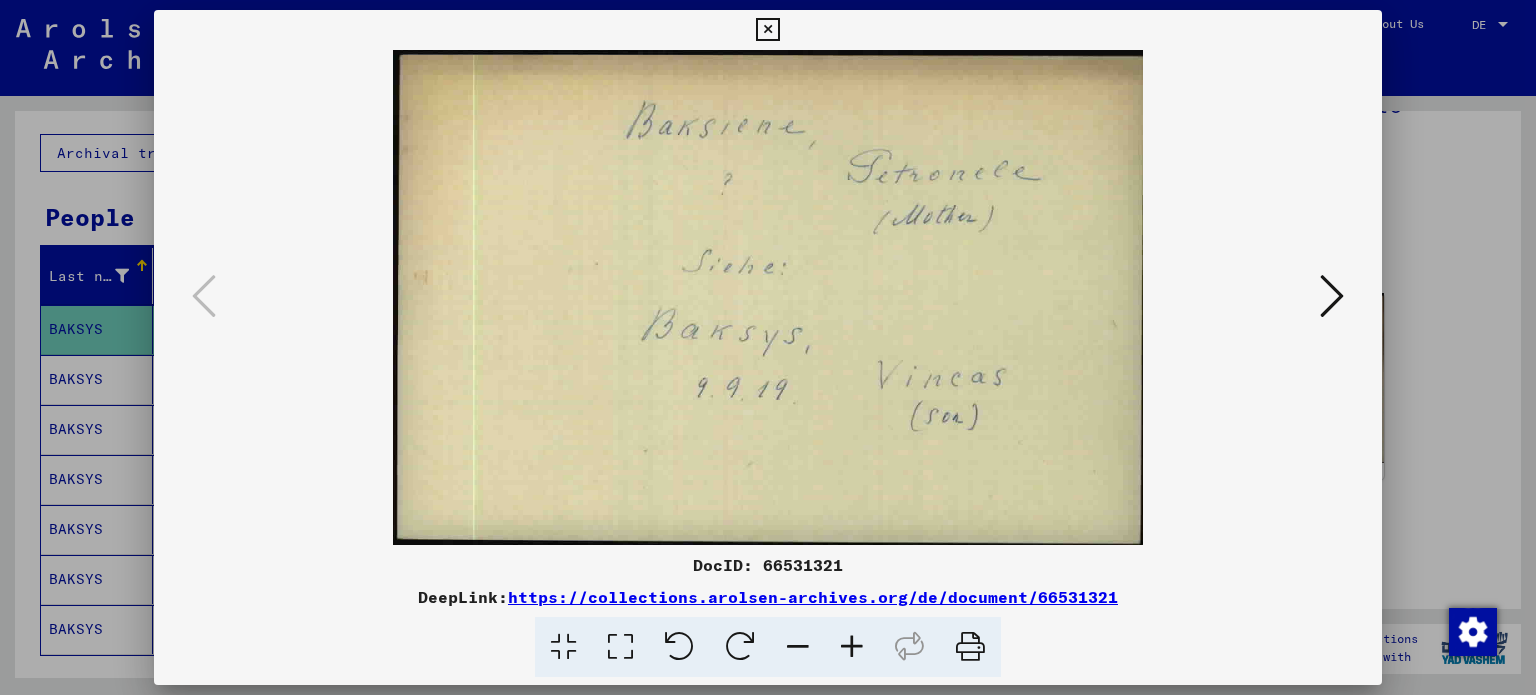 click at bounding box center [767, 30] 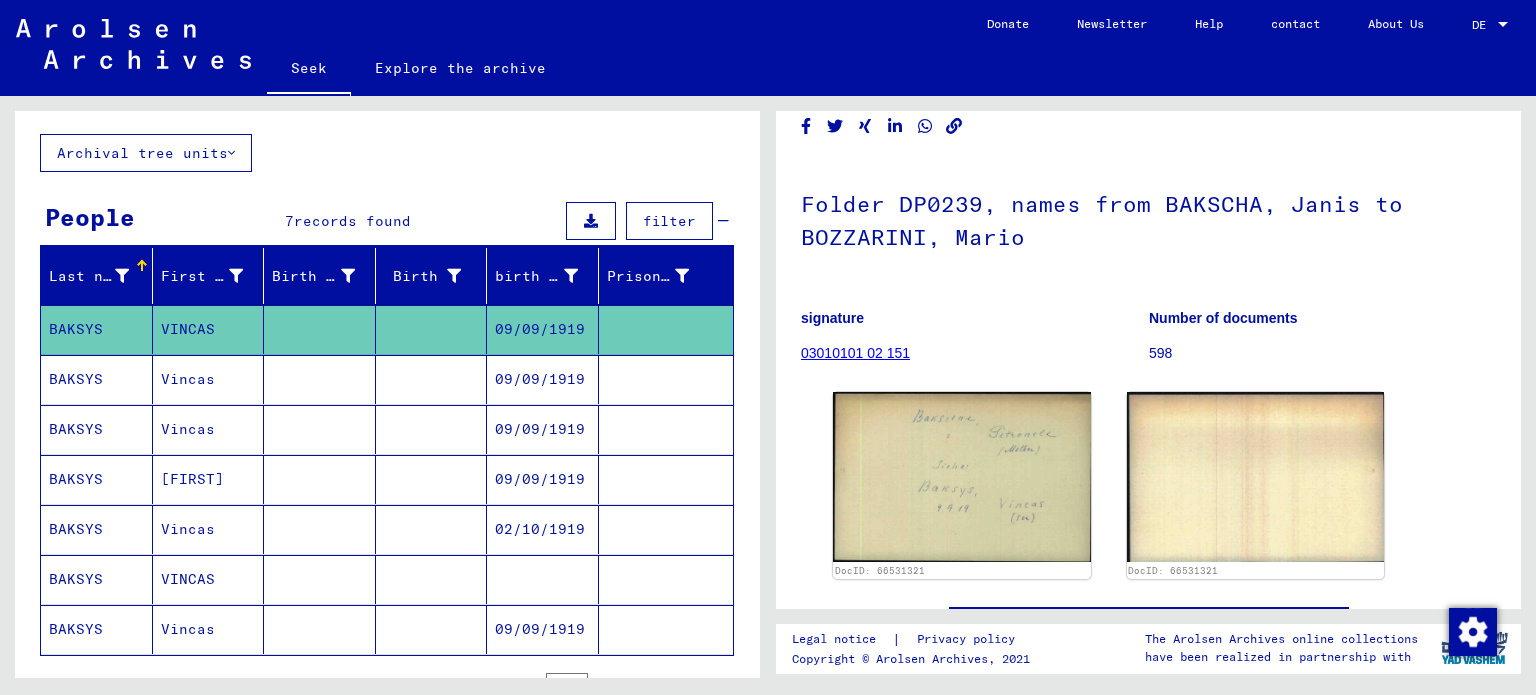 scroll, scrollTop: 0, scrollLeft: 0, axis: both 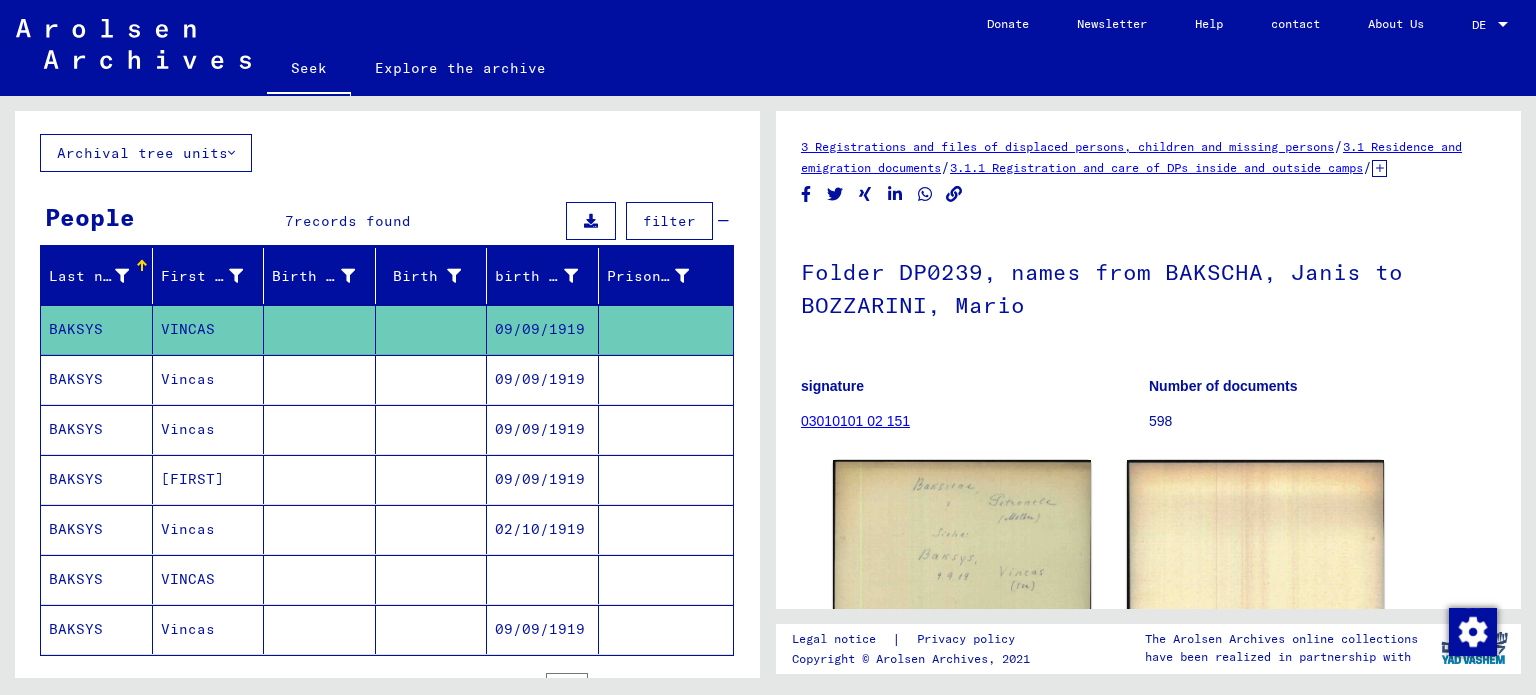 click on "Vincas" at bounding box center [188, 429] 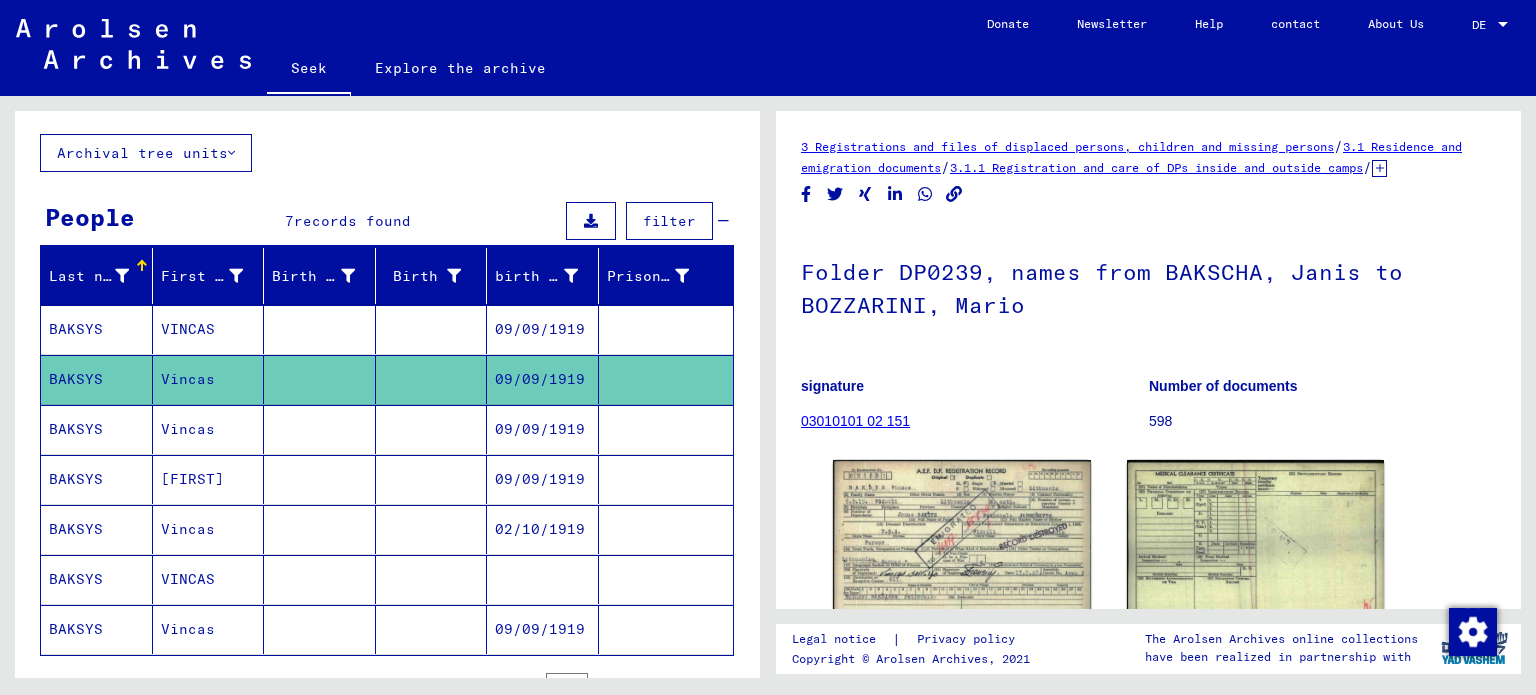 scroll, scrollTop: 0, scrollLeft: 0, axis: both 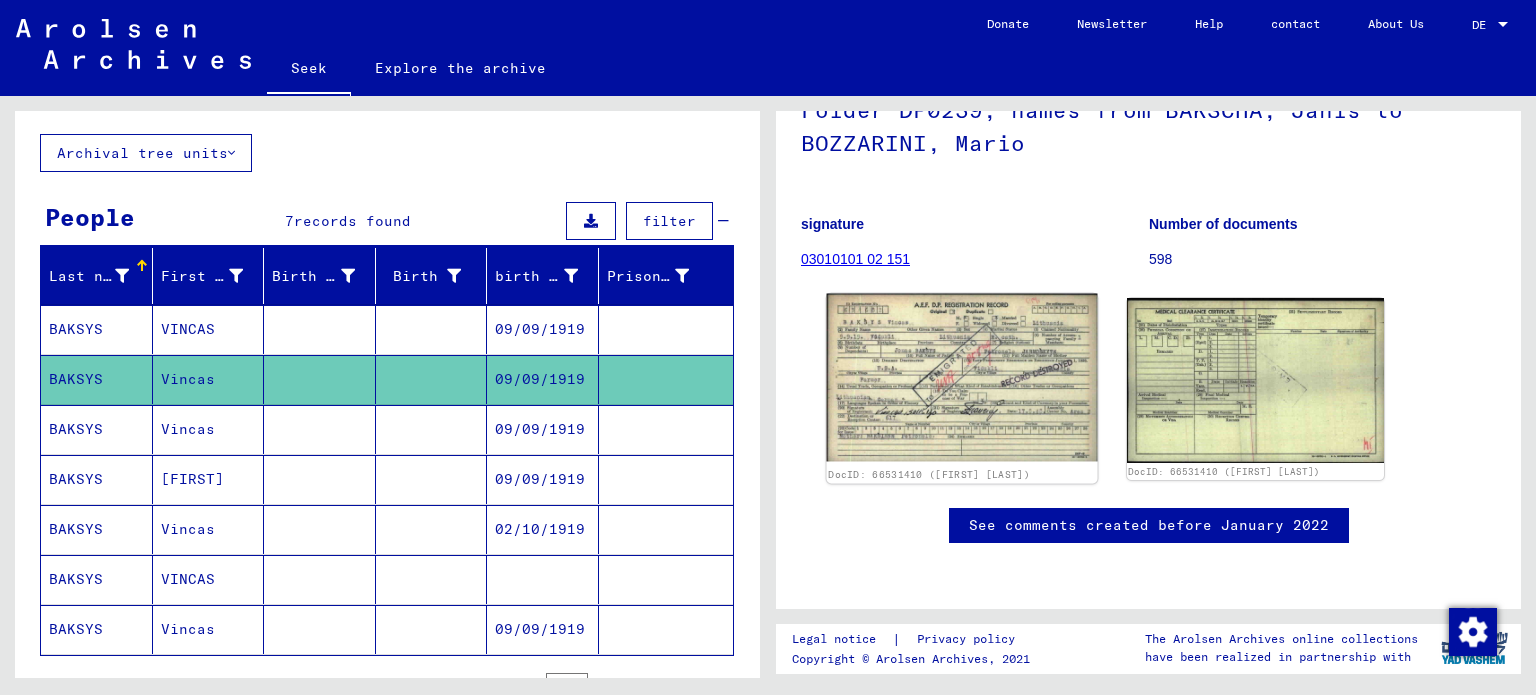 click 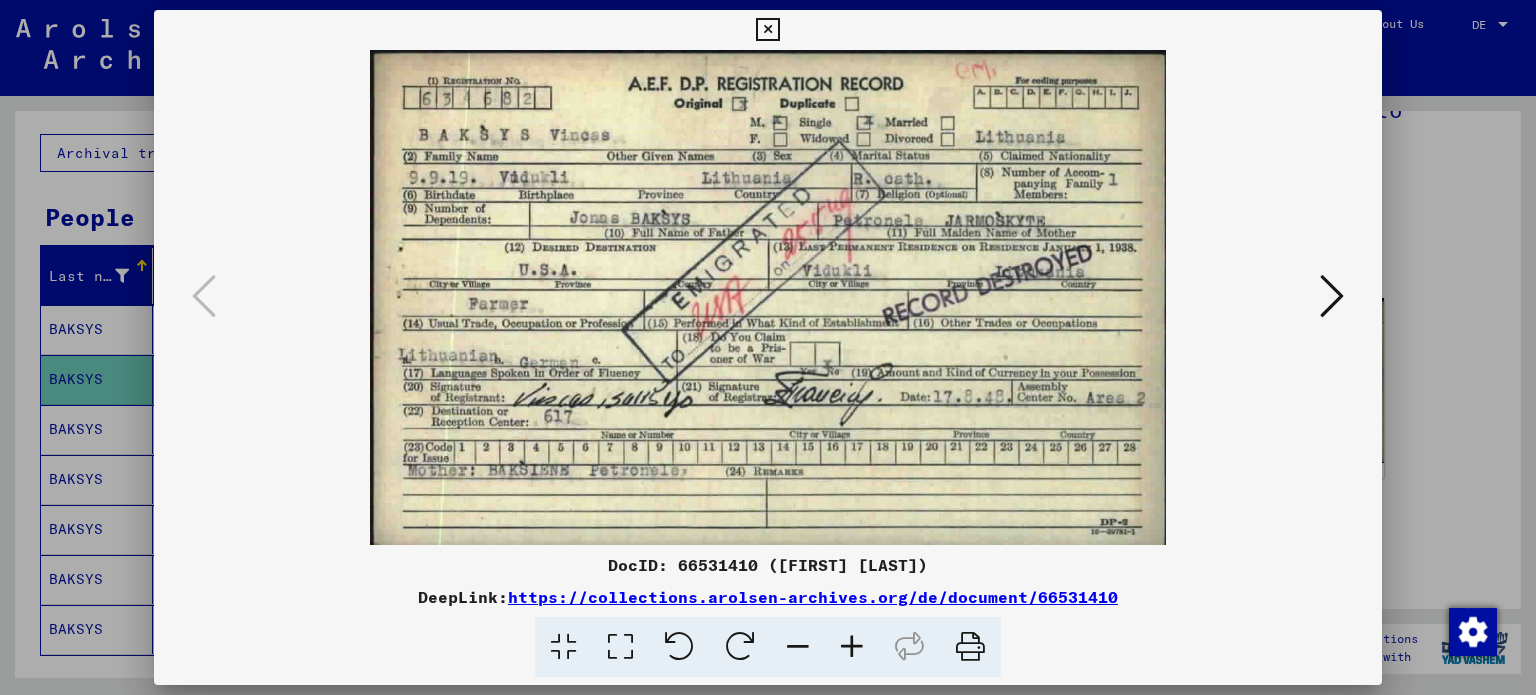 click at bounding box center (970, 647) 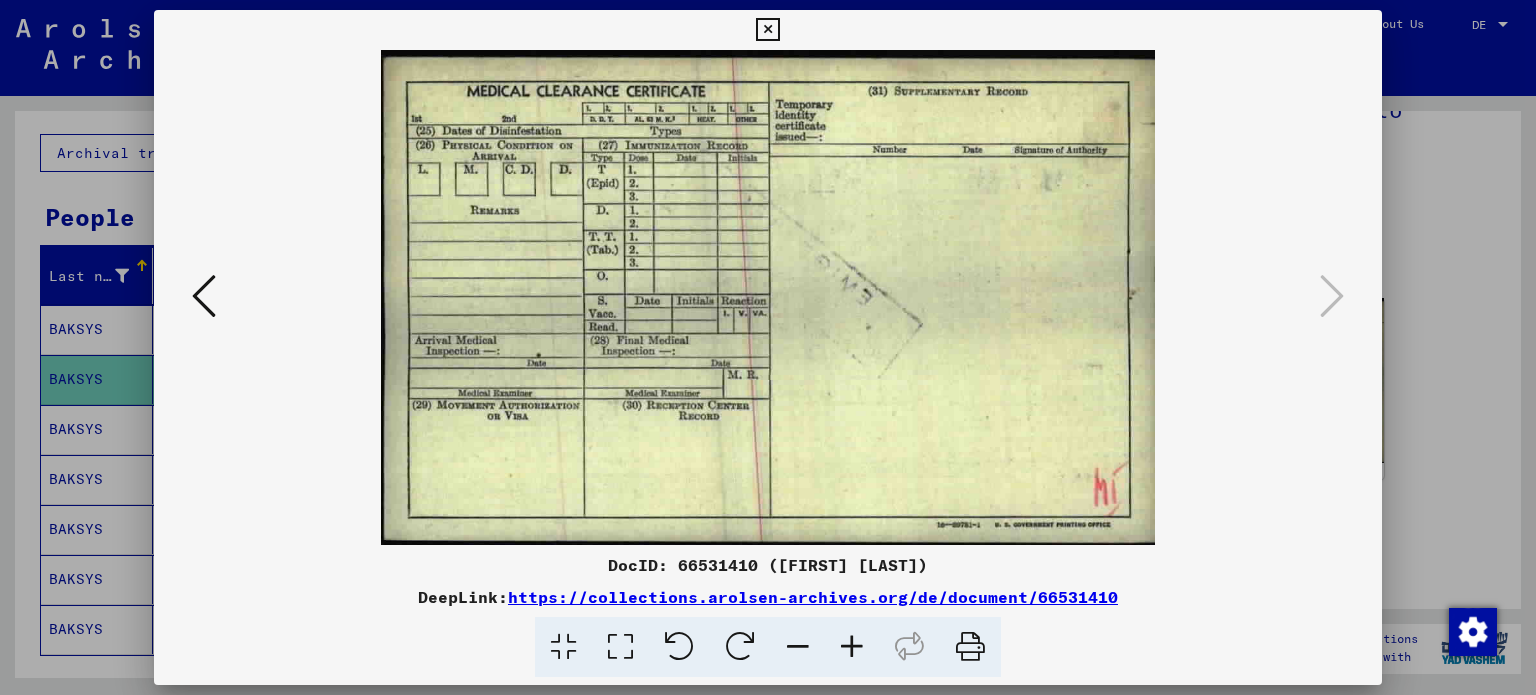 click at bounding box center (767, 30) 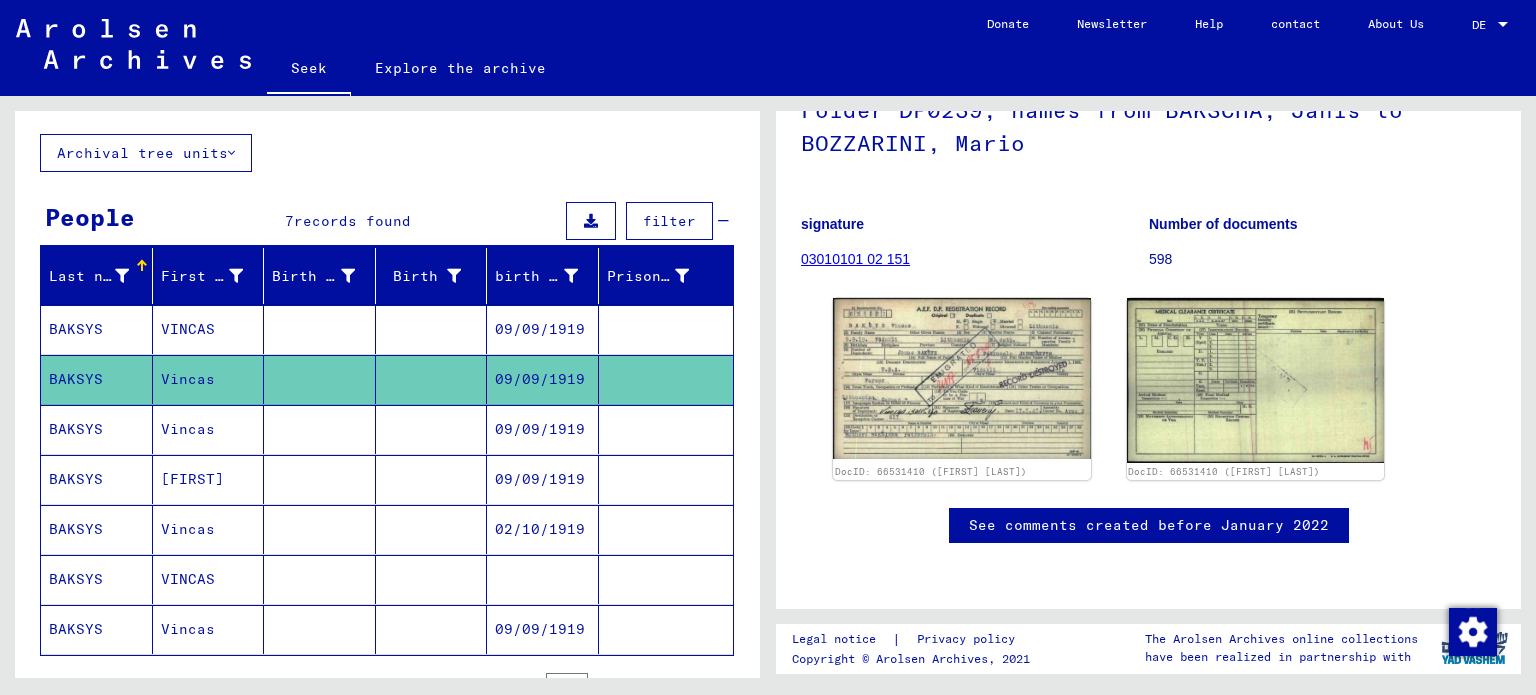 click on "Vincas" at bounding box center [192, 479] 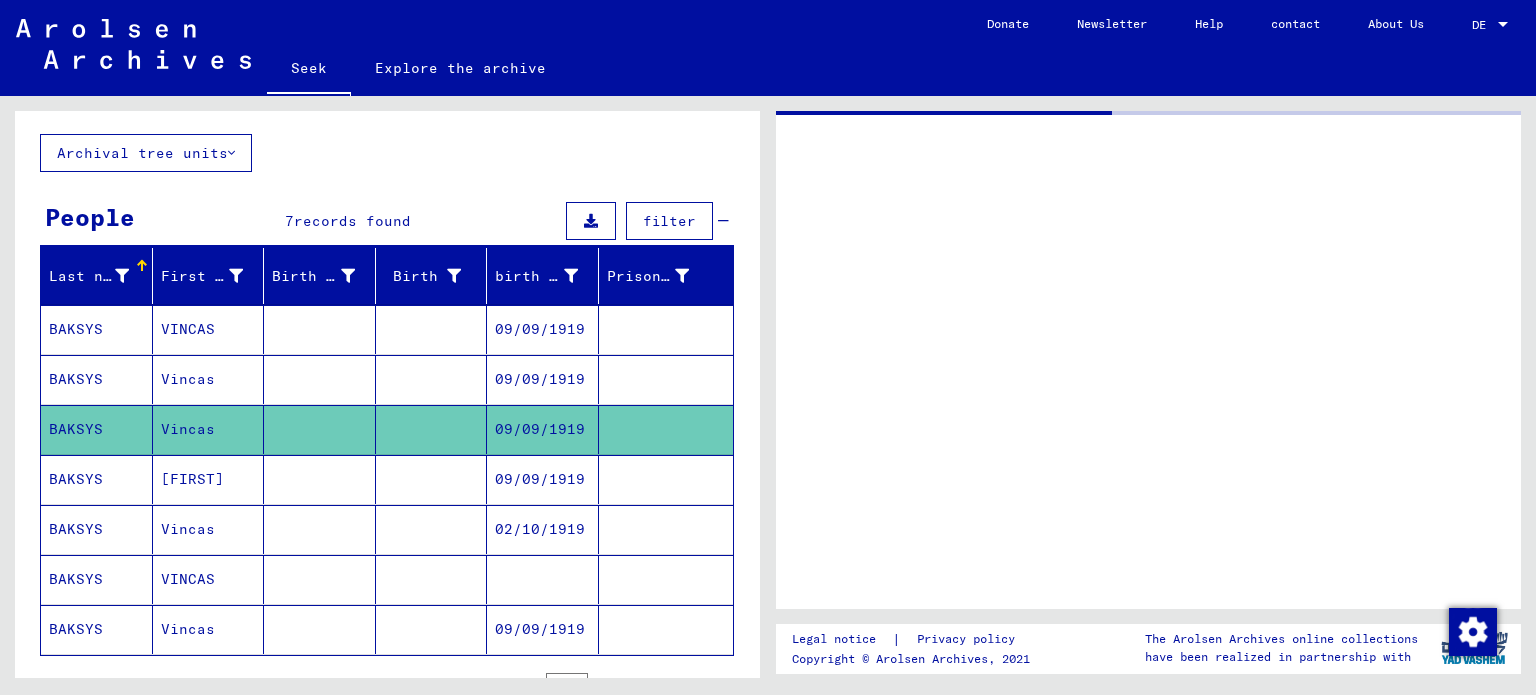 scroll, scrollTop: 0, scrollLeft: 0, axis: both 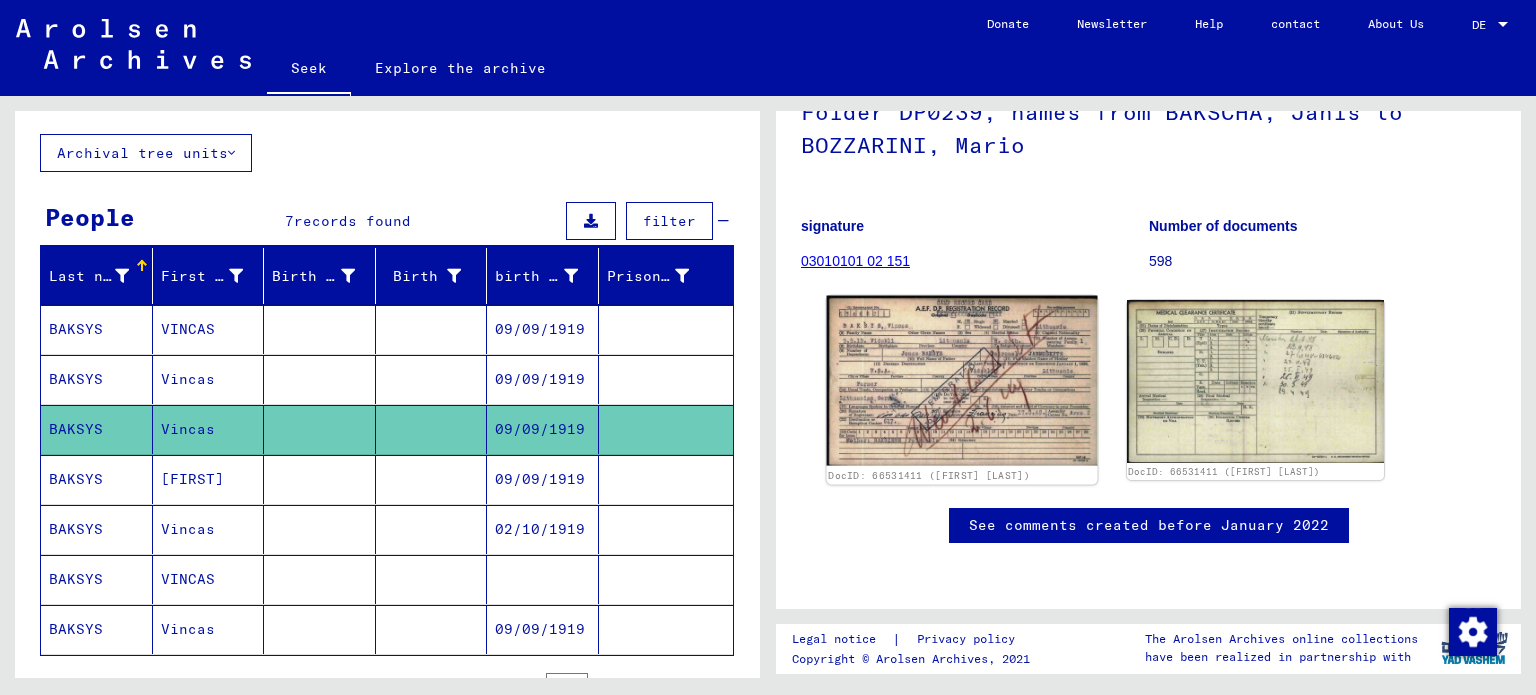 click 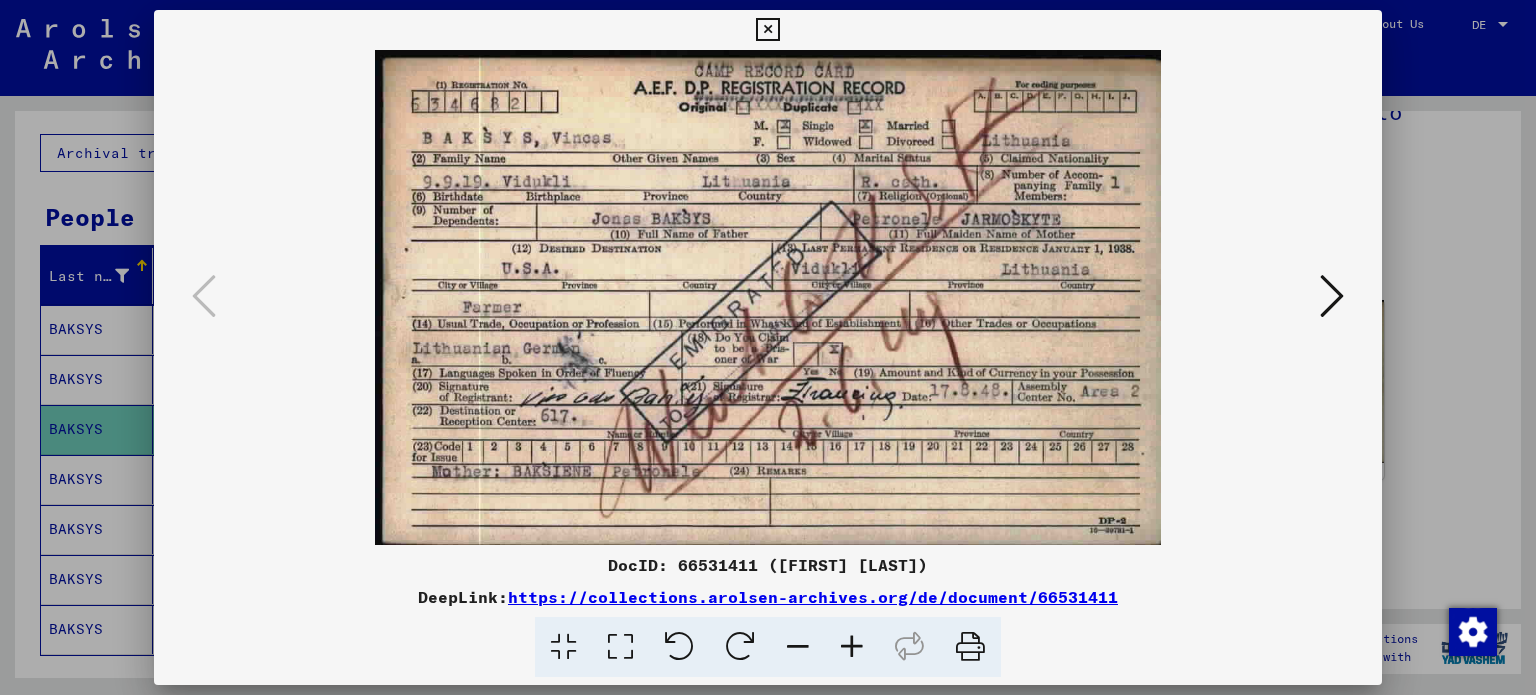 click at bounding box center [1332, 296] 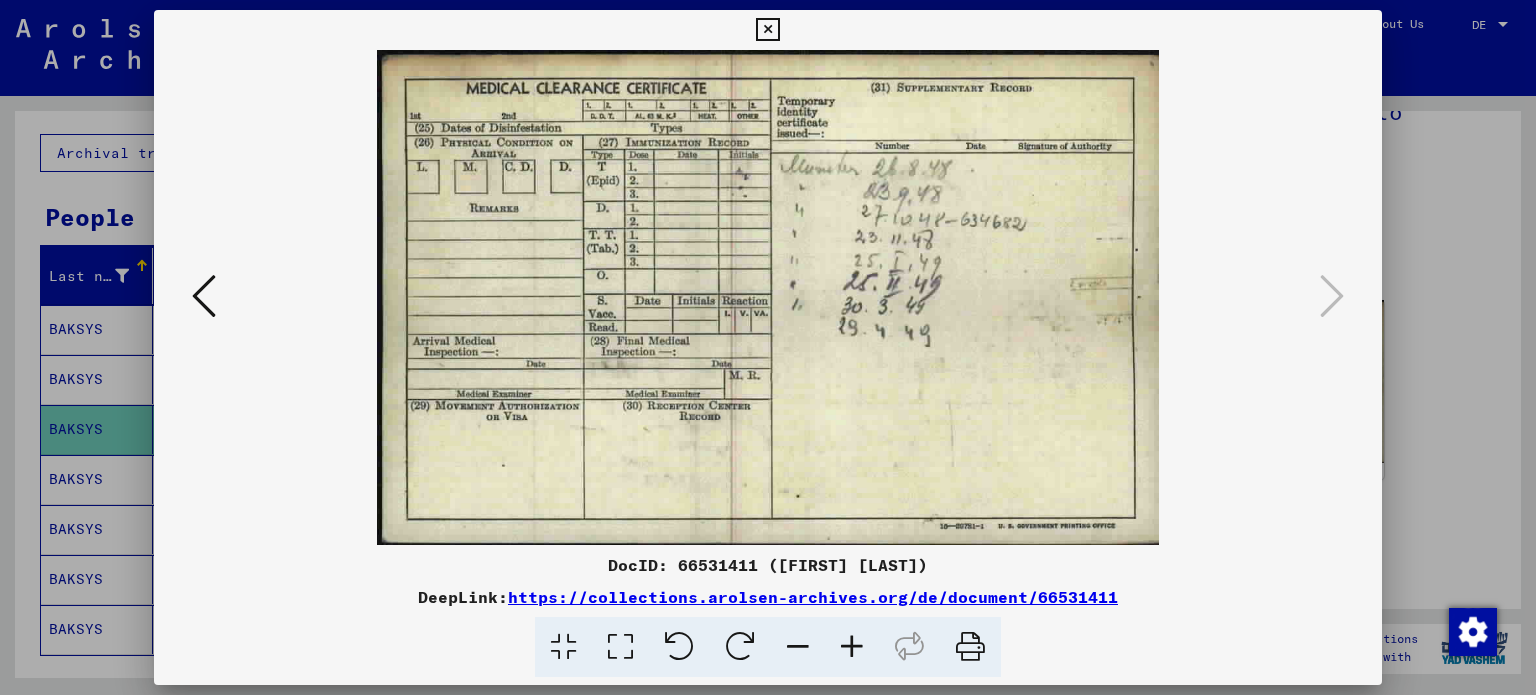 click at bounding box center [970, 647] 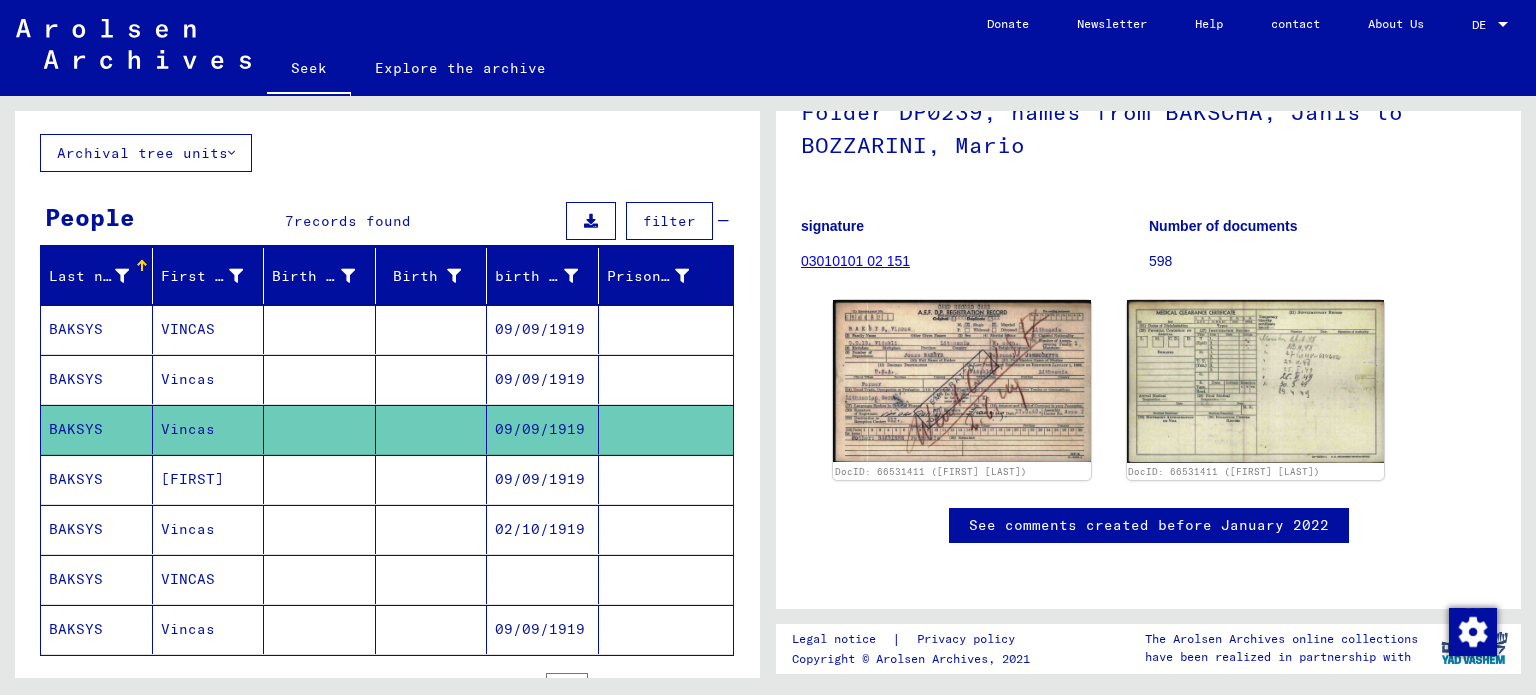 click on "[FIRST]" at bounding box center (188, 529) 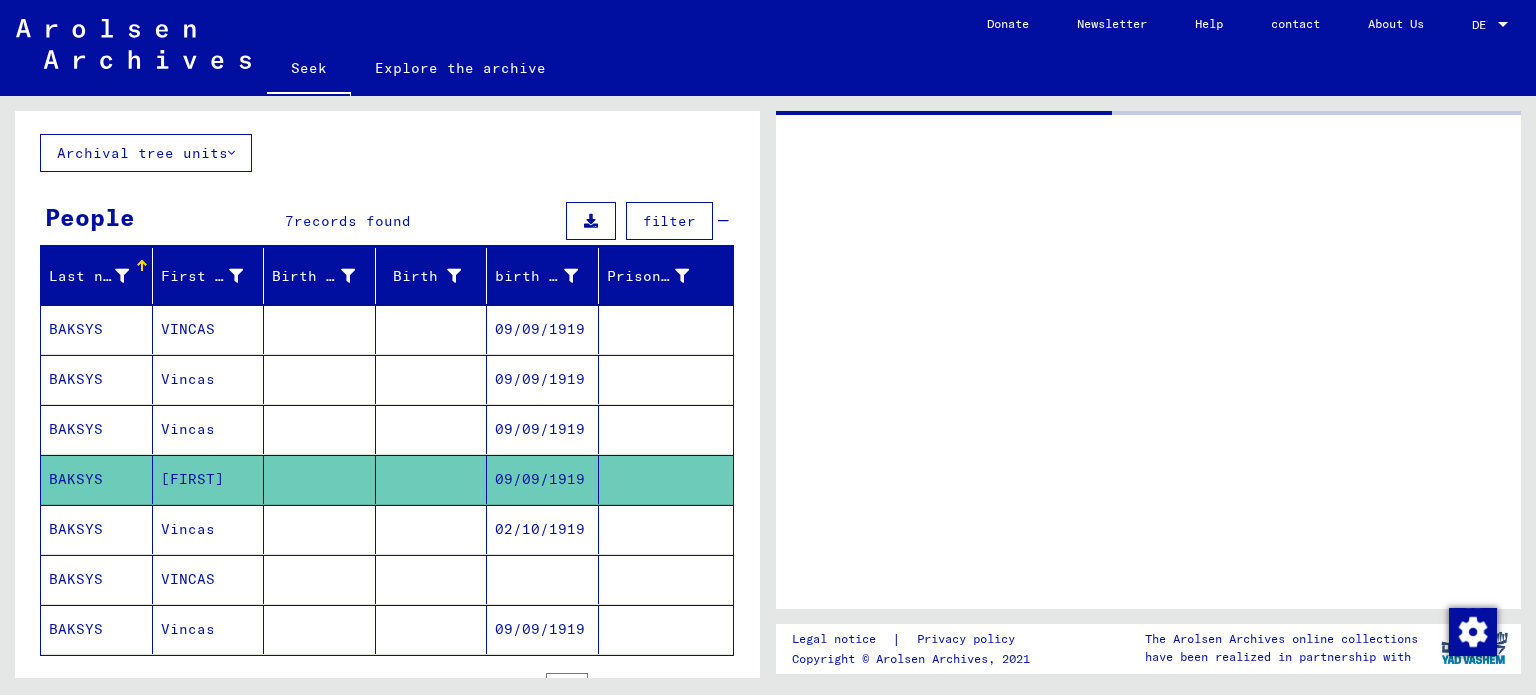 scroll, scrollTop: 0, scrollLeft: 0, axis: both 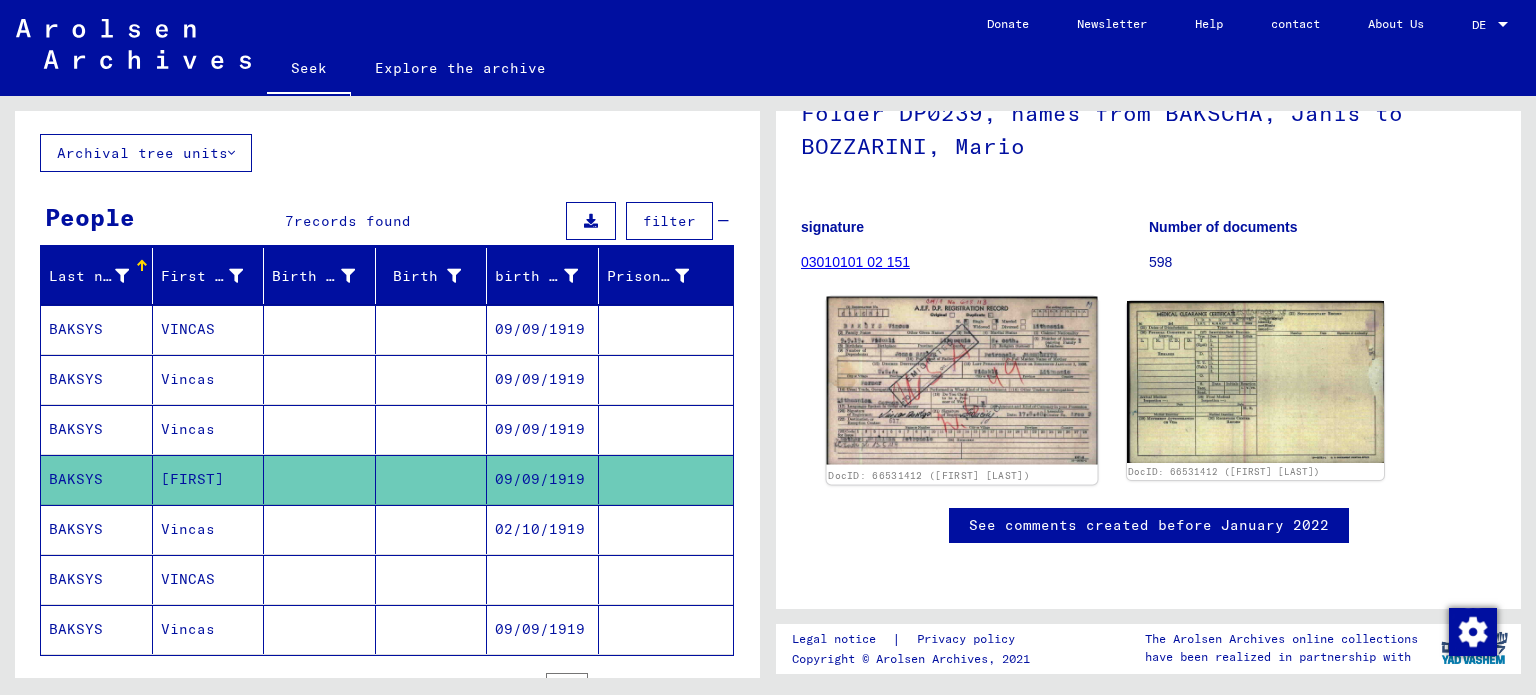 click 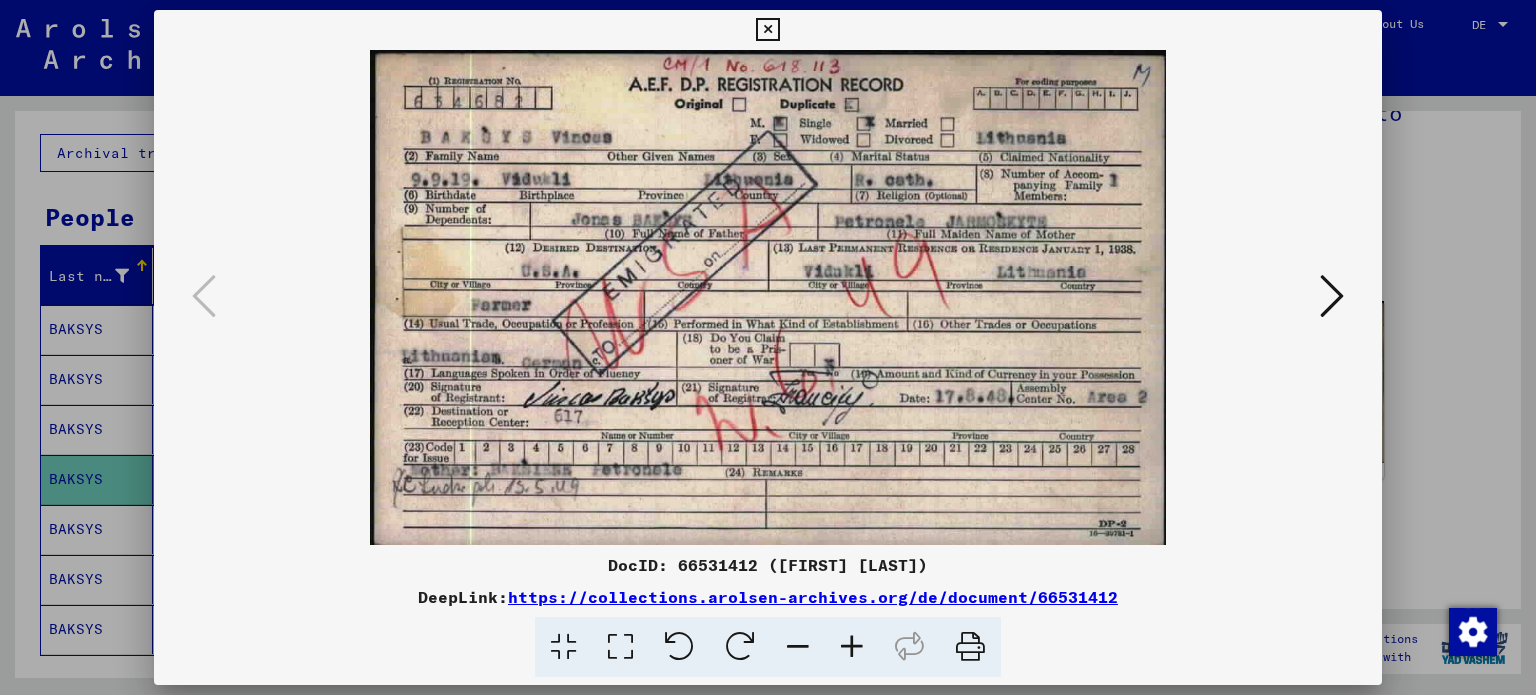 click at bounding box center (852, 647) 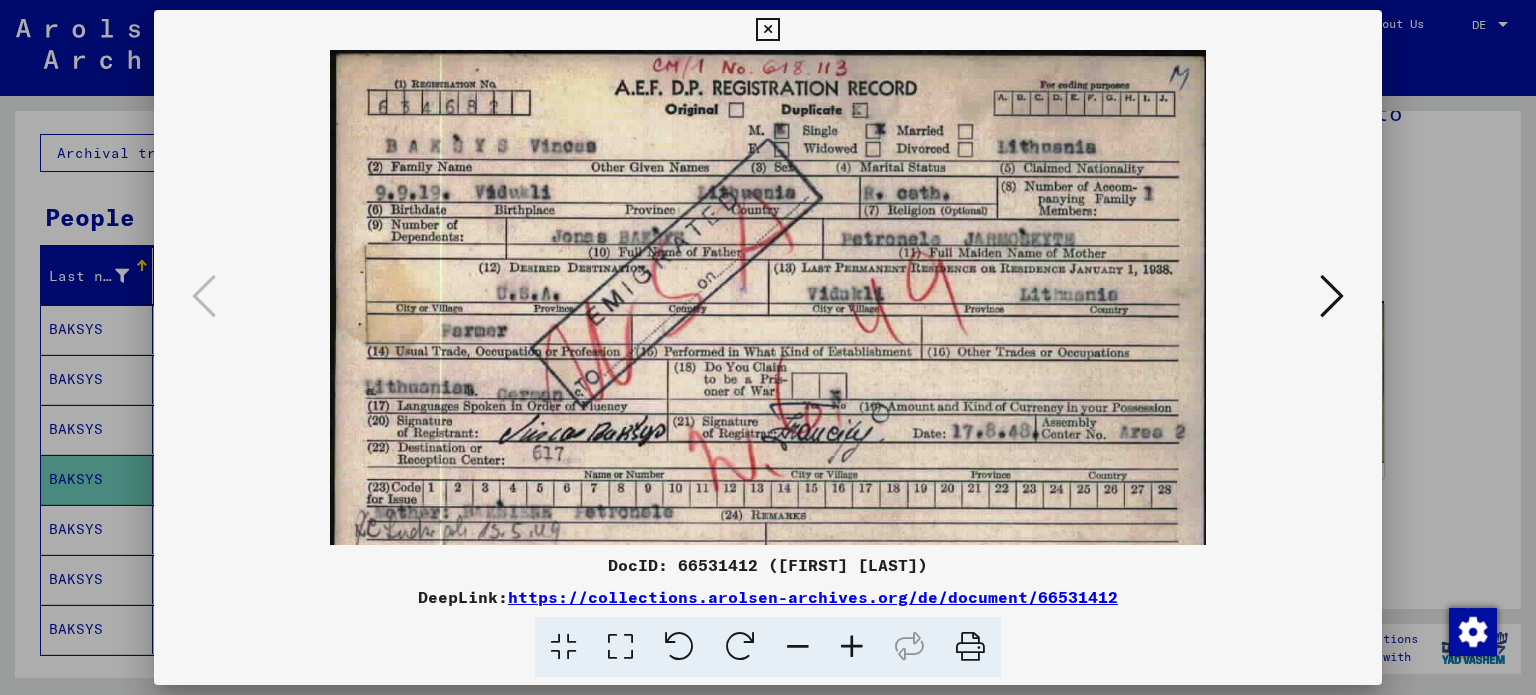click at bounding box center (852, 647) 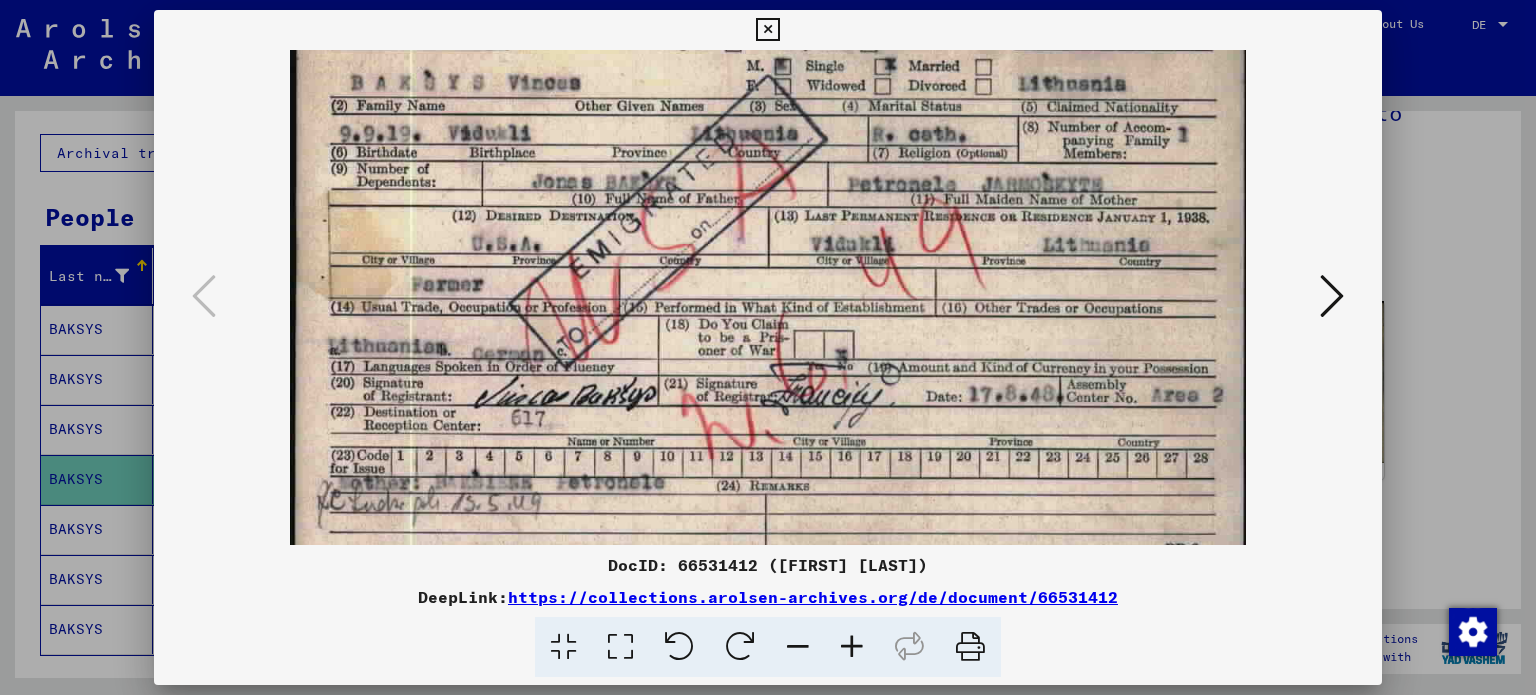 scroll, scrollTop: 100, scrollLeft: 0, axis: vertical 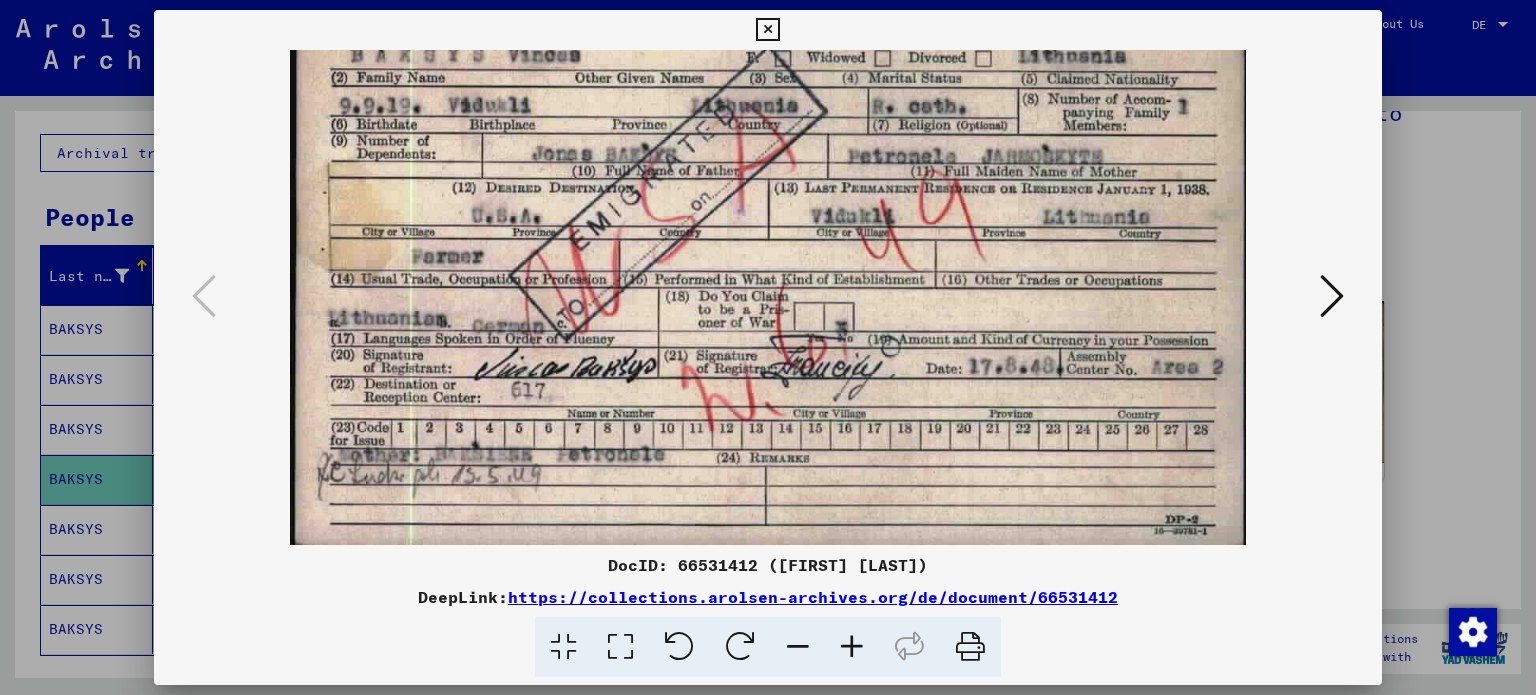 drag, startPoint x: 730, startPoint y: 475, endPoint x: 731, endPoint y: 256, distance: 219.00229 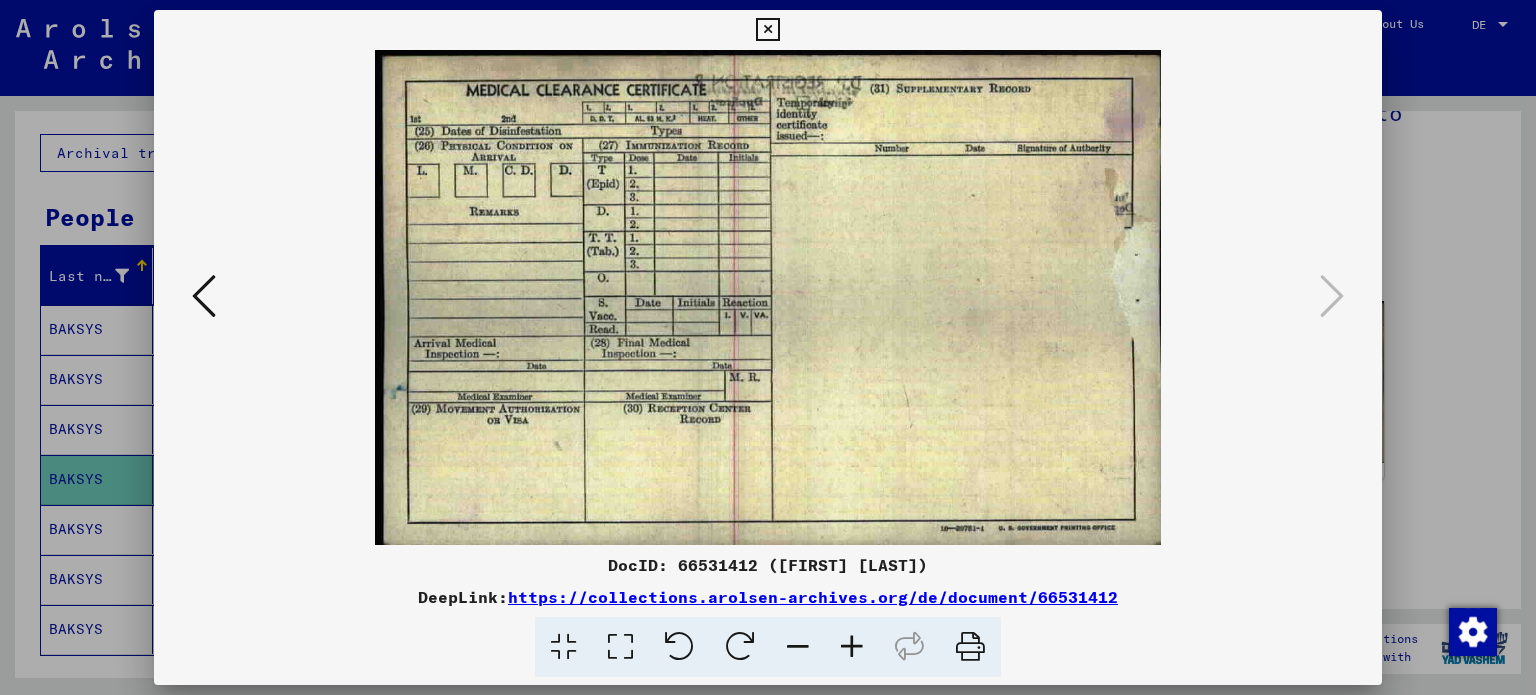 click at bounding box center [204, 296] 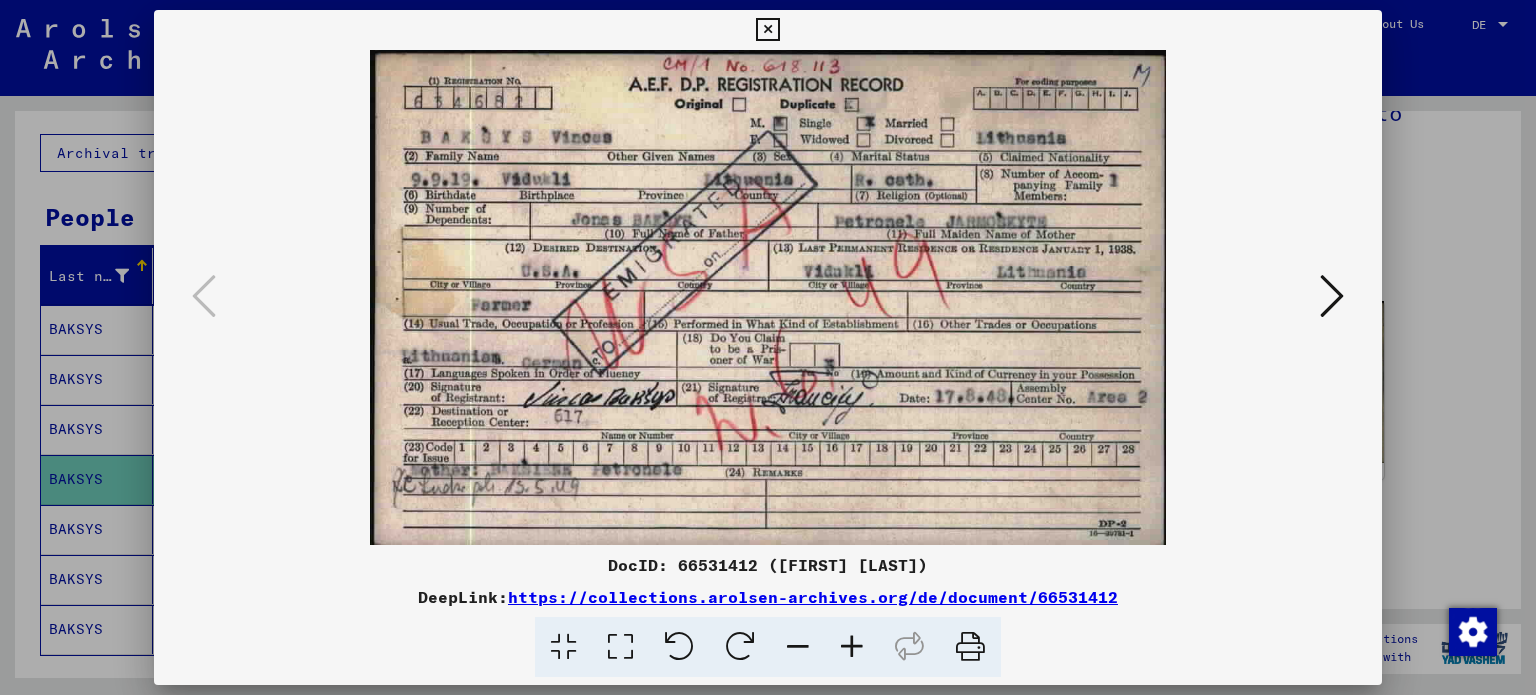 click at bounding box center [767, 30] 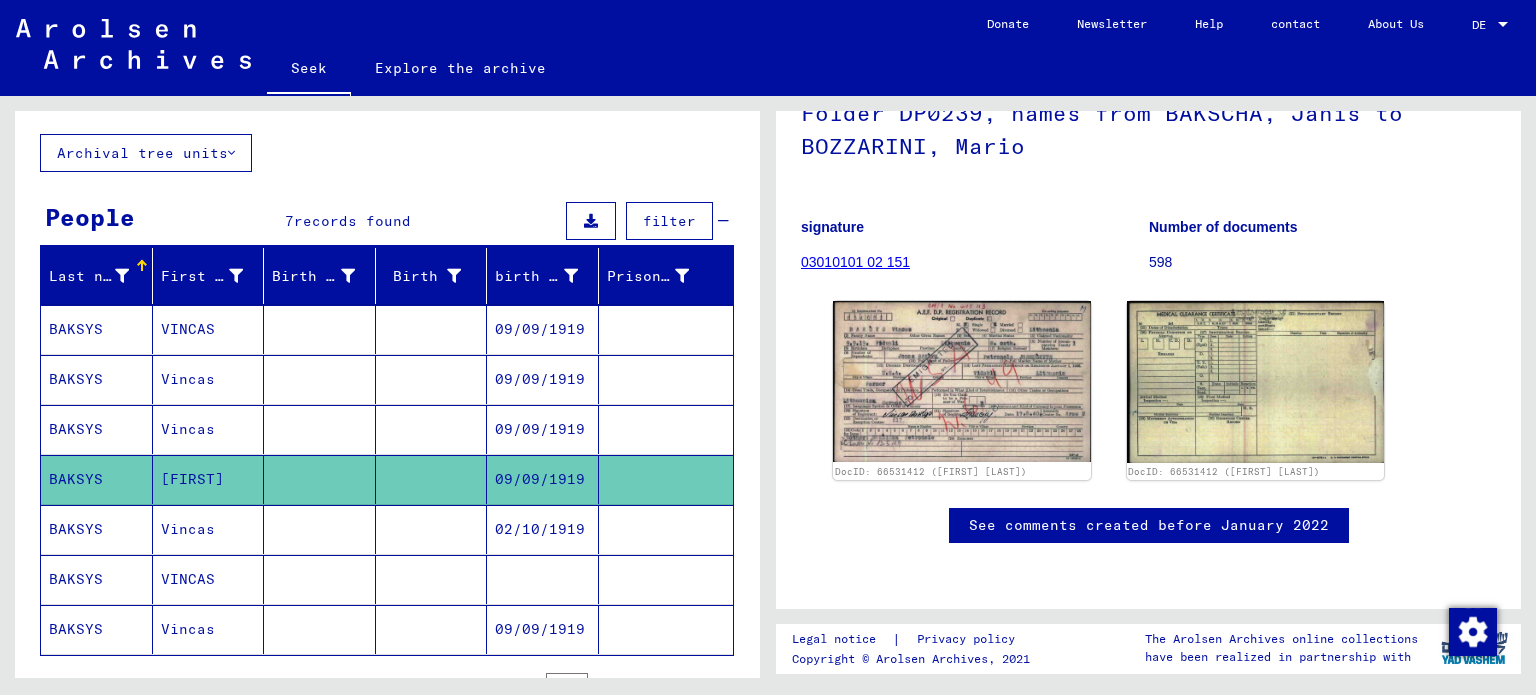 click on "Vincas" at bounding box center [188, 579] 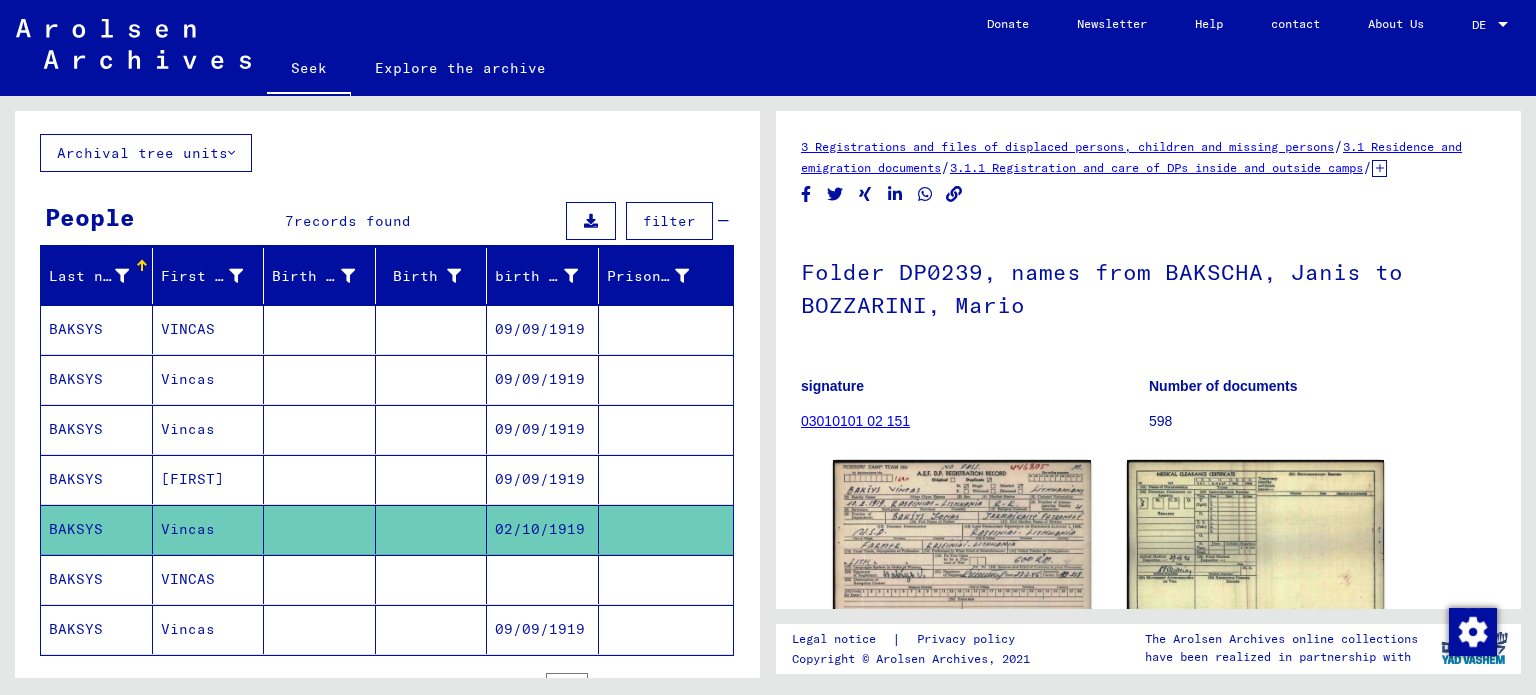 scroll, scrollTop: 0, scrollLeft: 0, axis: both 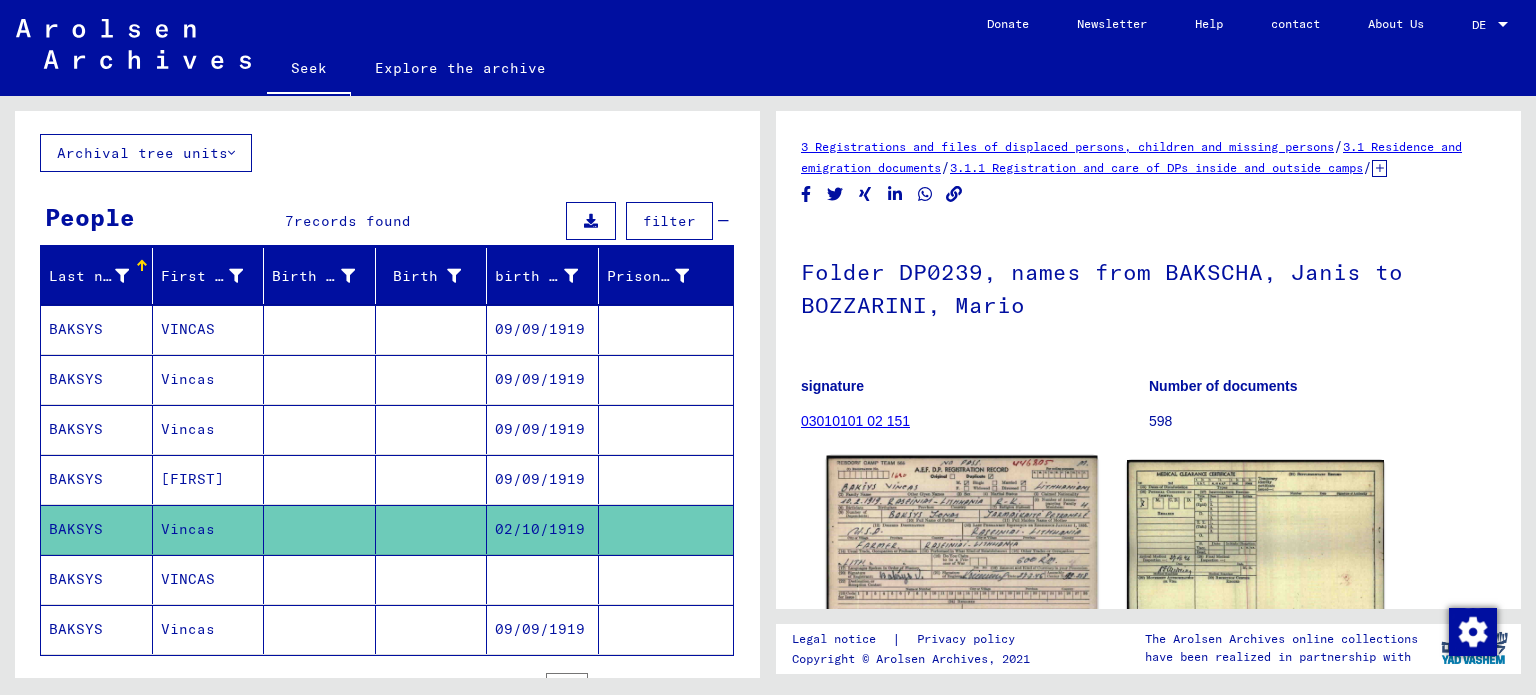 click 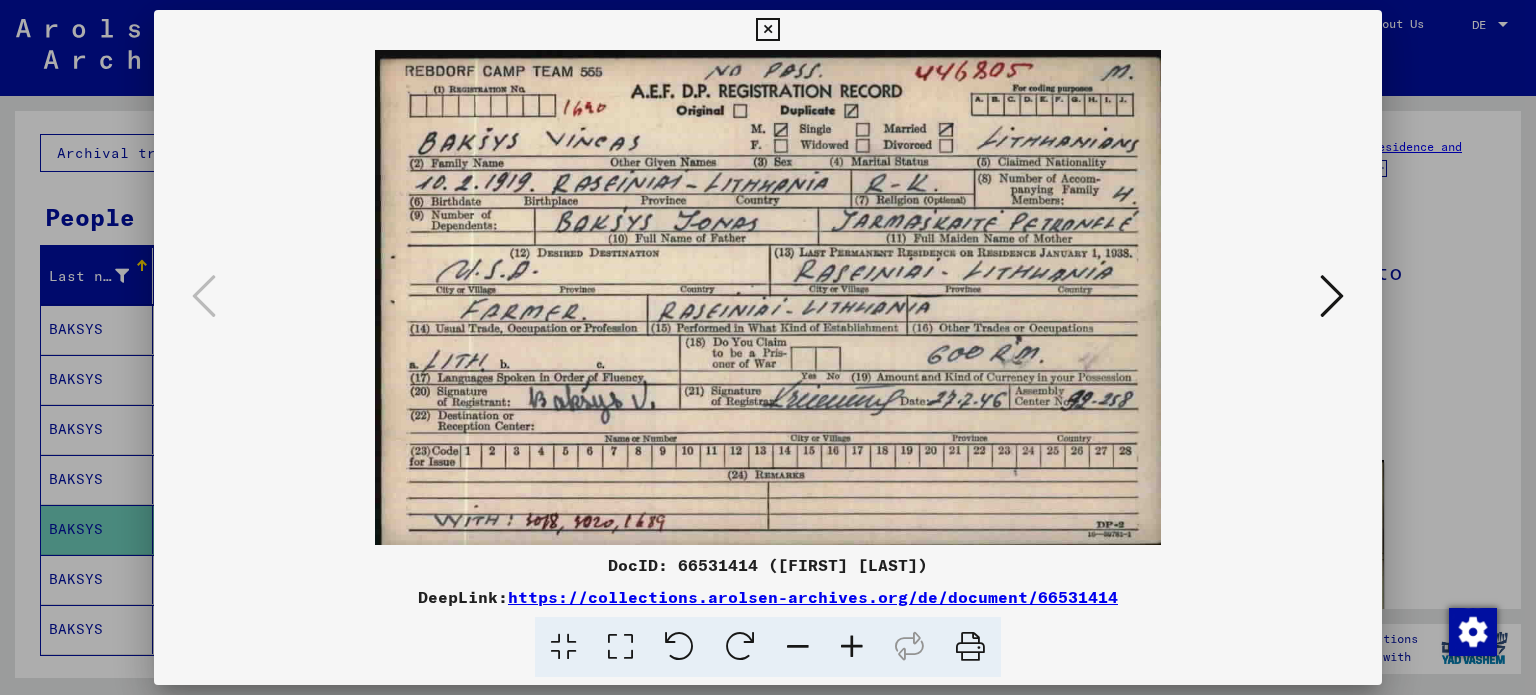 click at bounding box center [1332, 296] 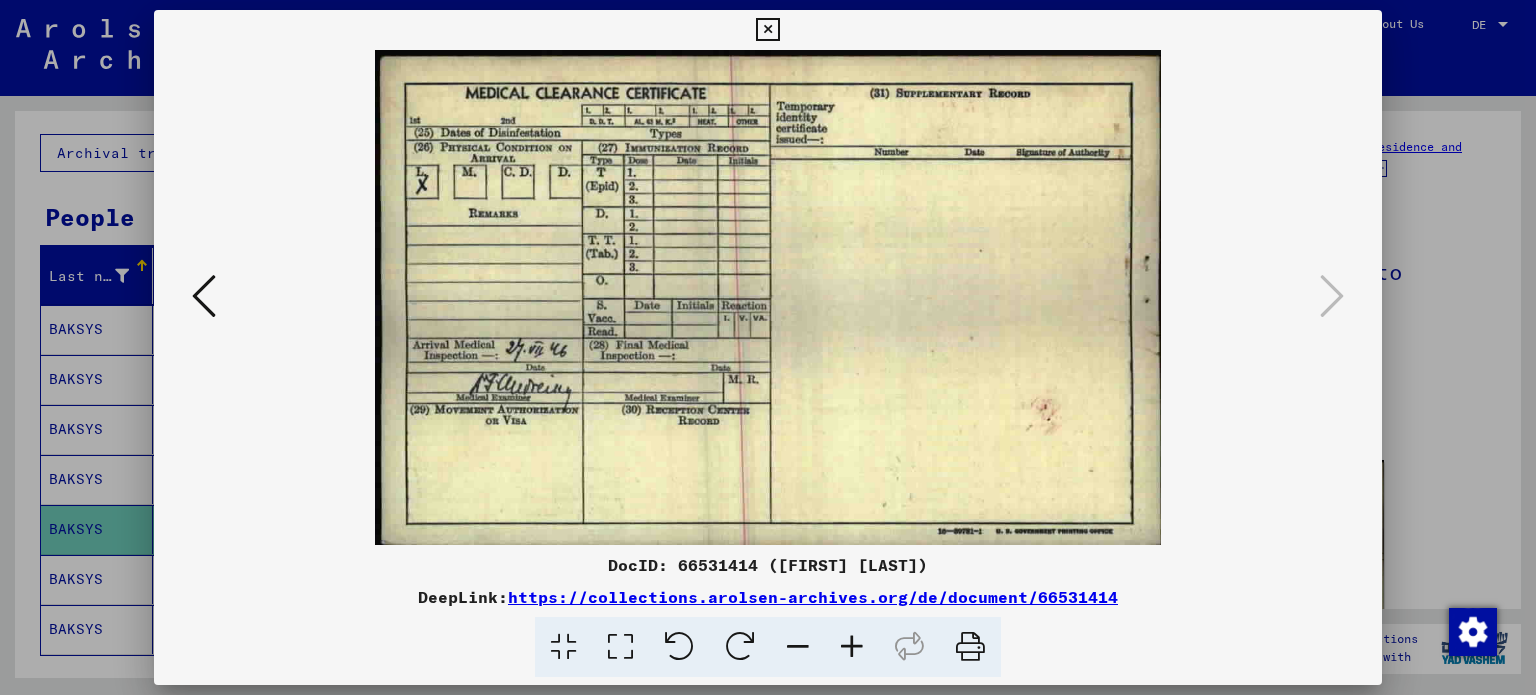 click at bounding box center [204, 296] 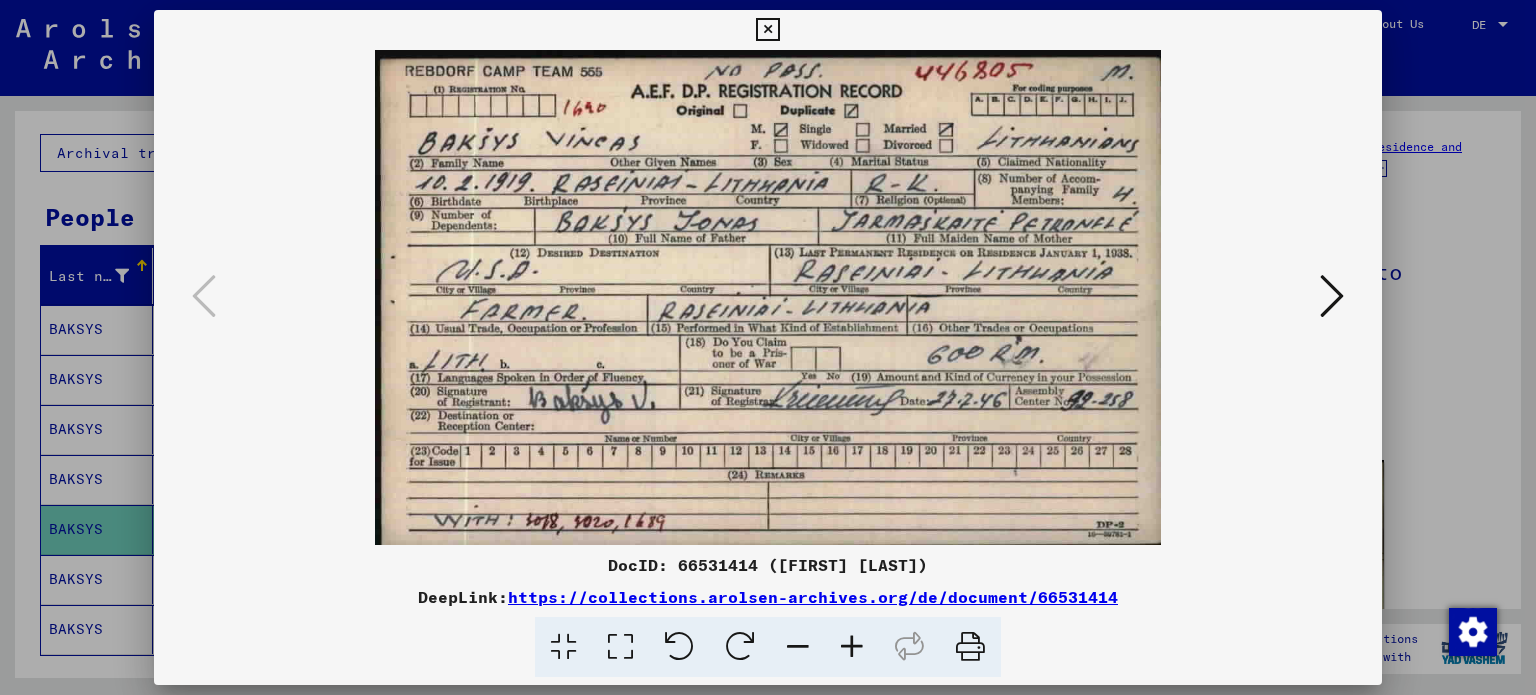 click at bounding box center [970, 647] 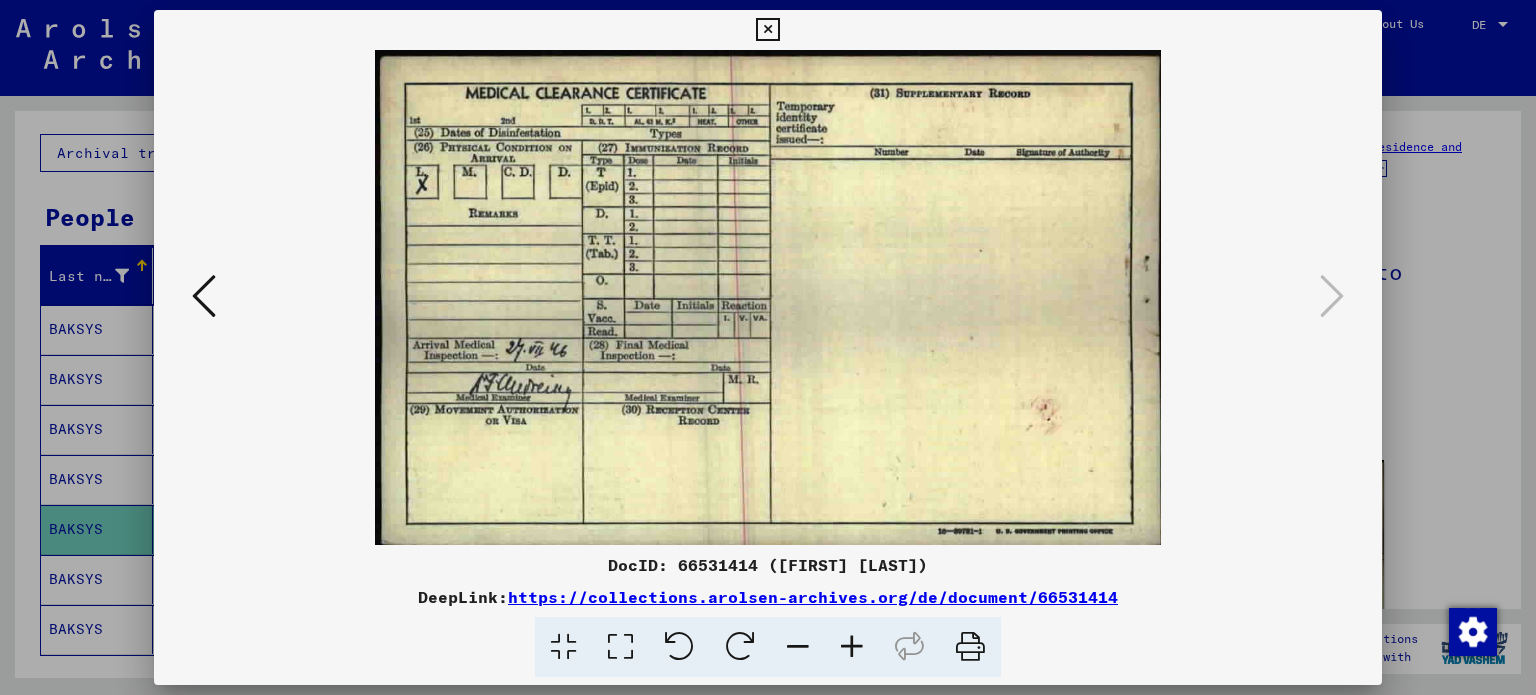click at bounding box center [970, 647] 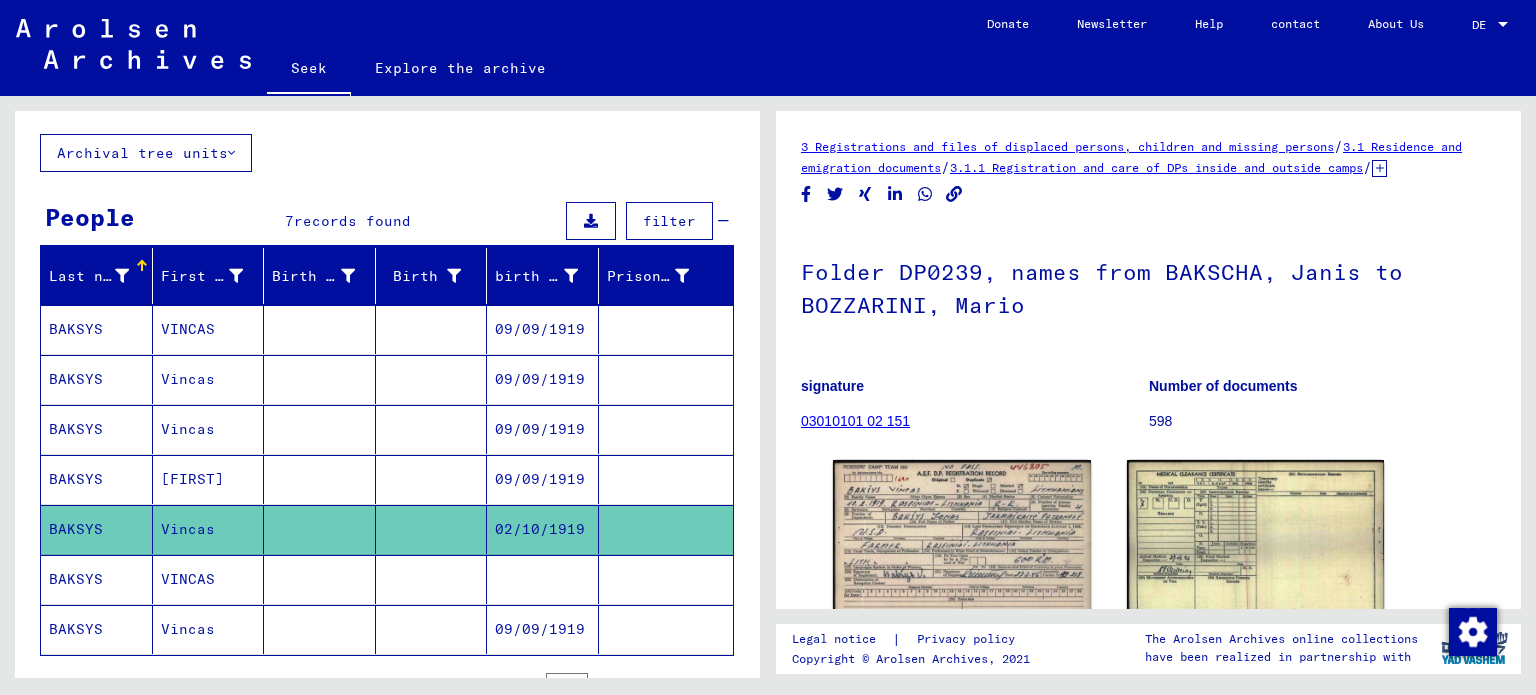 click on "VINCAS" at bounding box center (188, 629) 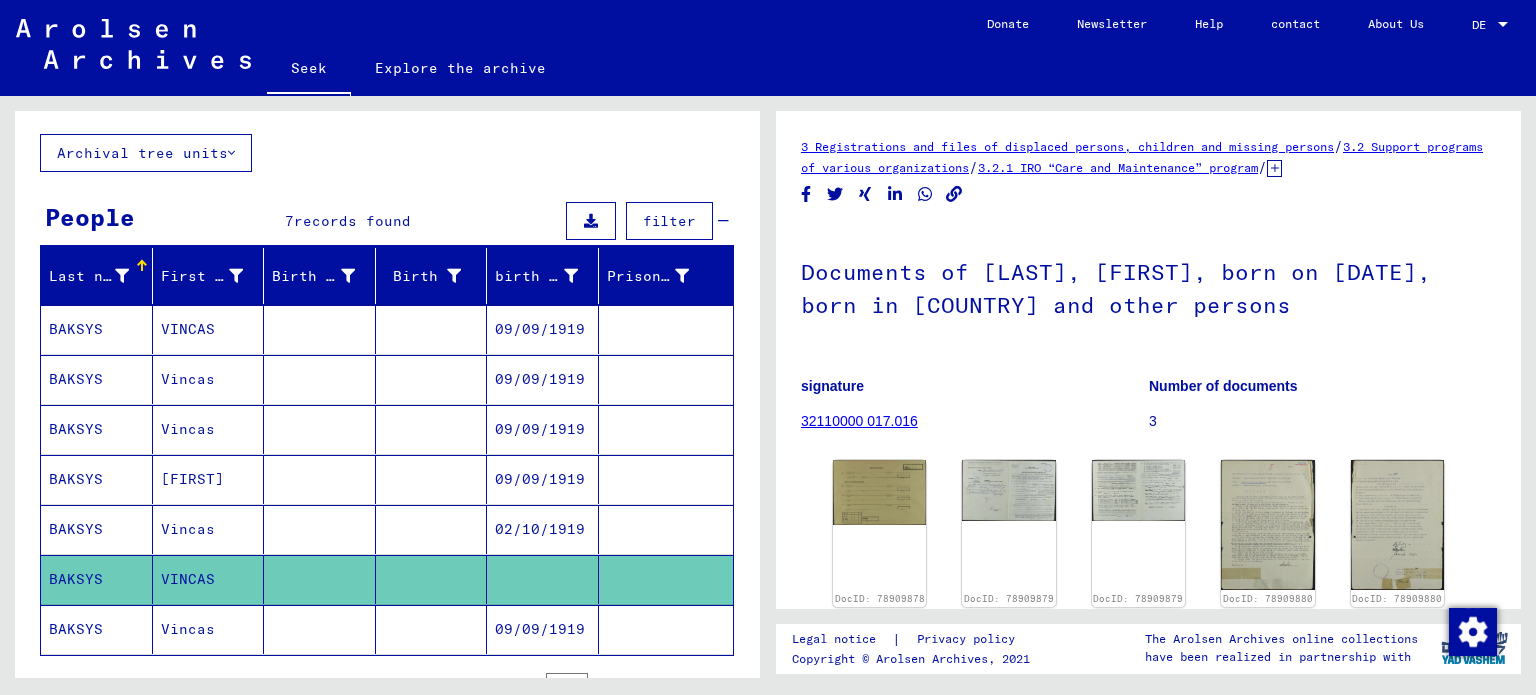 scroll, scrollTop: 0, scrollLeft: 0, axis: both 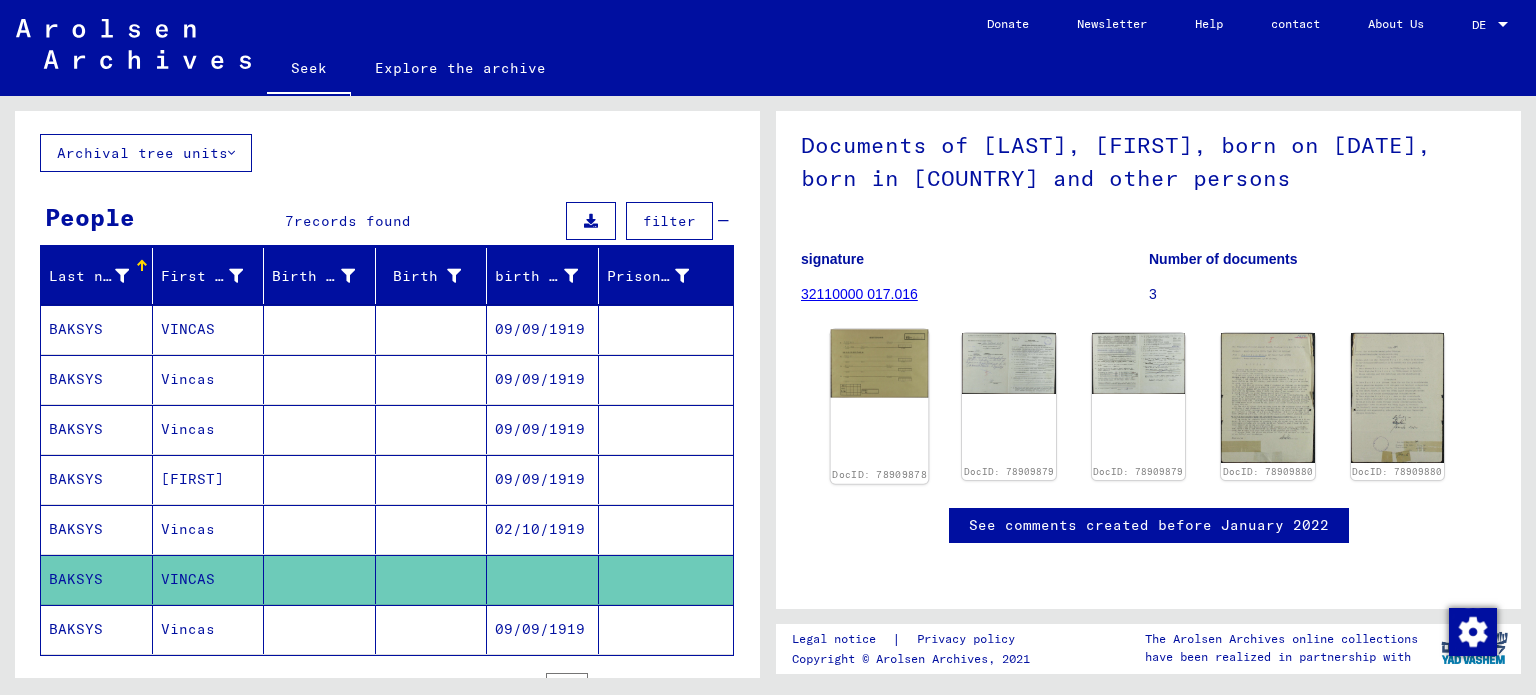 click 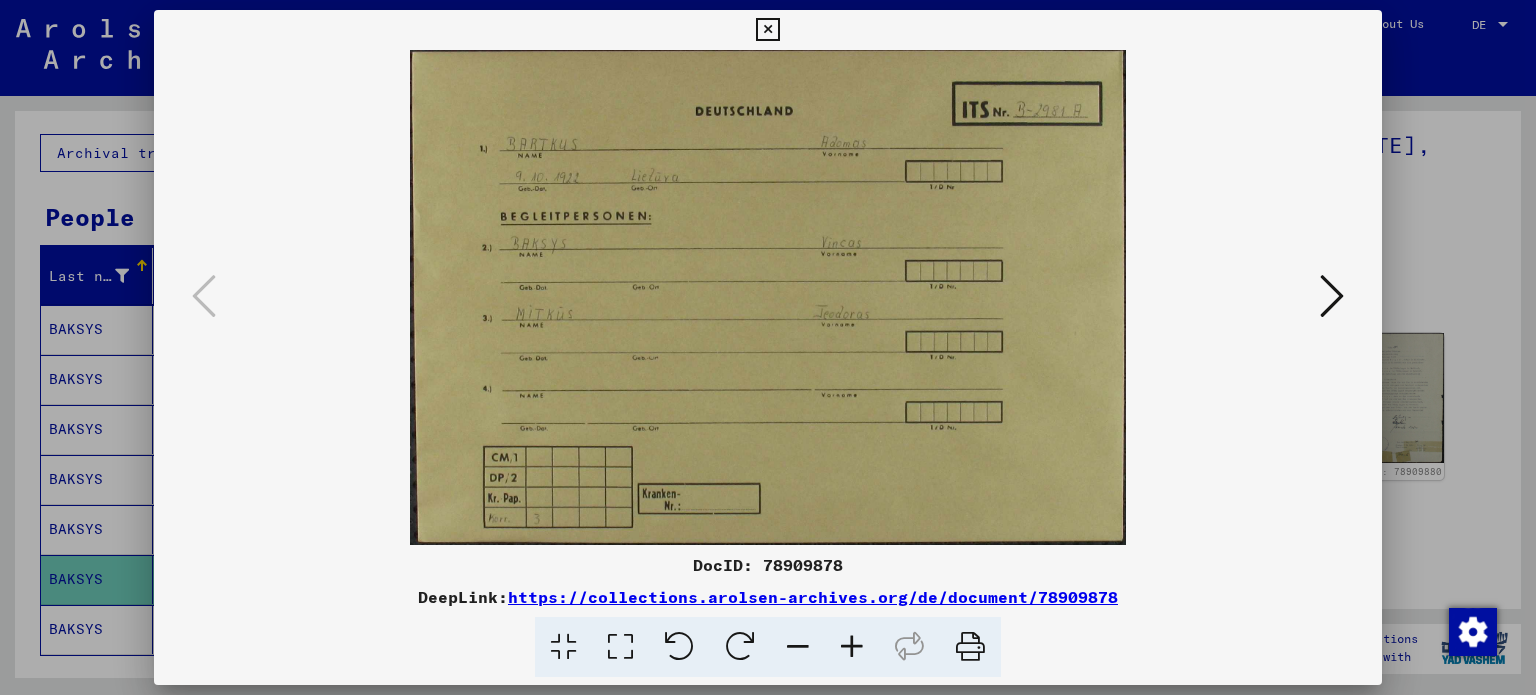 click at bounding box center [1332, 296] 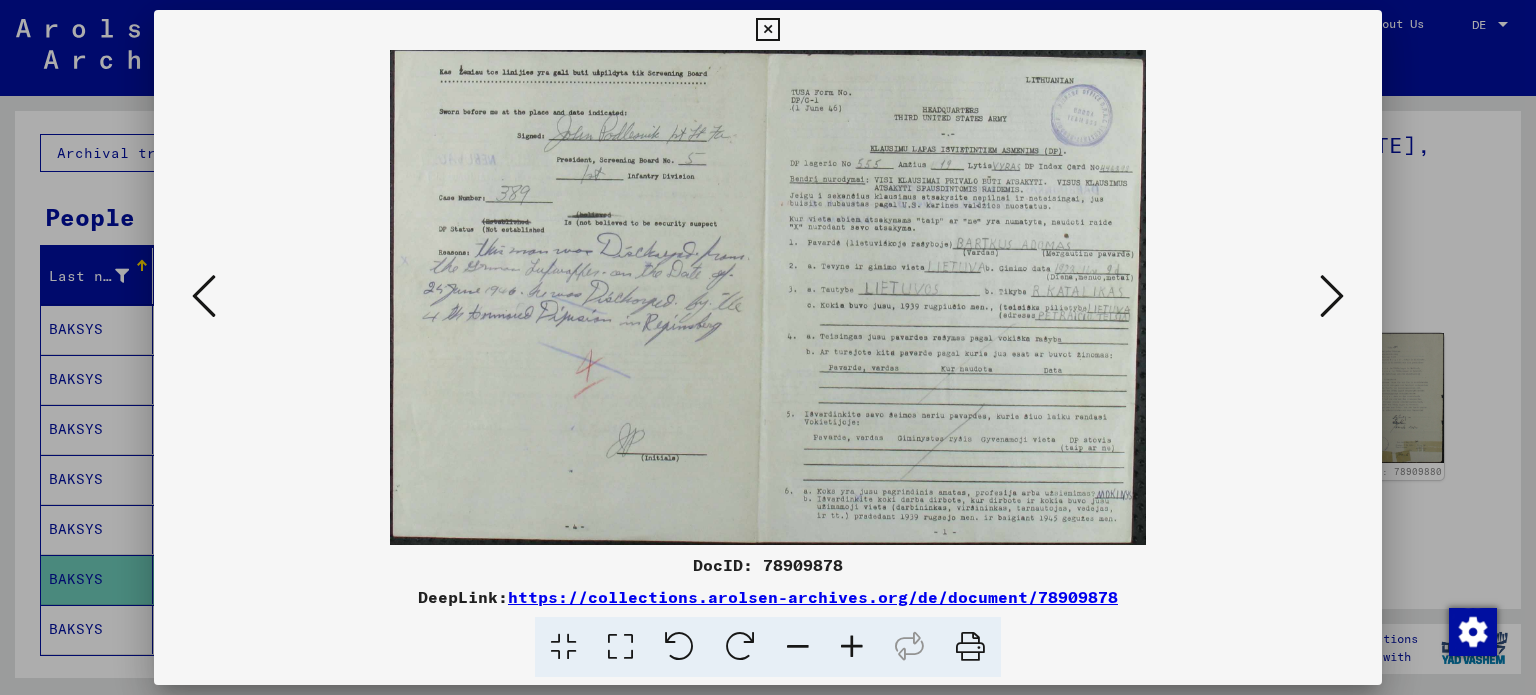 click at bounding box center (852, 647) 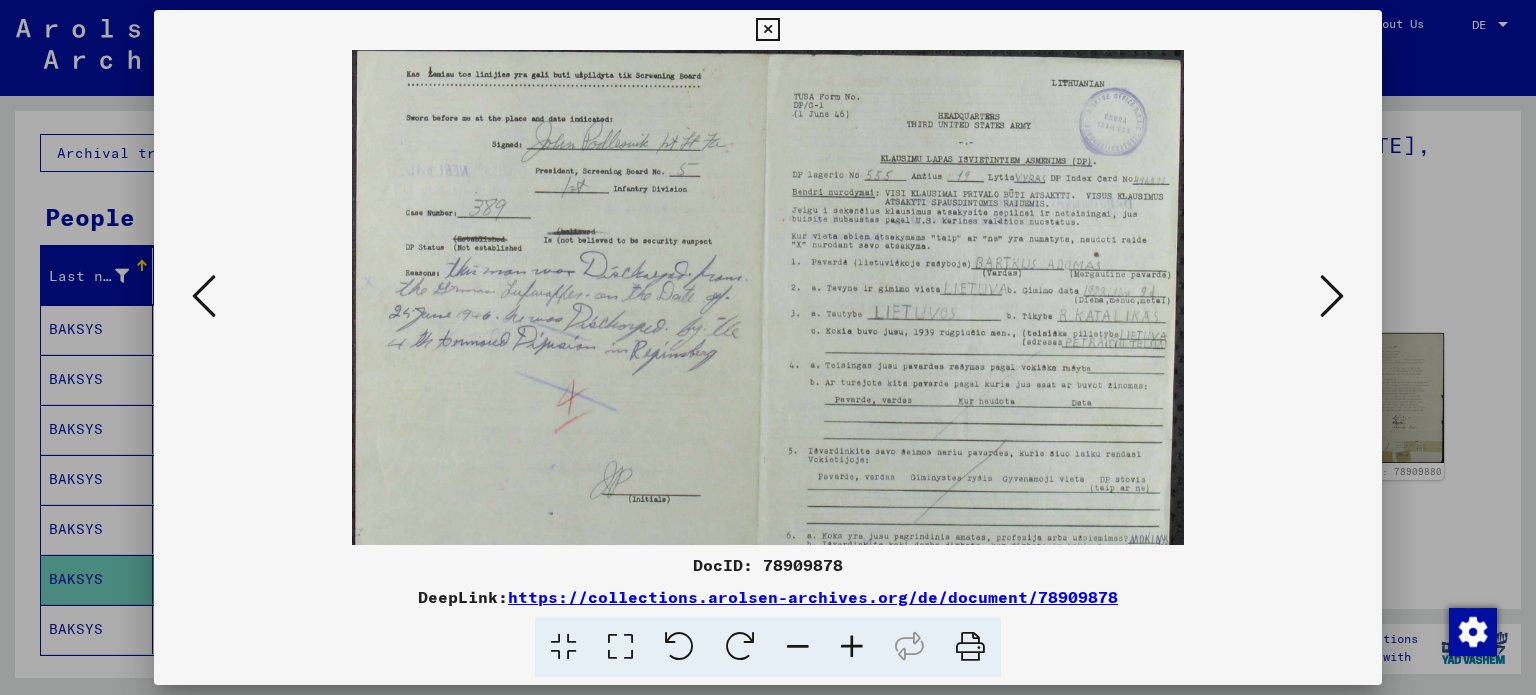 click at bounding box center [852, 647] 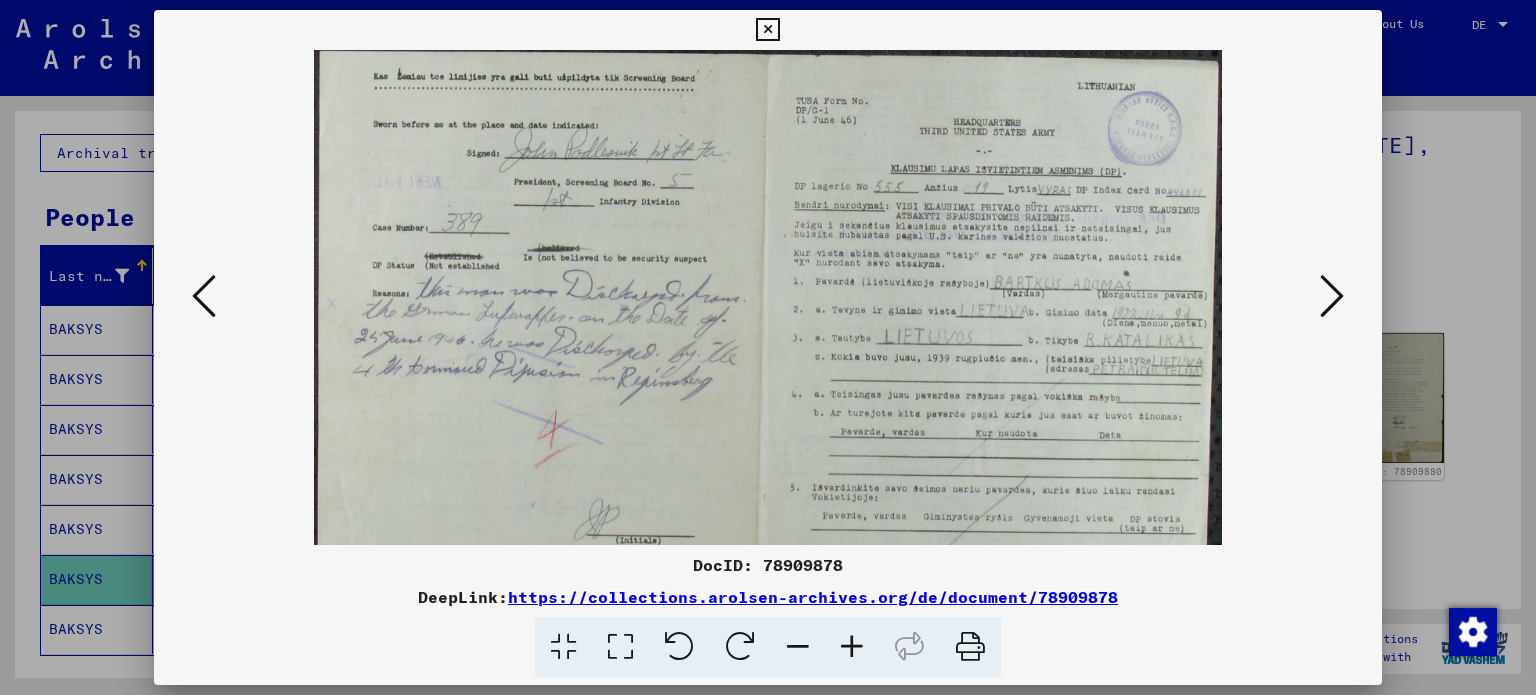 click at bounding box center [852, 647] 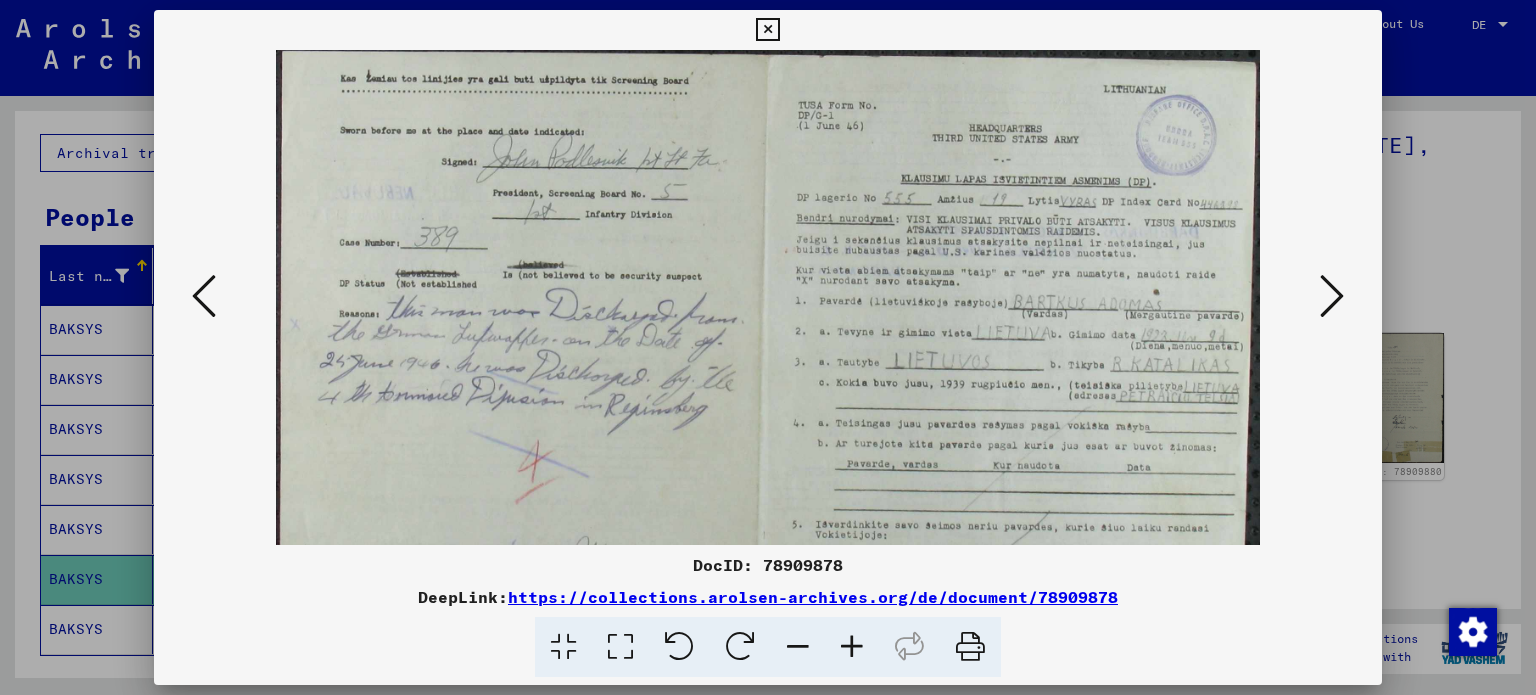 click at bounding box center [852, 647] 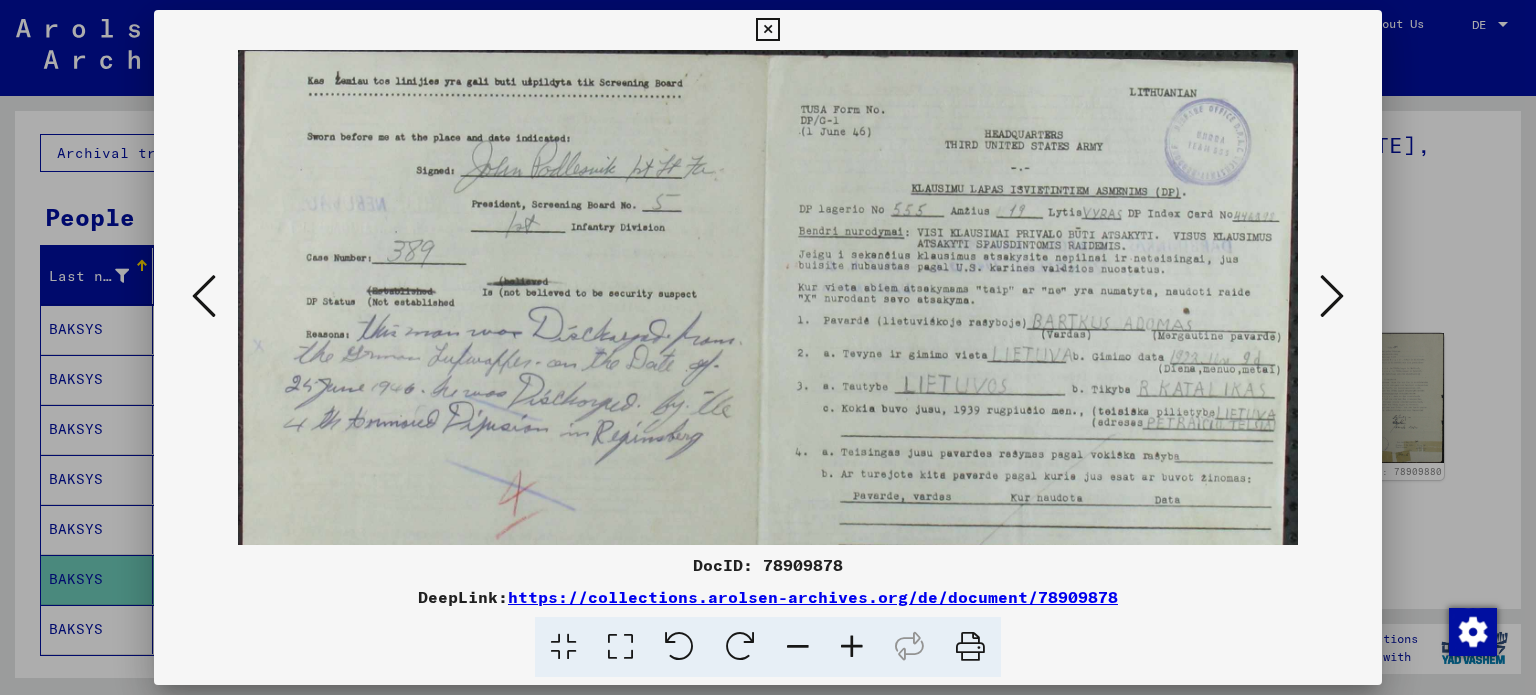 click at bounding box center (852, 647) 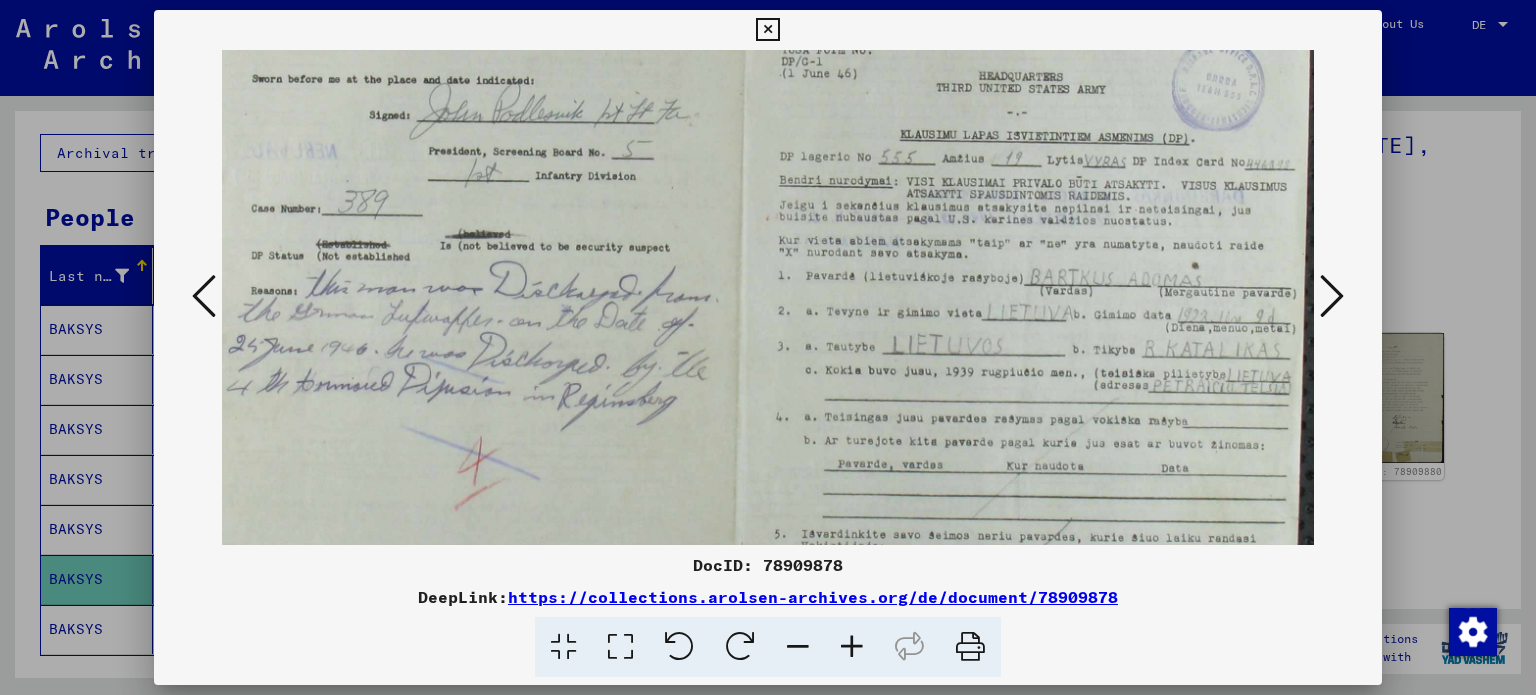 scroll, scrollTop: 69, scrollLeft: 44, axis: both 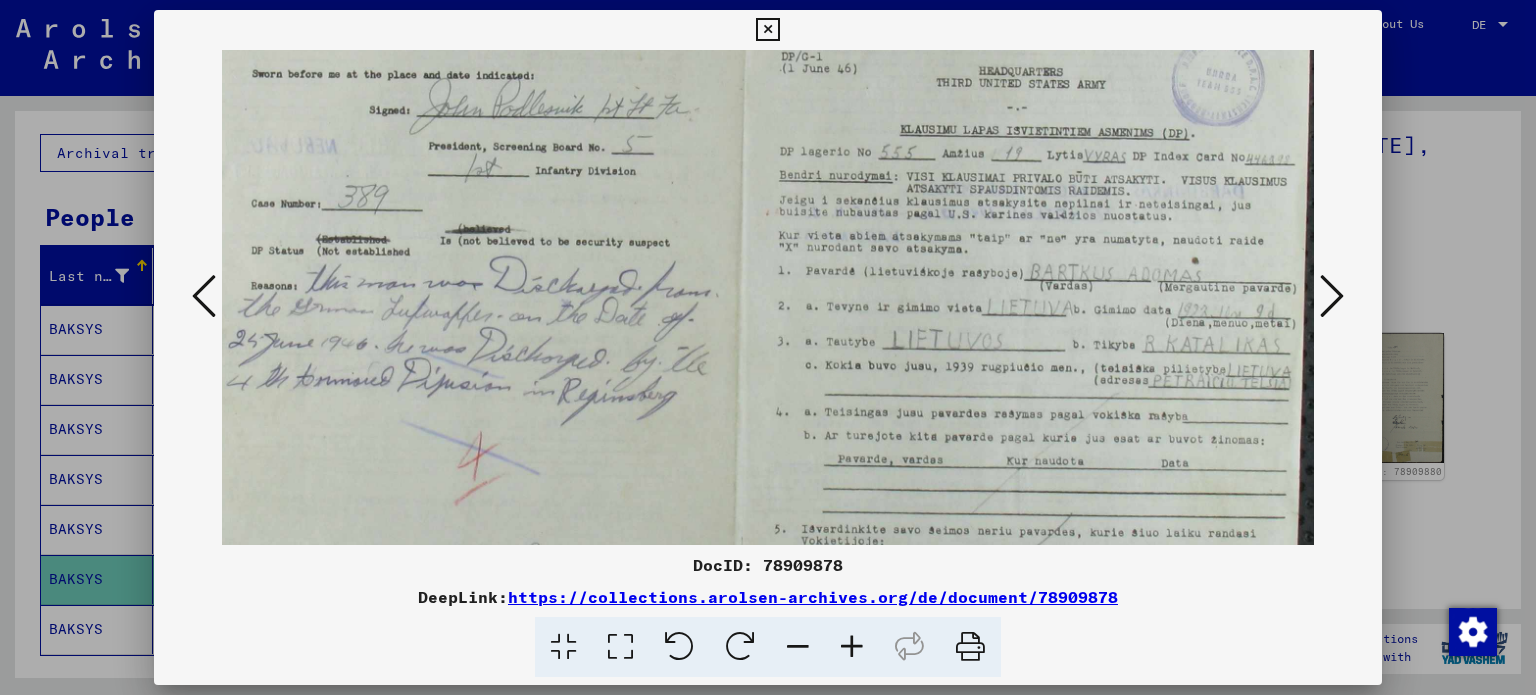 drag, startPoint x: 900, startPoint y: 496, endPoint x: 685, endPoint y: 431, distance: 224.61078 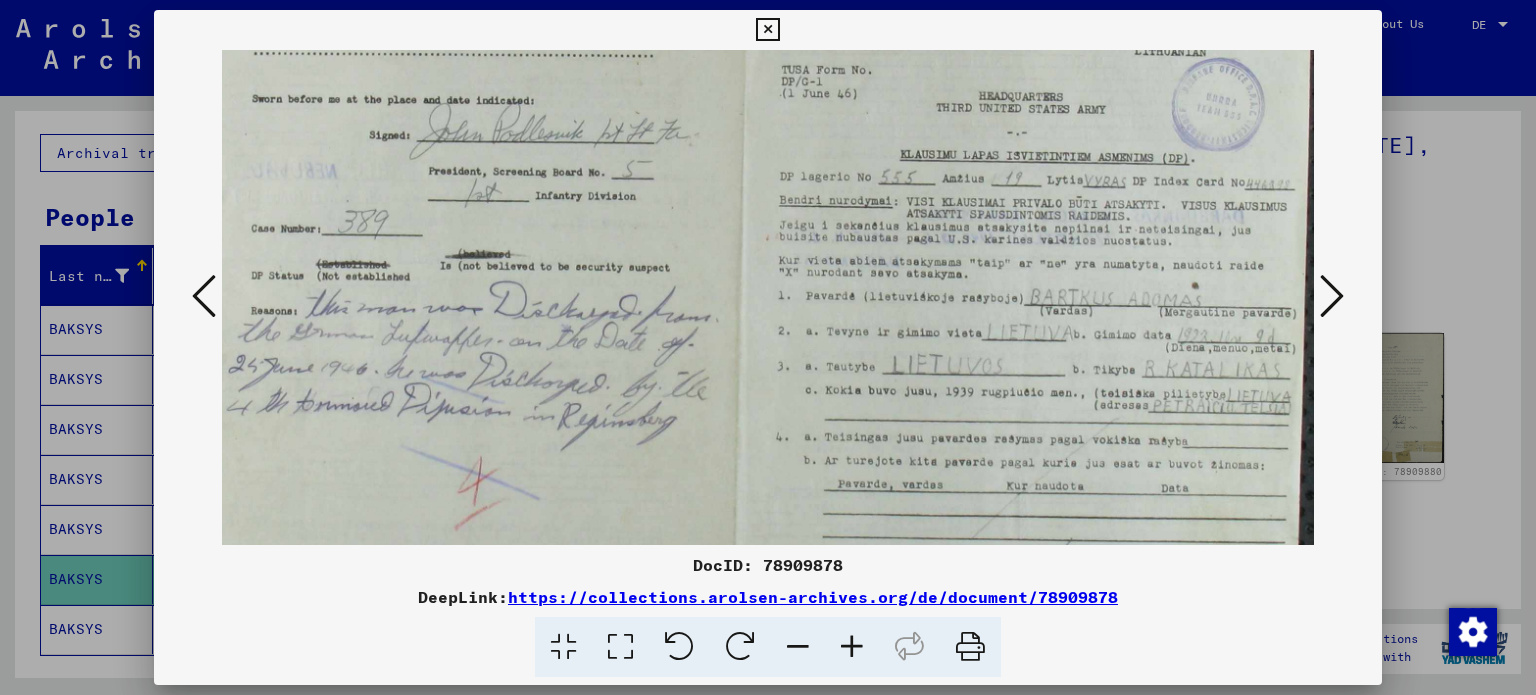 scroll, scrollTop: 40, scrollLeft: 44, axis: both 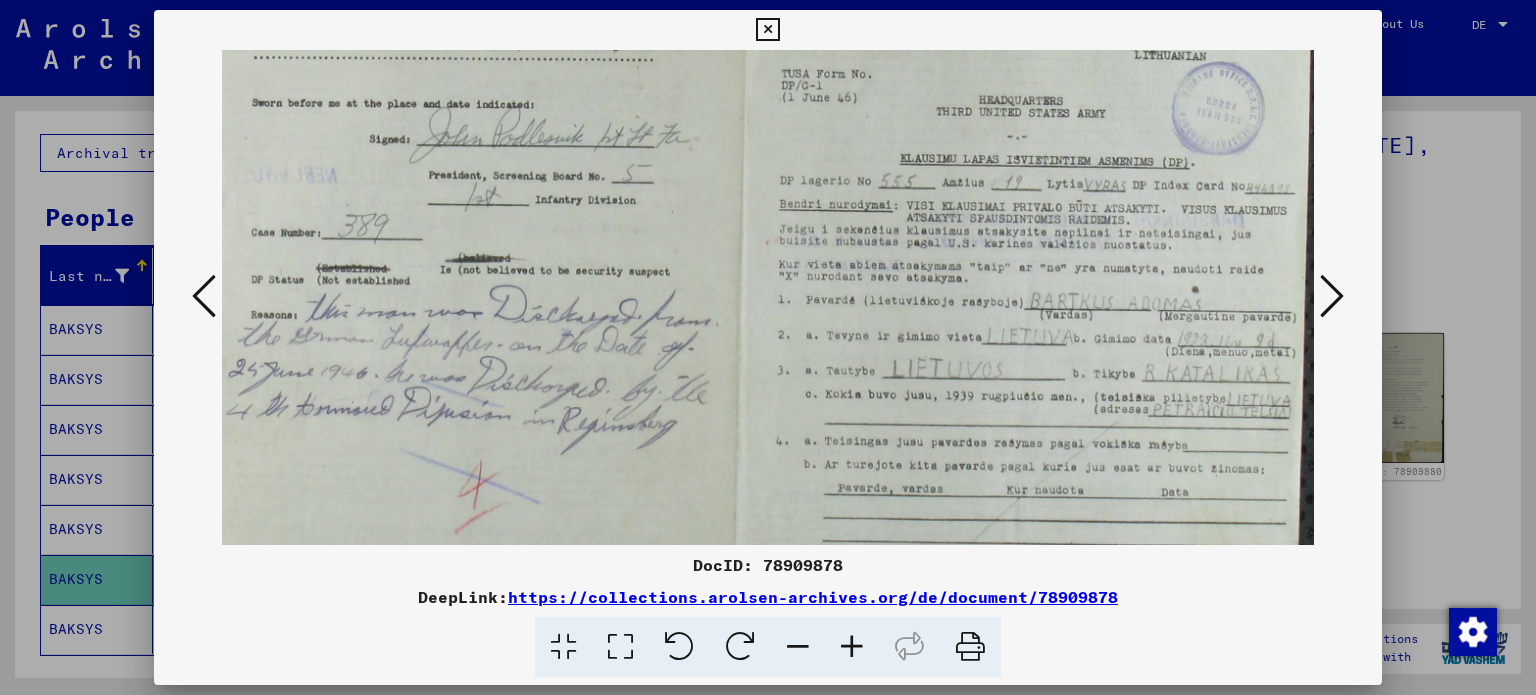 drag, startPoint x: 688, startPoint y: 450, endPoint x: 672, endPoint y: 407, distance: 45.88028 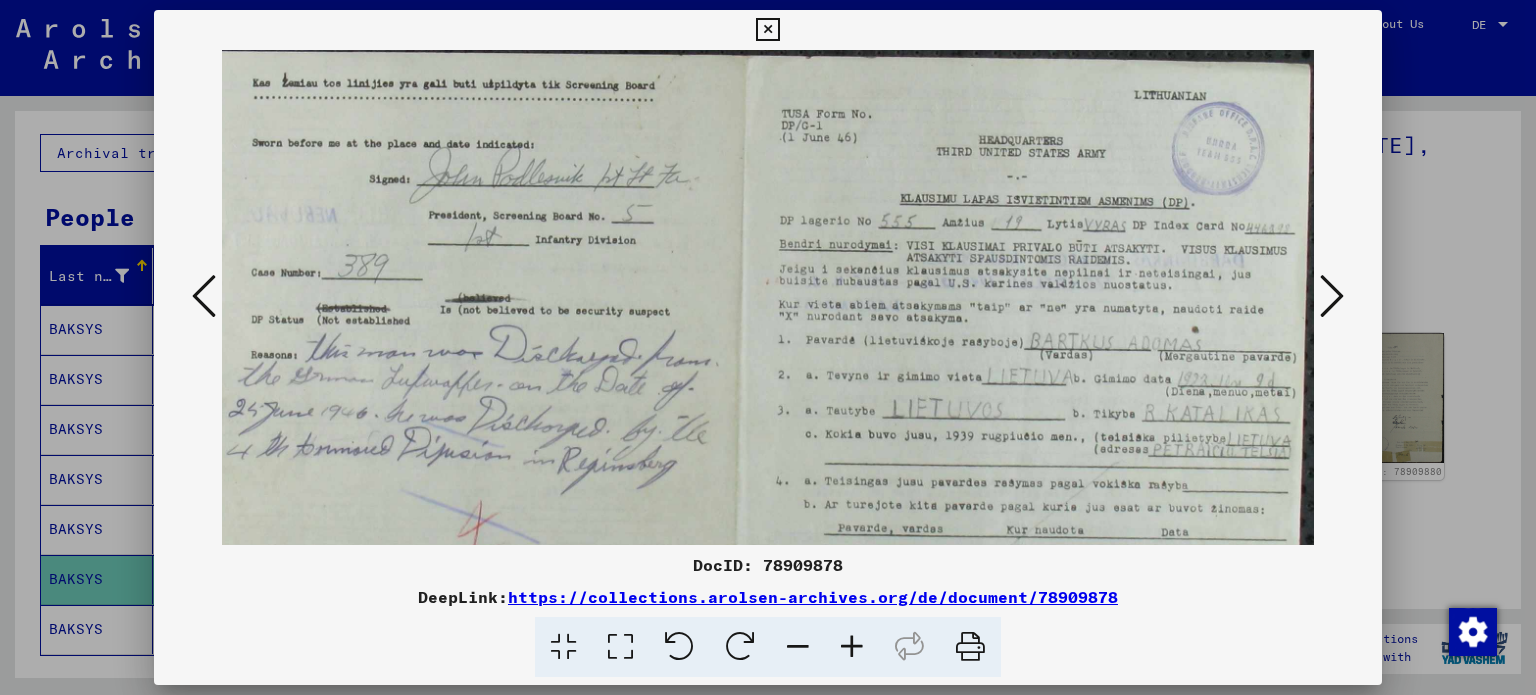 drag, startPoint x: 670, startPoint y: 241, endPoint x: 640, endPoint y: 570, distance: 330.36496 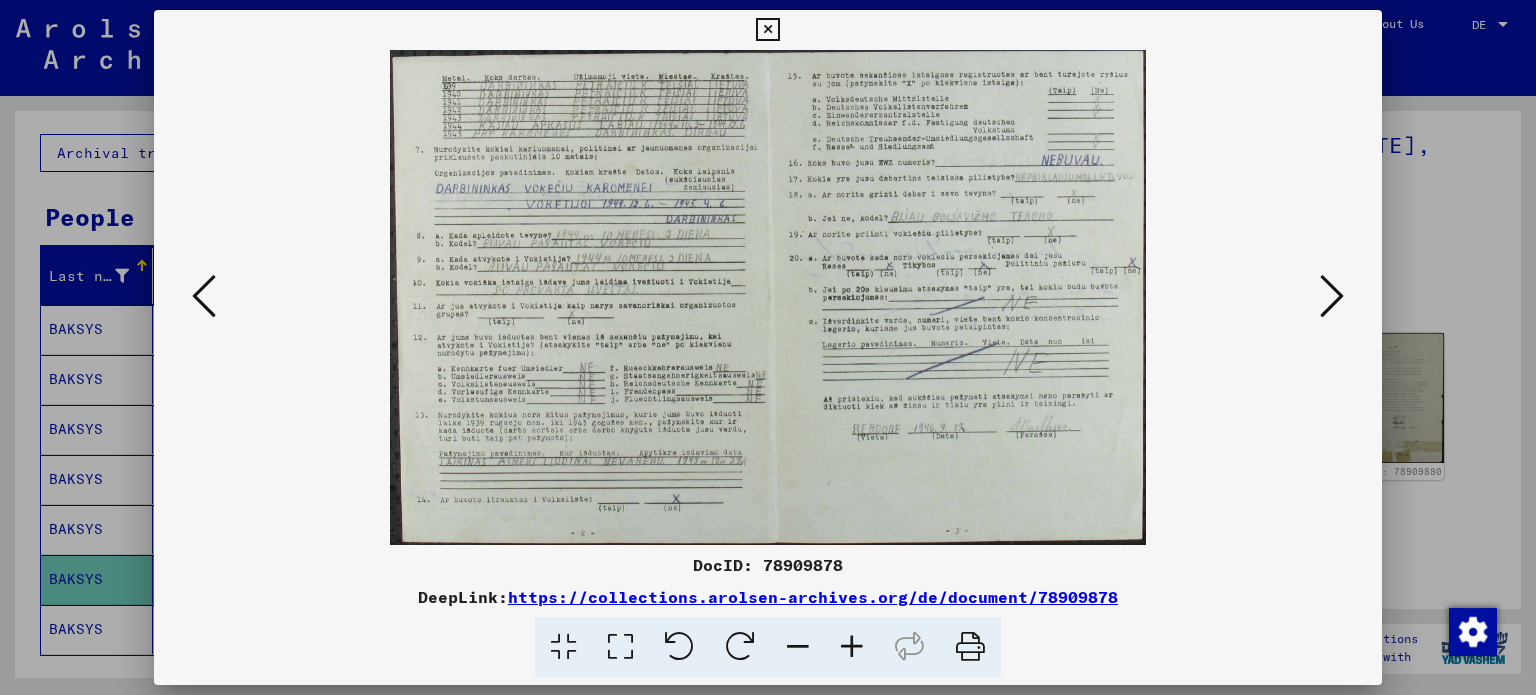 click at bounding box center (970, 647) 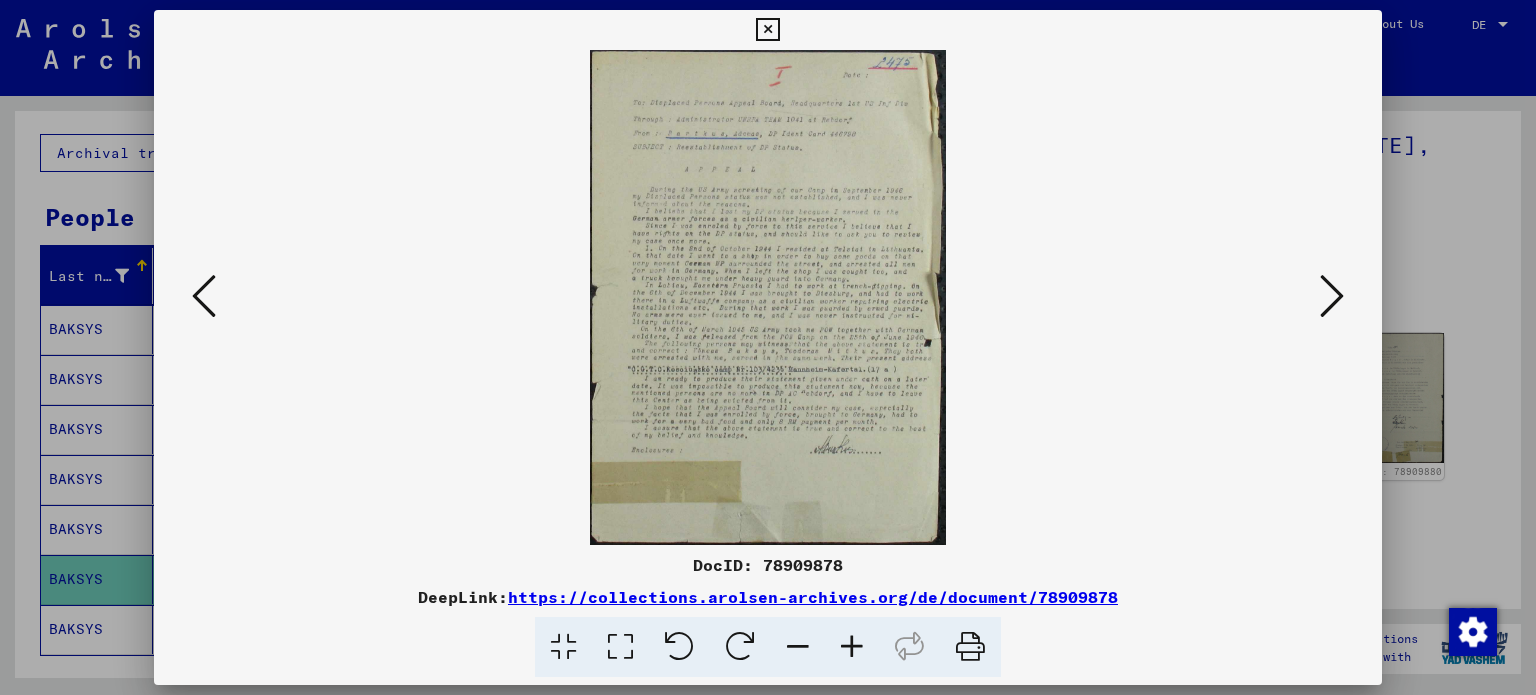 click at bounding box center (970, 647) 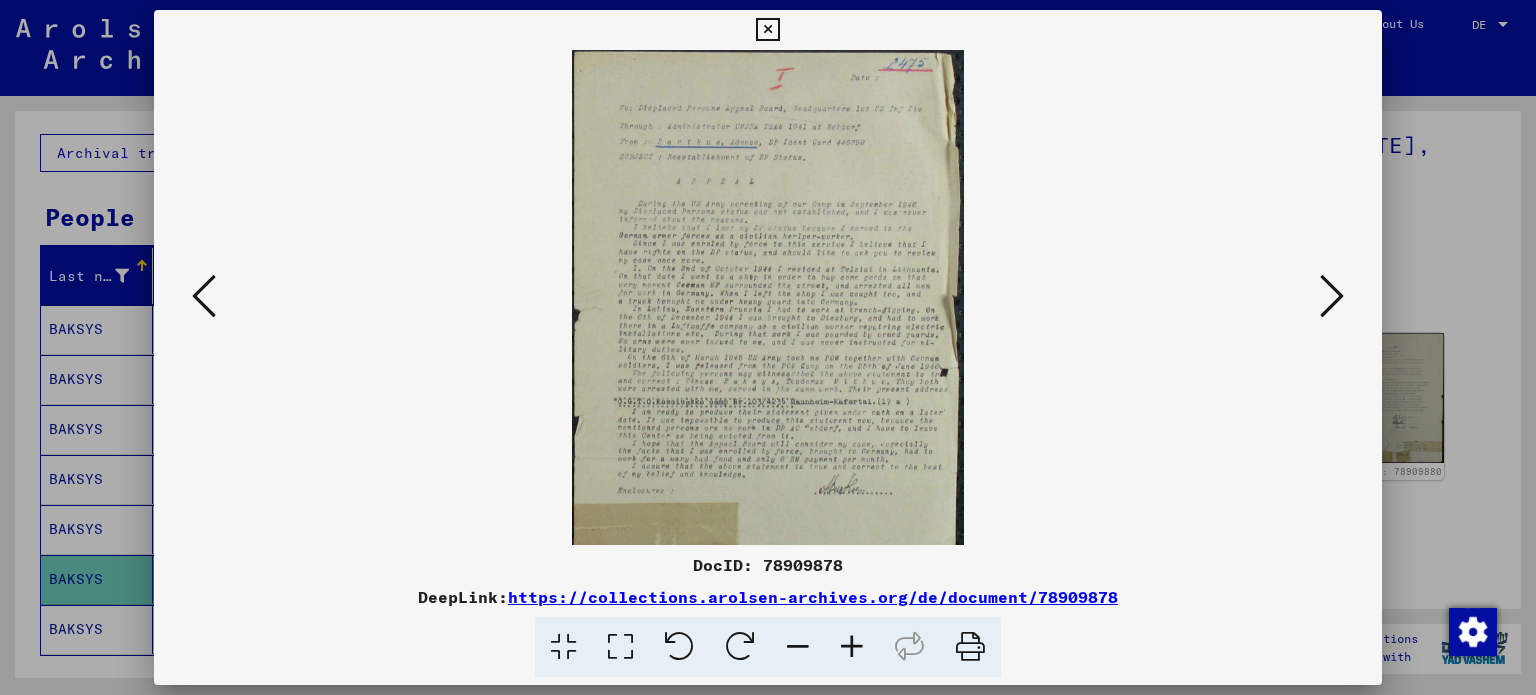 click at bounding box center [852, 647] 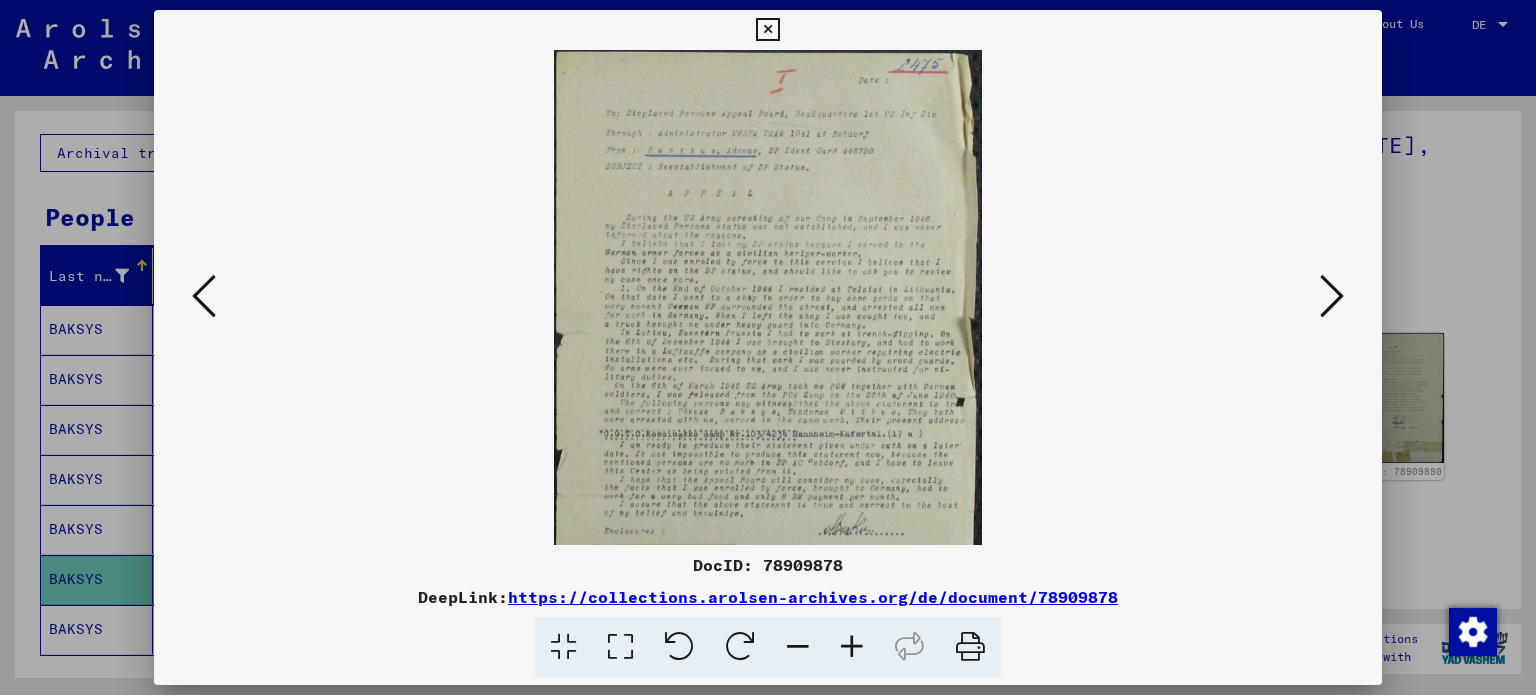click at bounding box center (852, 647) 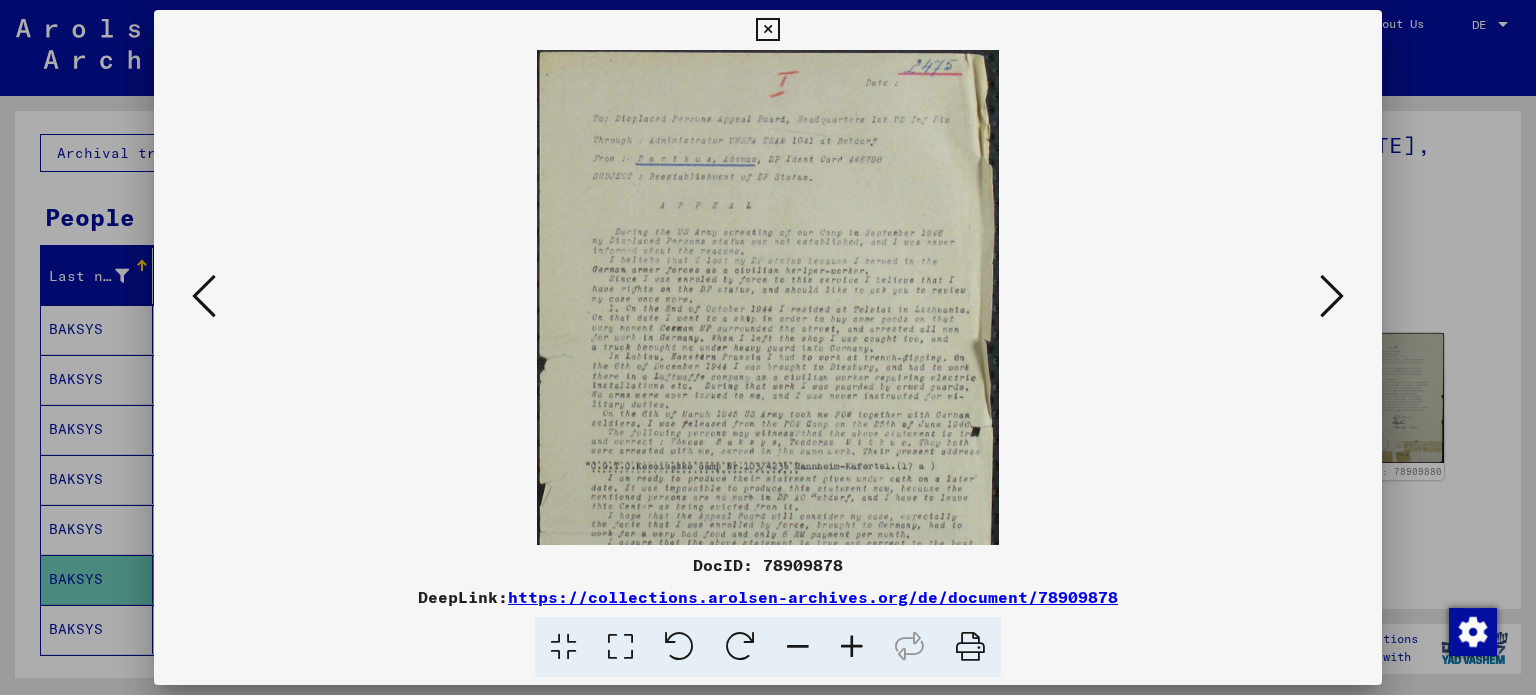 click at bounding box center (852, 647) 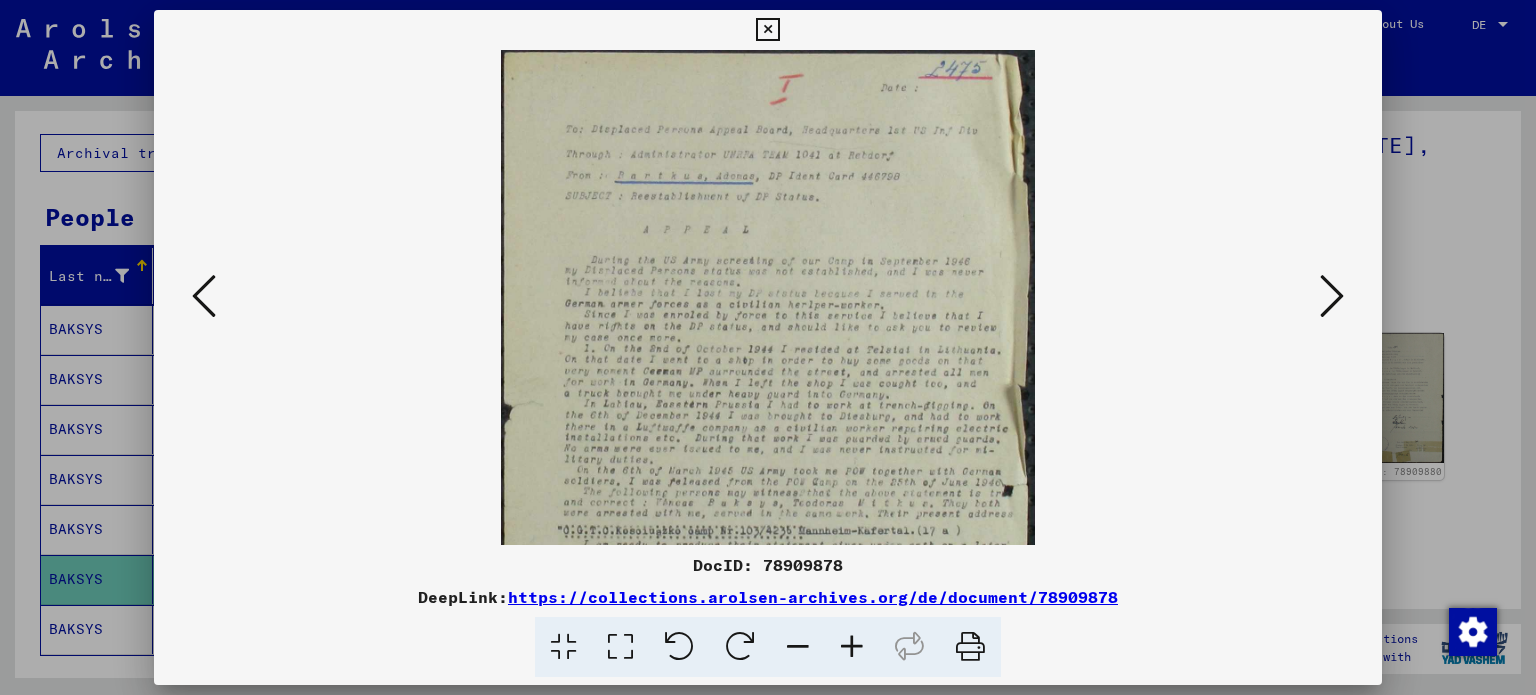 click at bounding box center (852, 647) 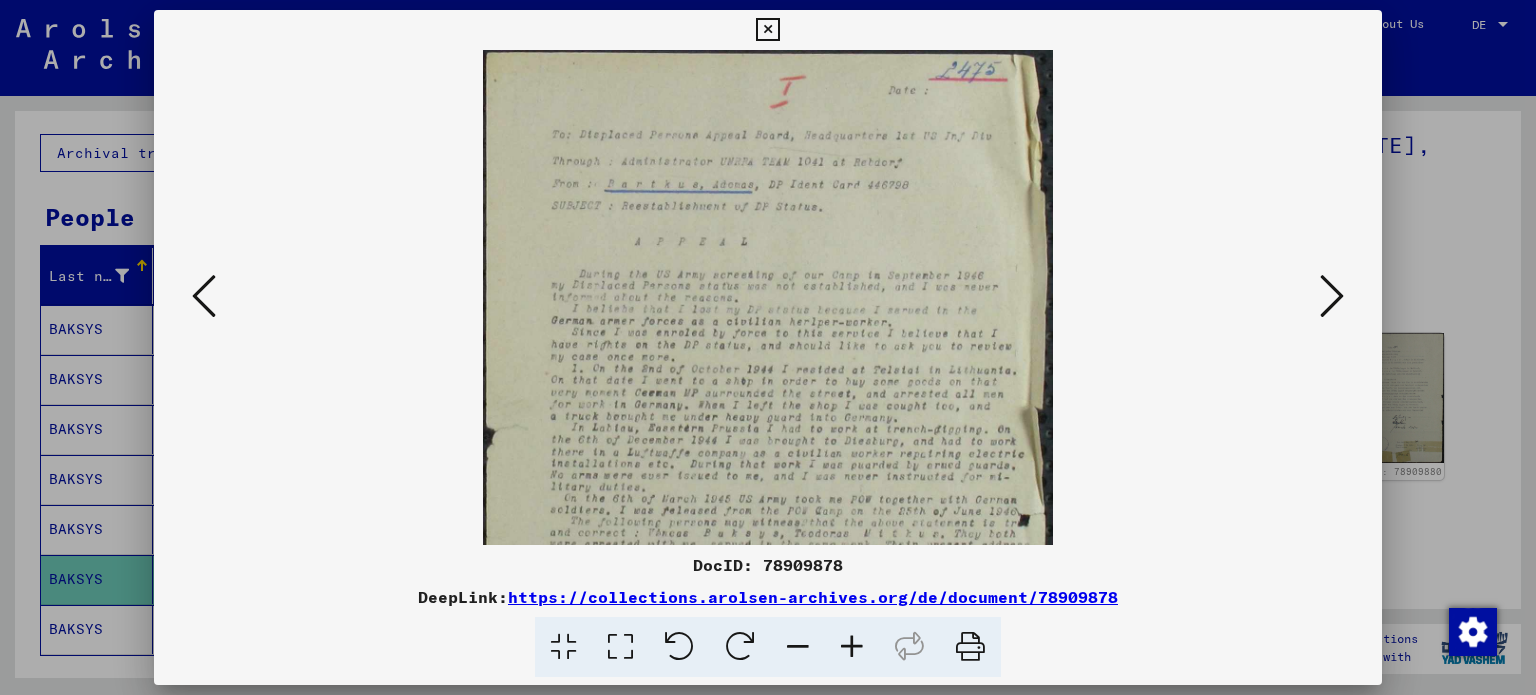 click at bounding box center (852, 647) 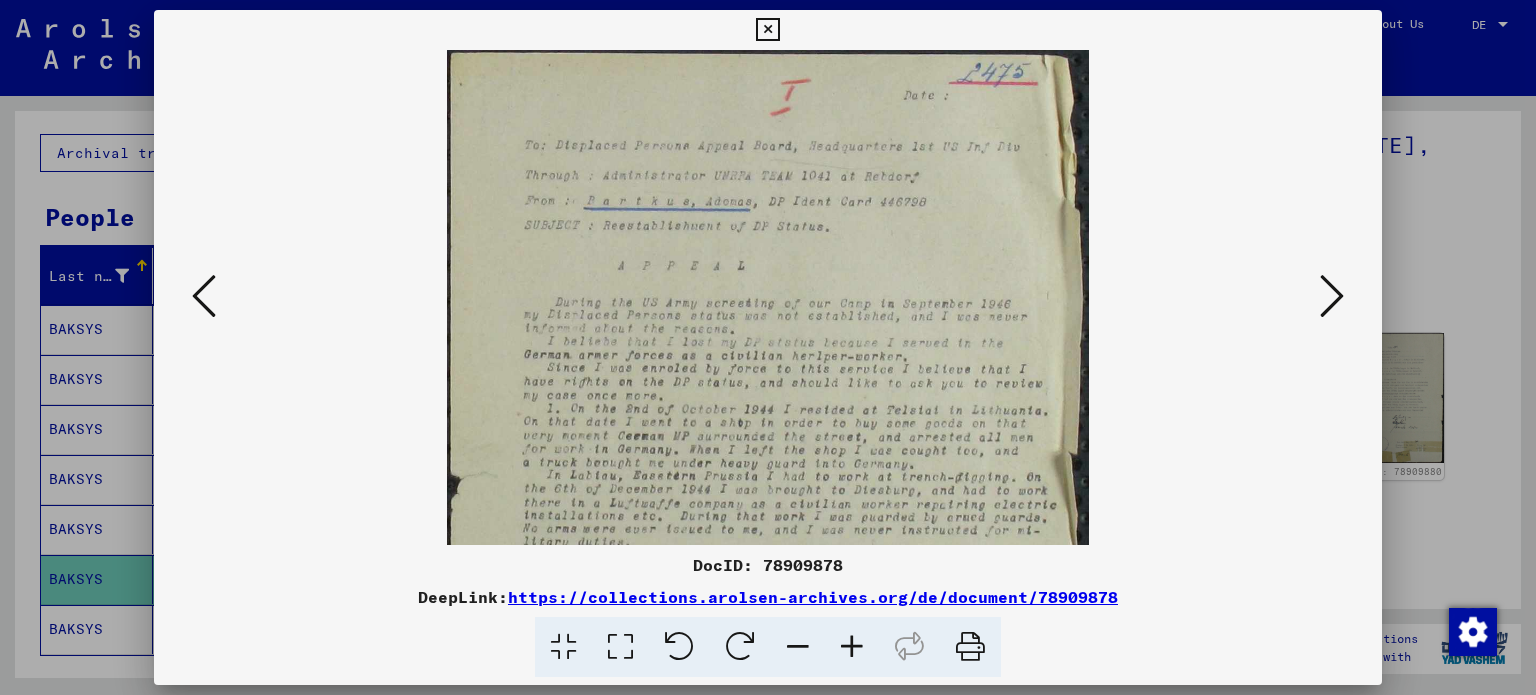 click at bounding box center (852, 647) 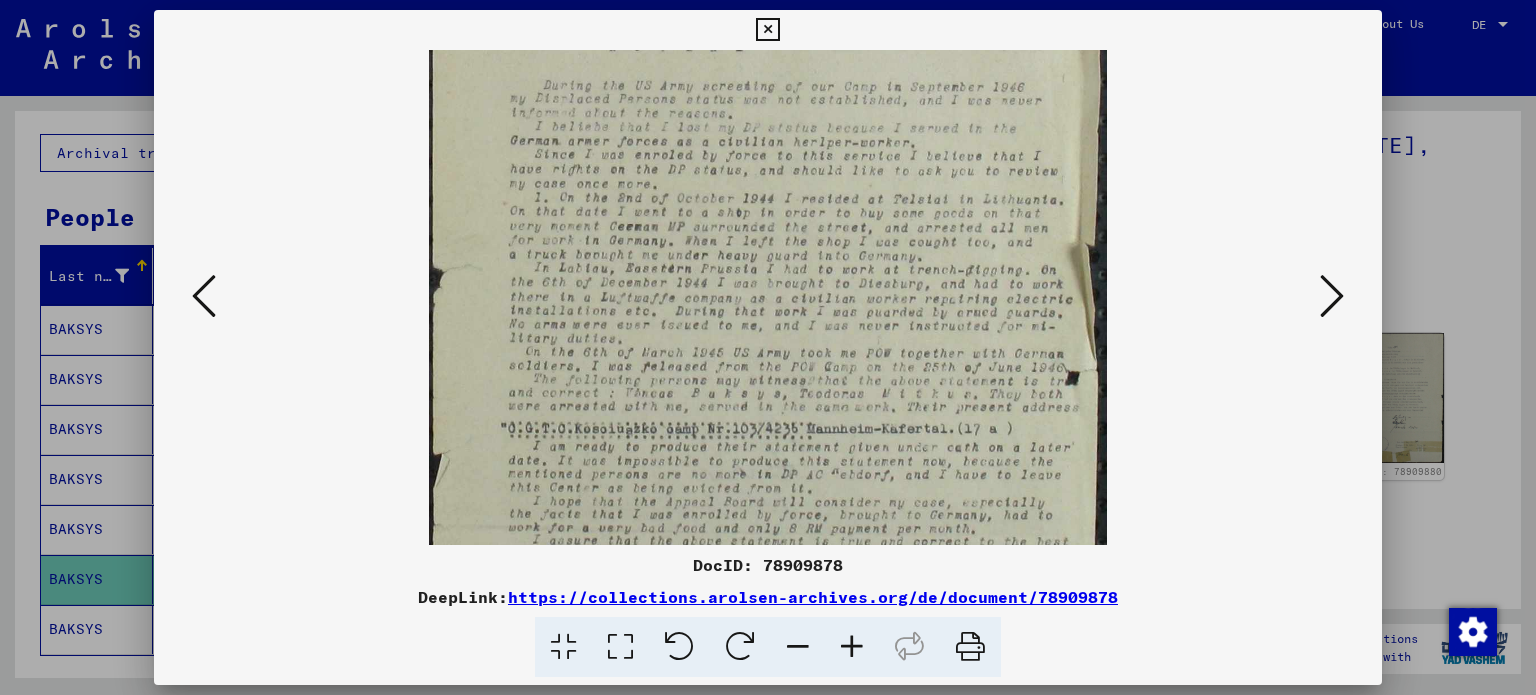scroll, scrollTop: 232, scrollLeft: 0, axis: vertical 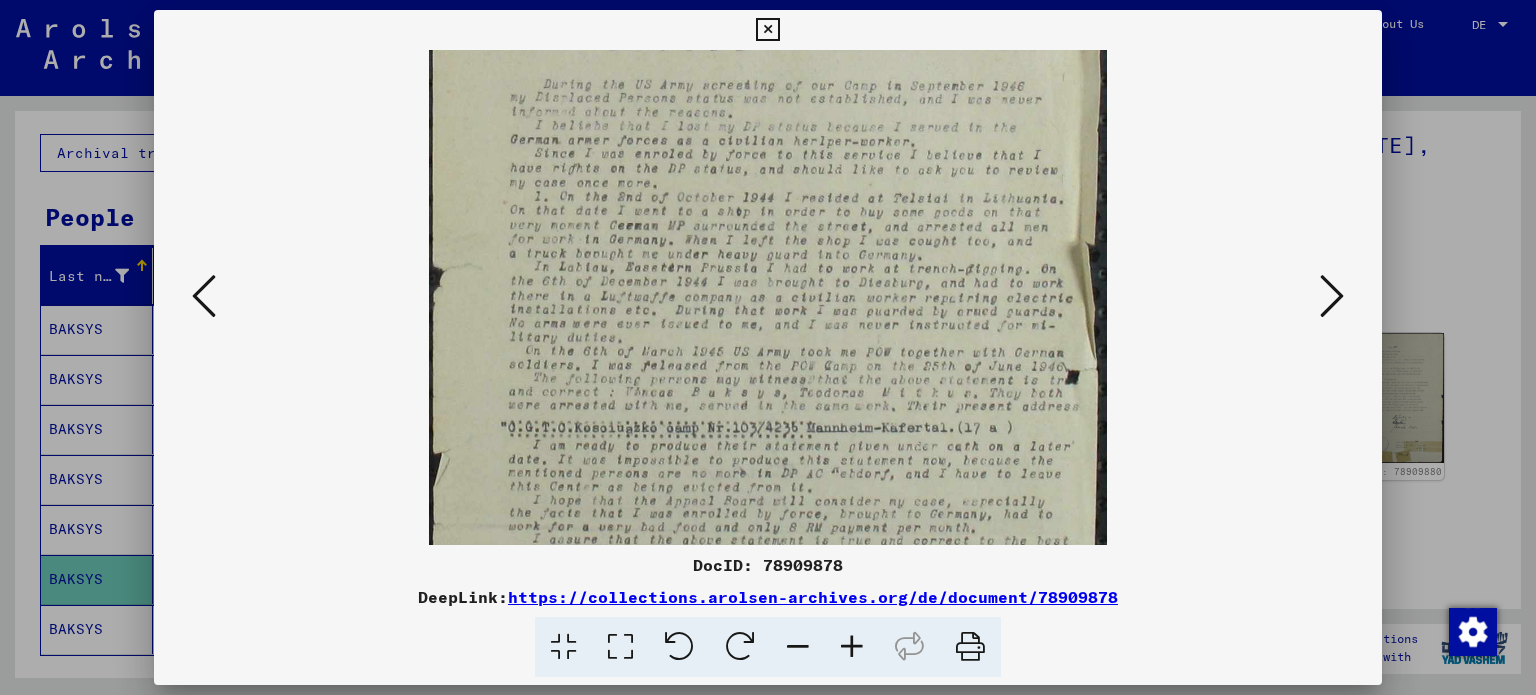 drag, startPoint x: 851, startPoint y: 470, endPoint x: 841, endPoint y: 243, distance: 227.22015 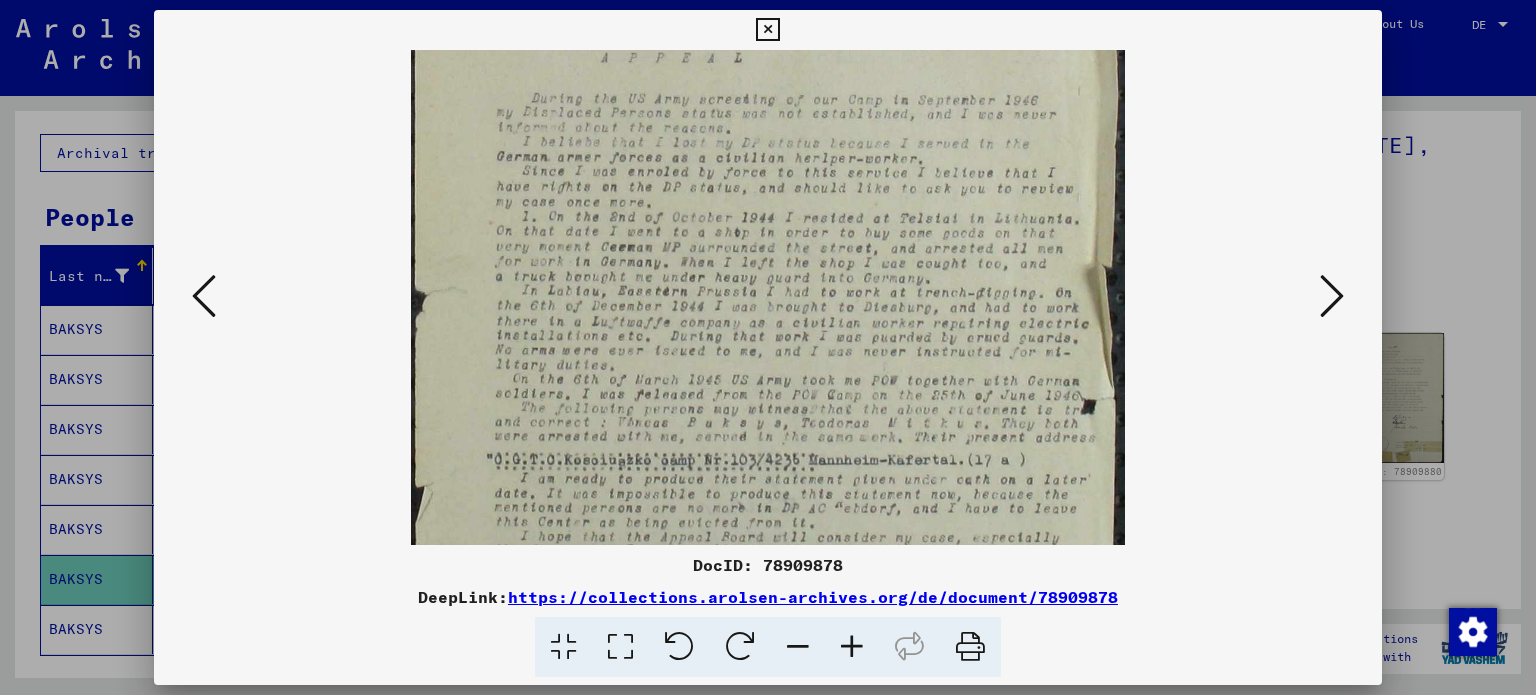 click at bounding box center (852, 647) 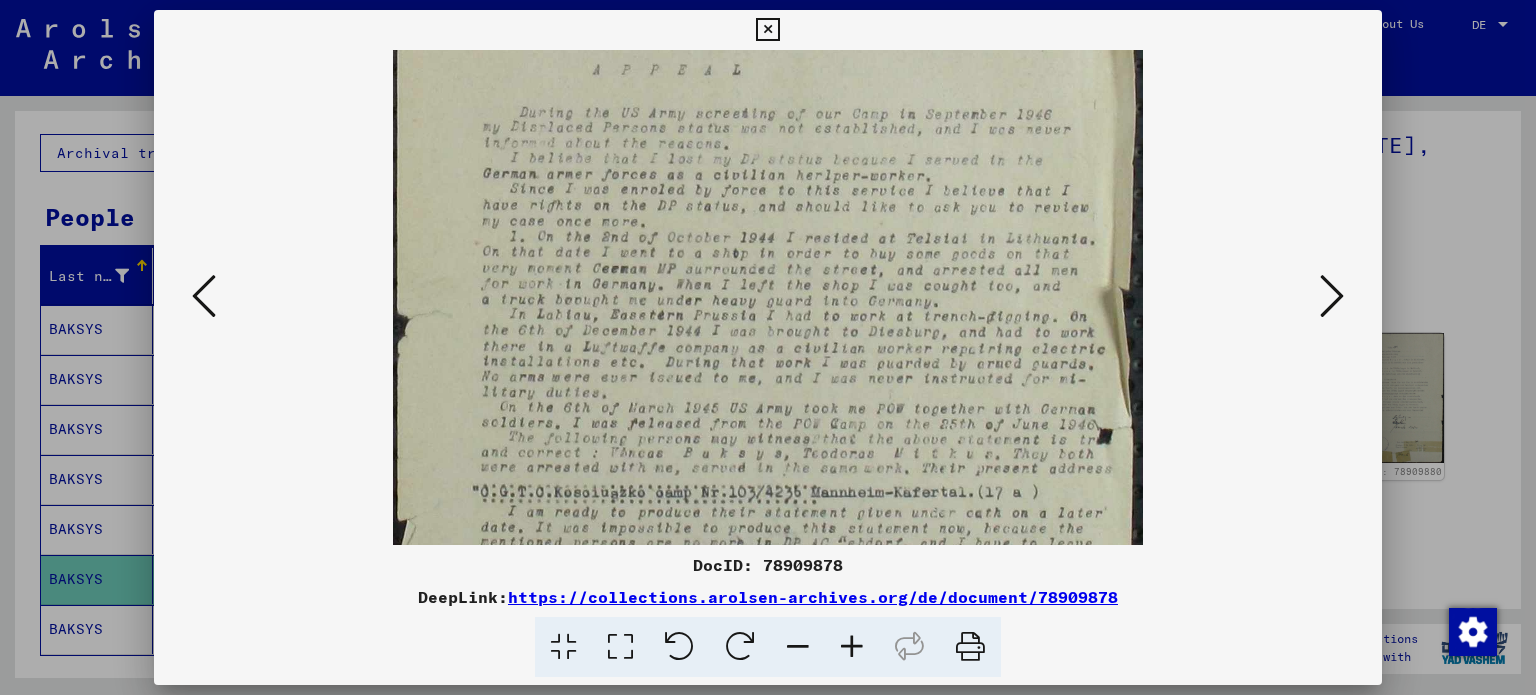 click at bounding box center (852, 647) 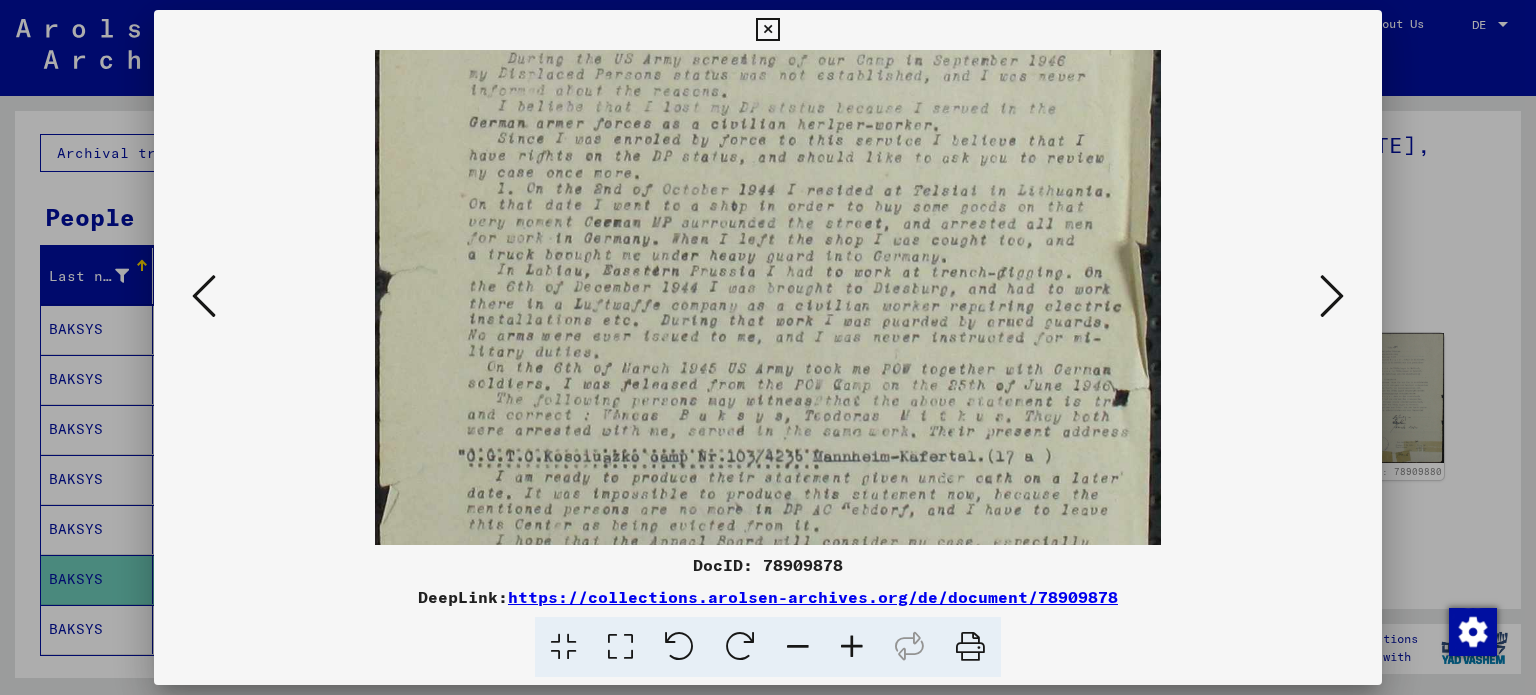 scroll, scrollTop: 302, scrollLeft: 0, axis: vertical 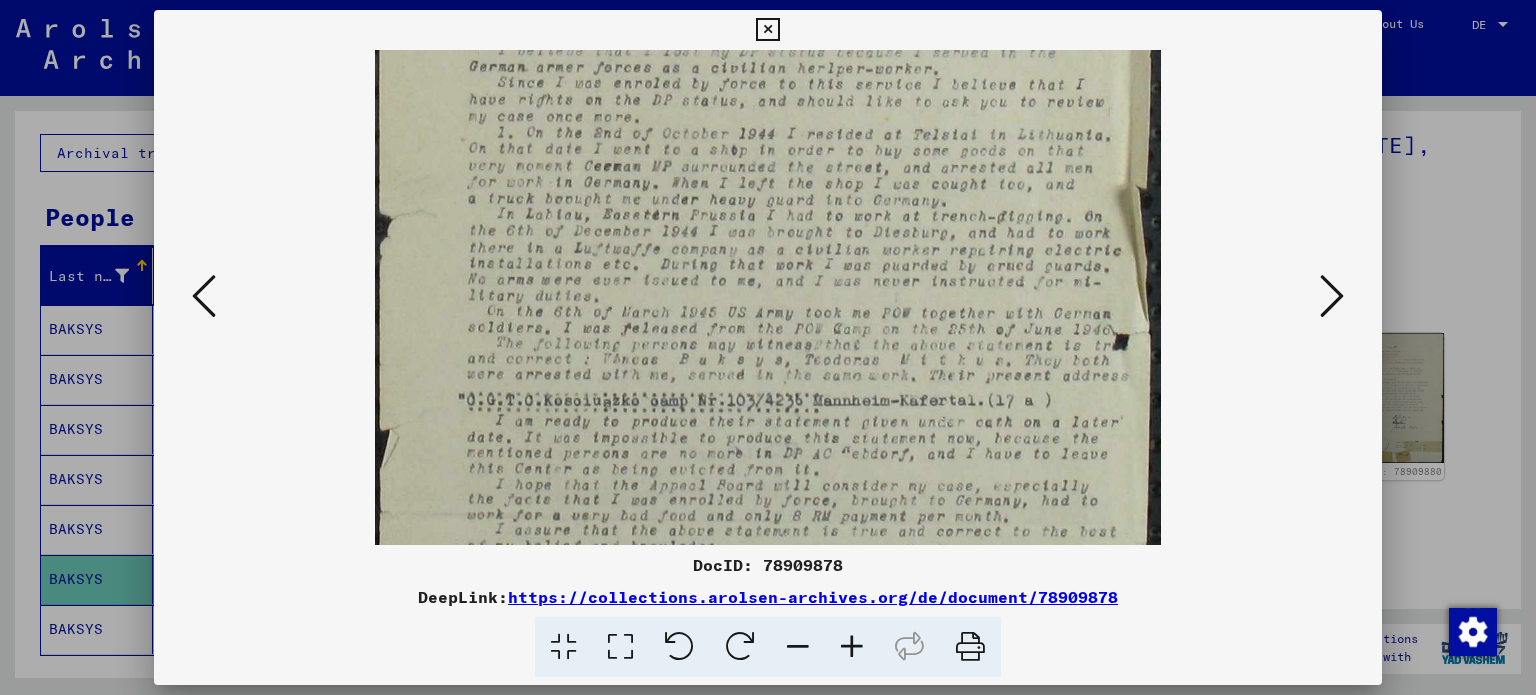 drag, startPoint x: 733, startPoint y: 411, endPoint x: 721, endPoint y: 277, distance: 134.53624 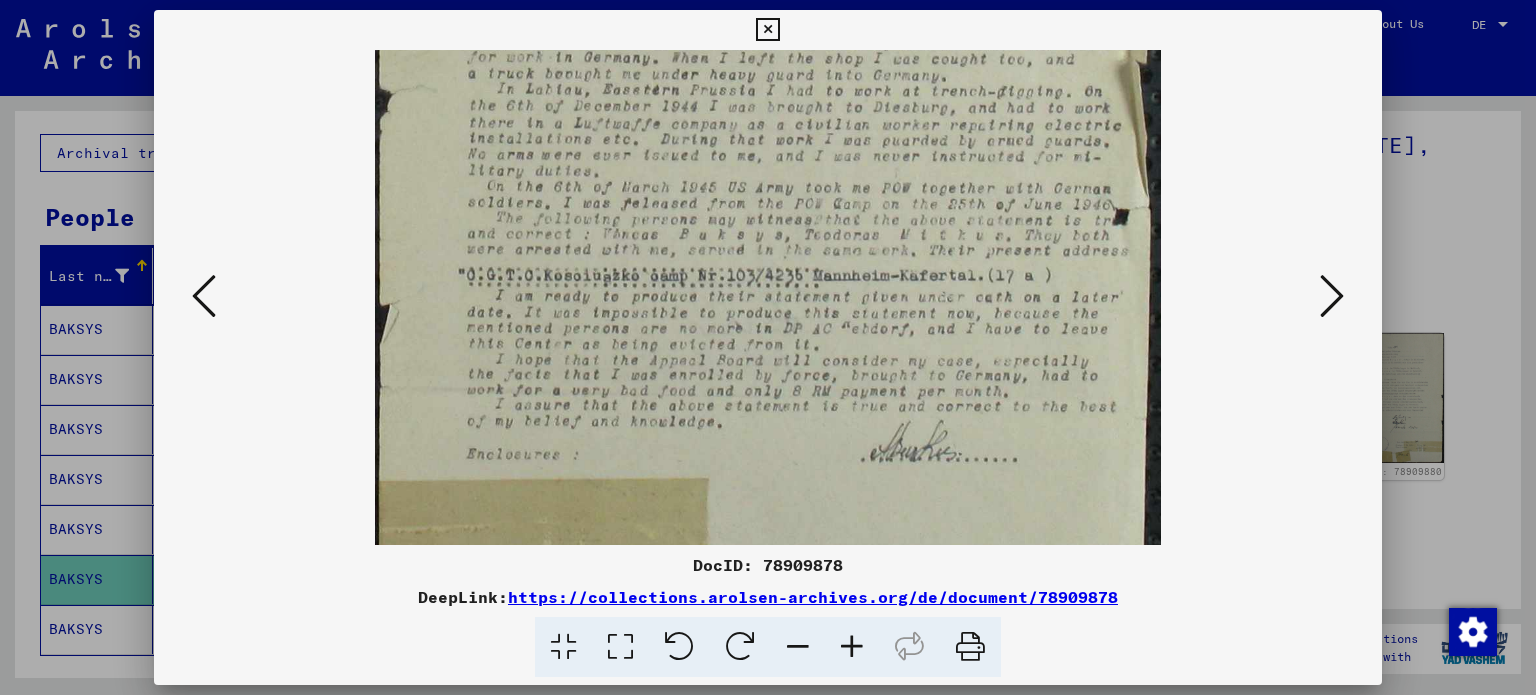 scroll, scrollTop: 482, scrollLeft: 0, axis: vertical 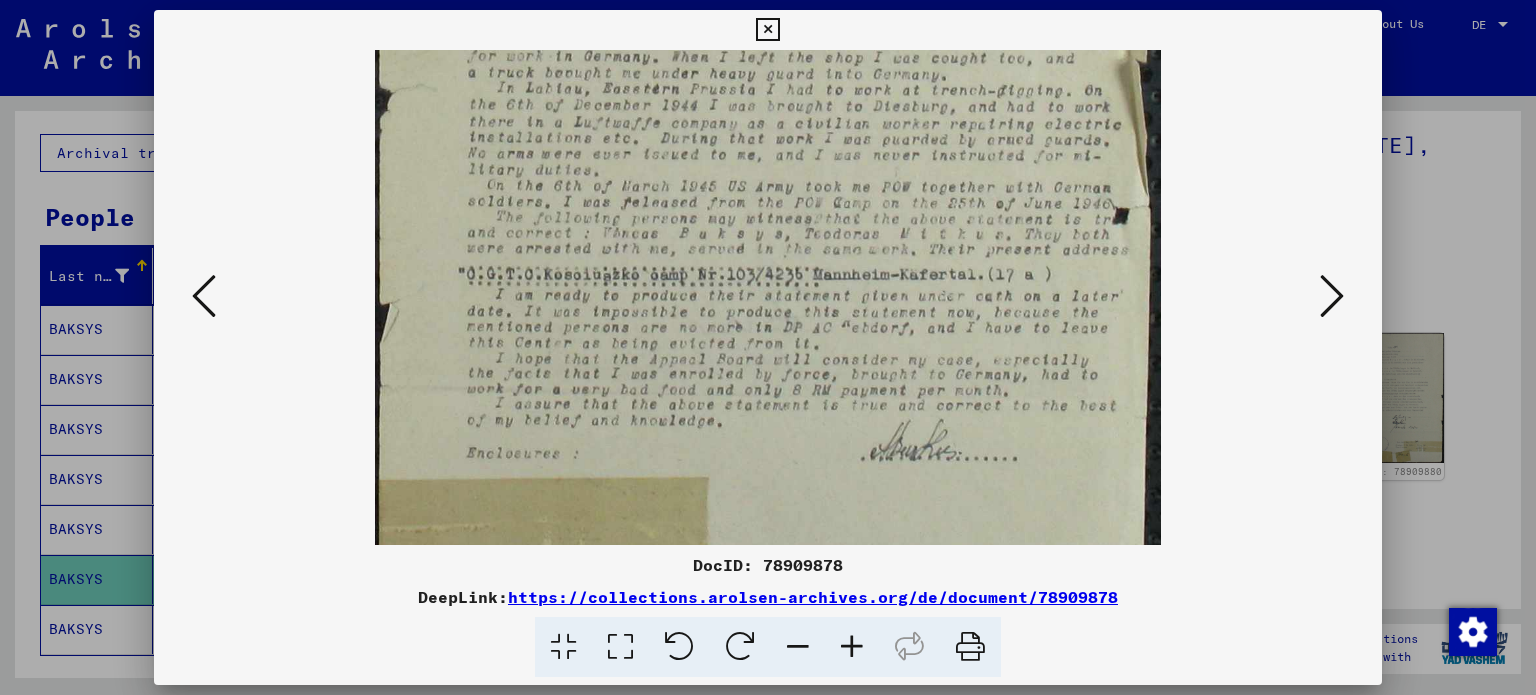 drag, startPoint x: 816, startPoint y: 463, endPoint x: 813, endPoint y: 344, distance: 119.03781 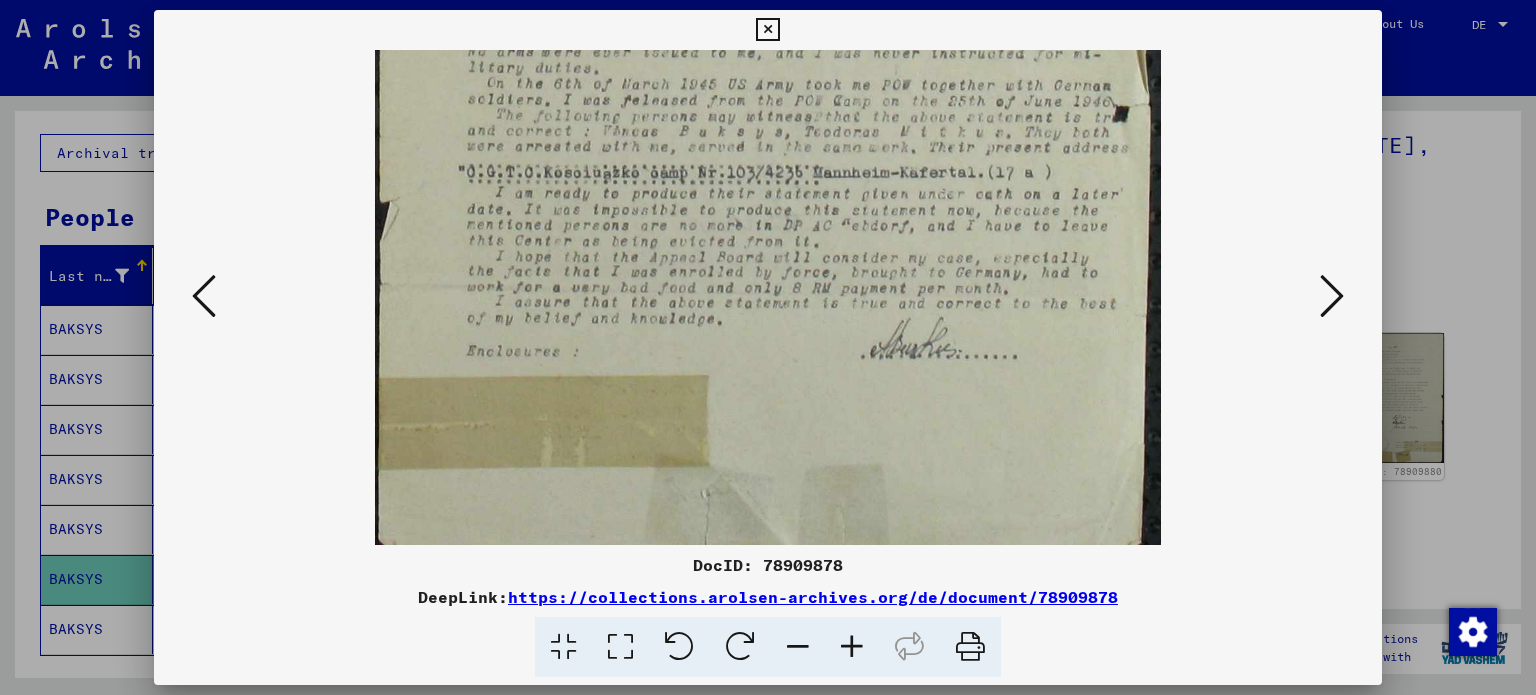 scroll, scrollTop: 600, scrollLeft: 0, axis: vertical 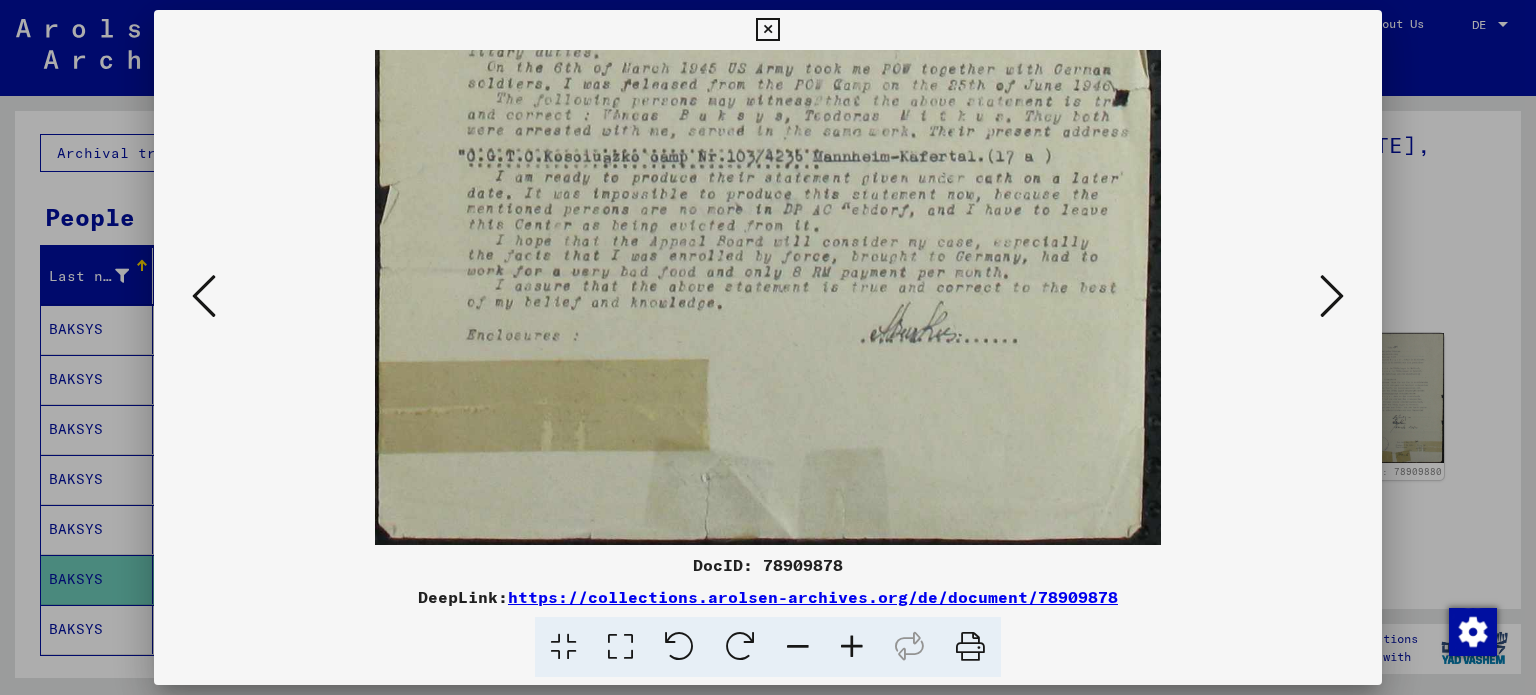 drag, startPoint x: 723, startPoint y: 433, endPoint x: 711, endPoint y: 234, distance: 199.36148 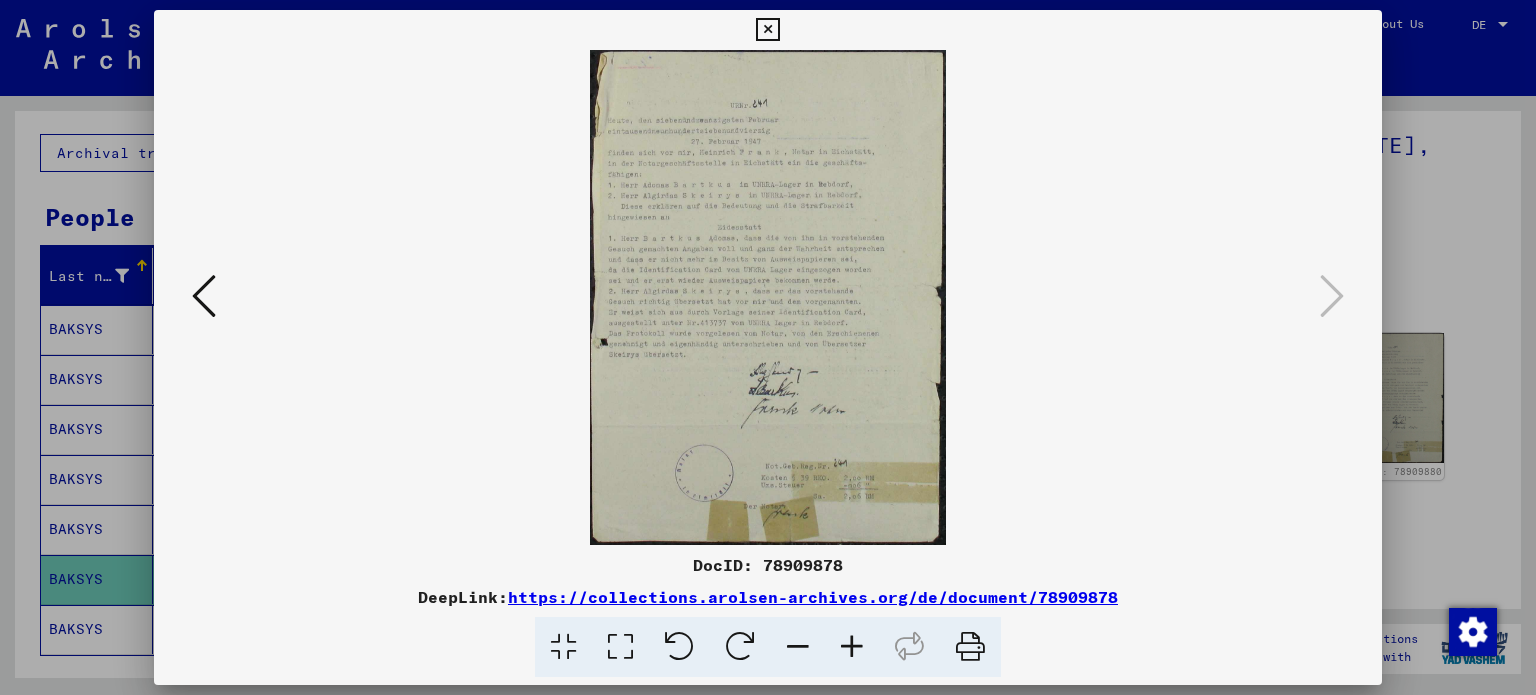 scroll, scrollTop: 0, scrollLeft: 0, axis: both 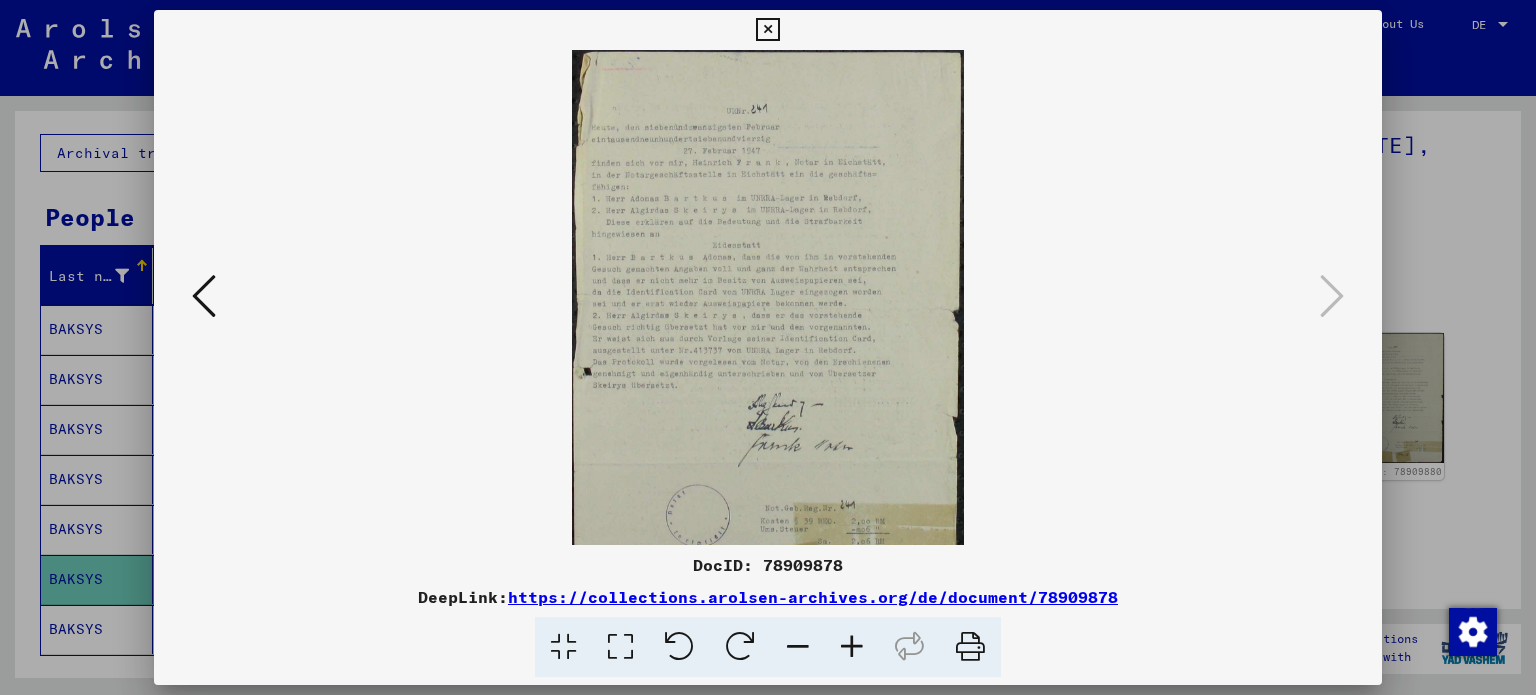 click at bounding box center [852, 647] 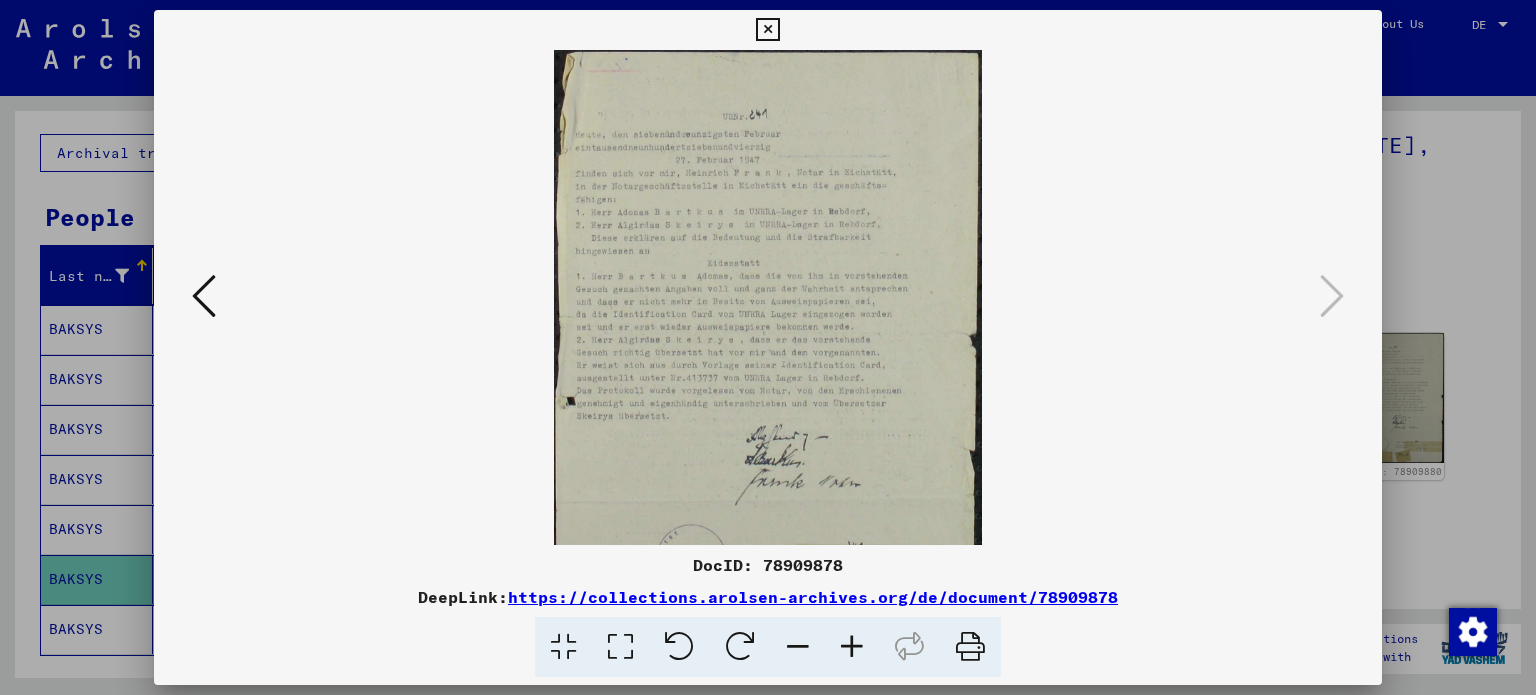 click at bounding box center (852, 647) 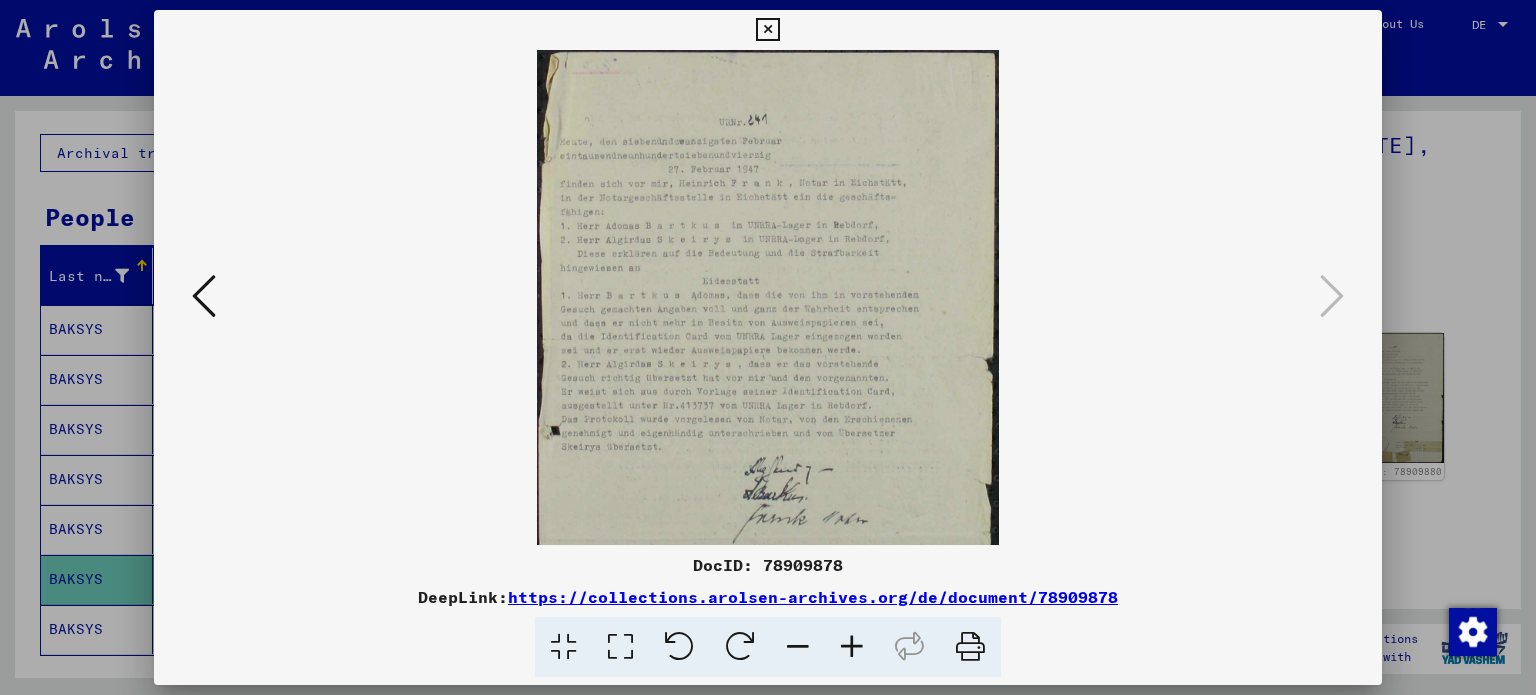 click at bounding box center (852, 647) 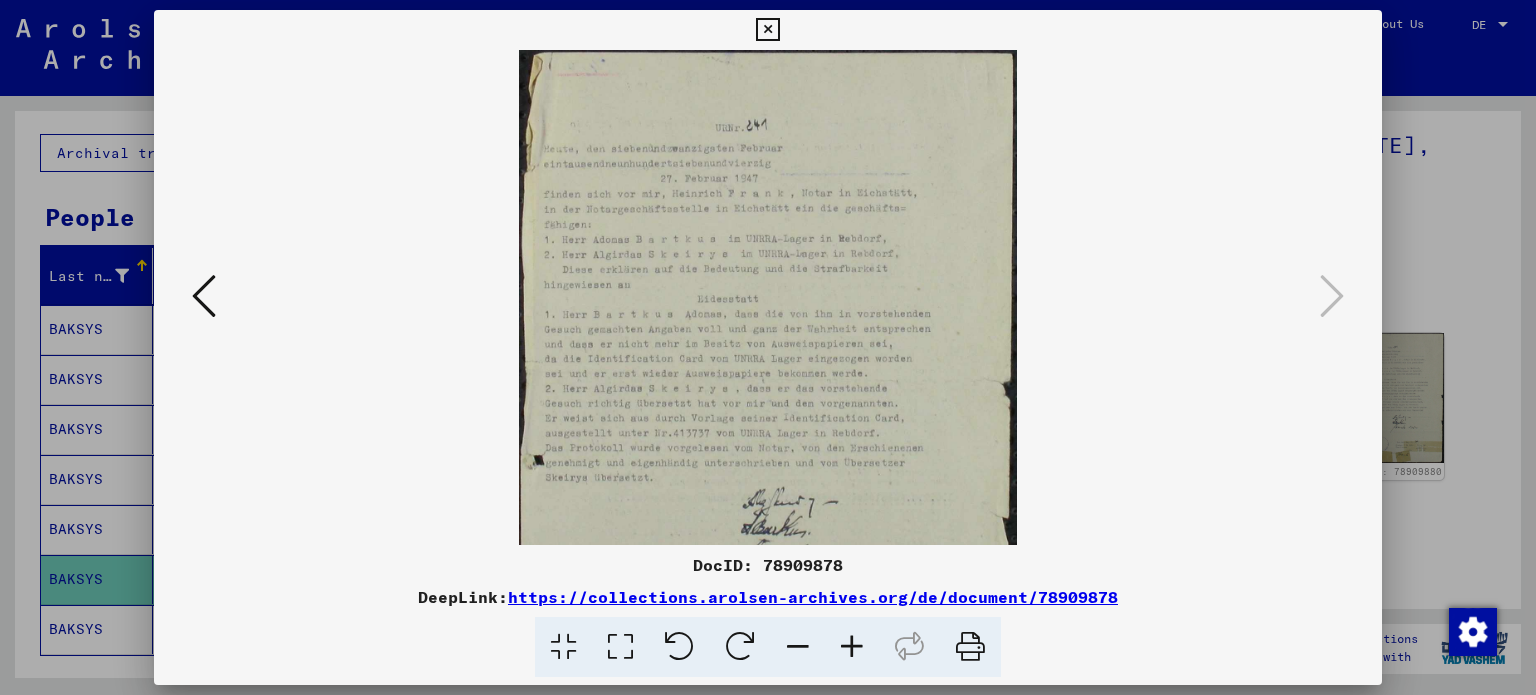 click at bounding box center (852, 647) 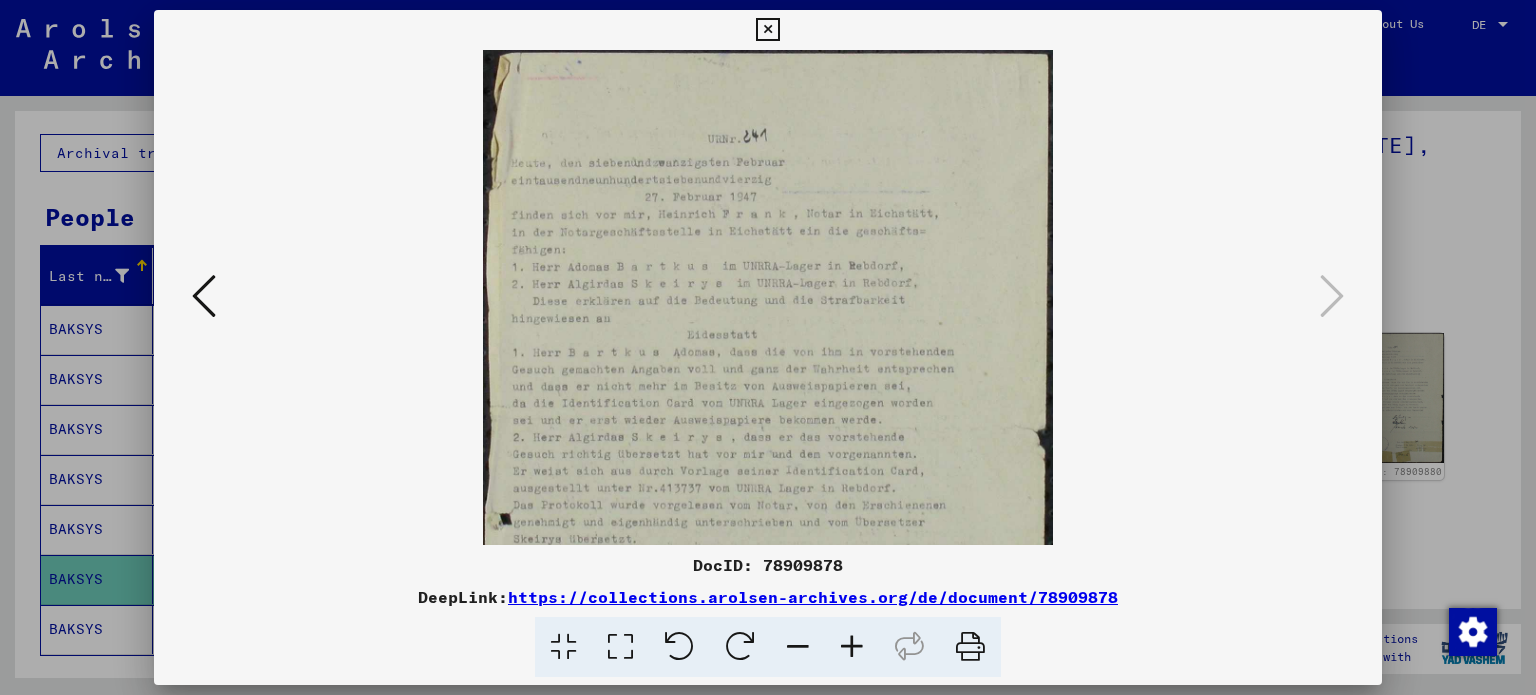 click at bounding box center (970, 647) 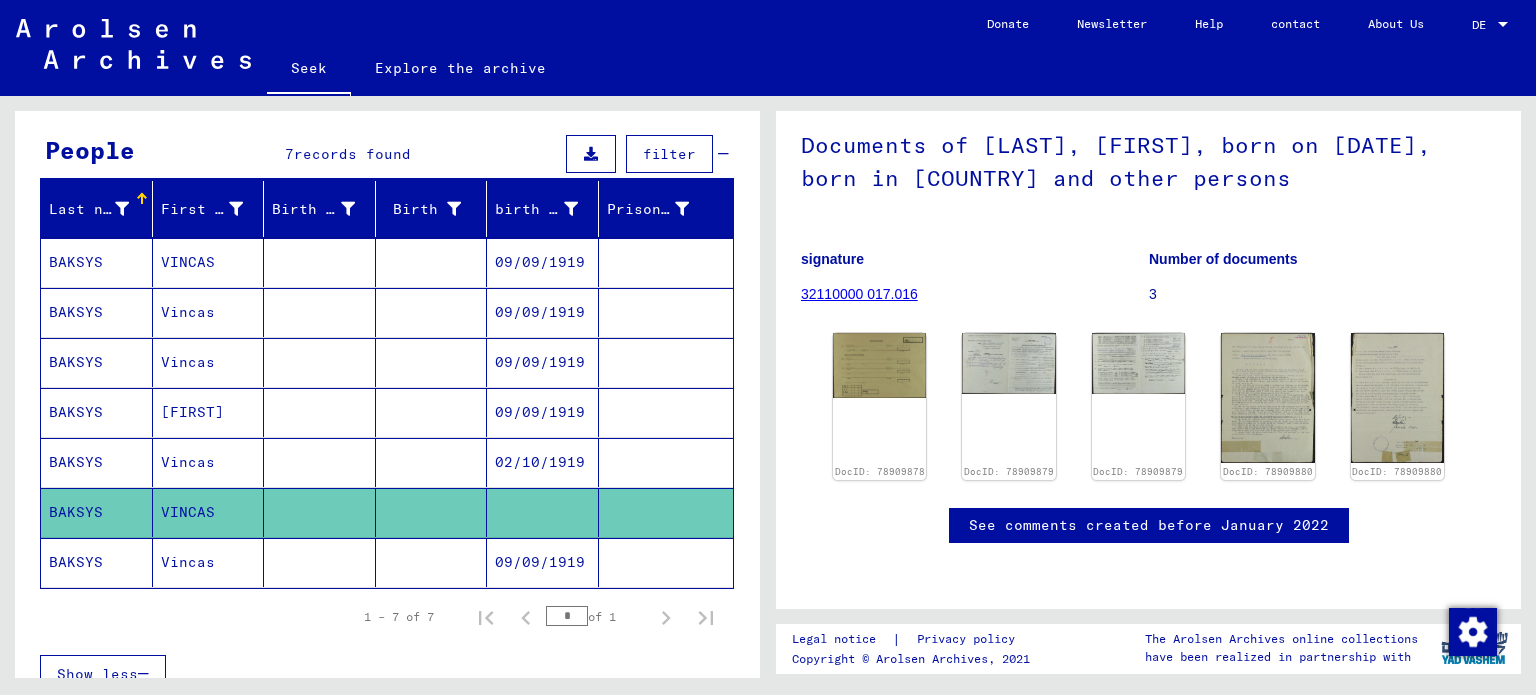 scroll, scrollTop: 200, scrollLeft: 0, axis: vertical 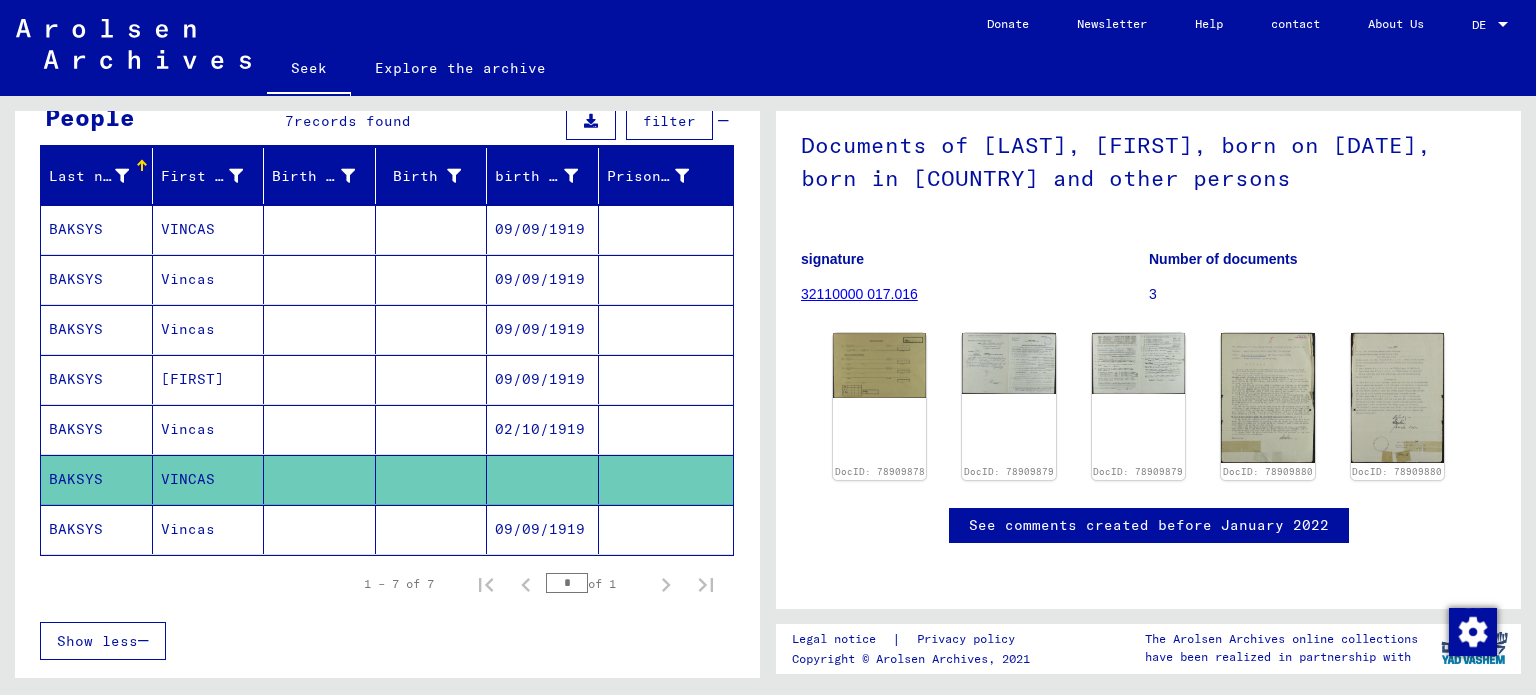 click on "Vincas" 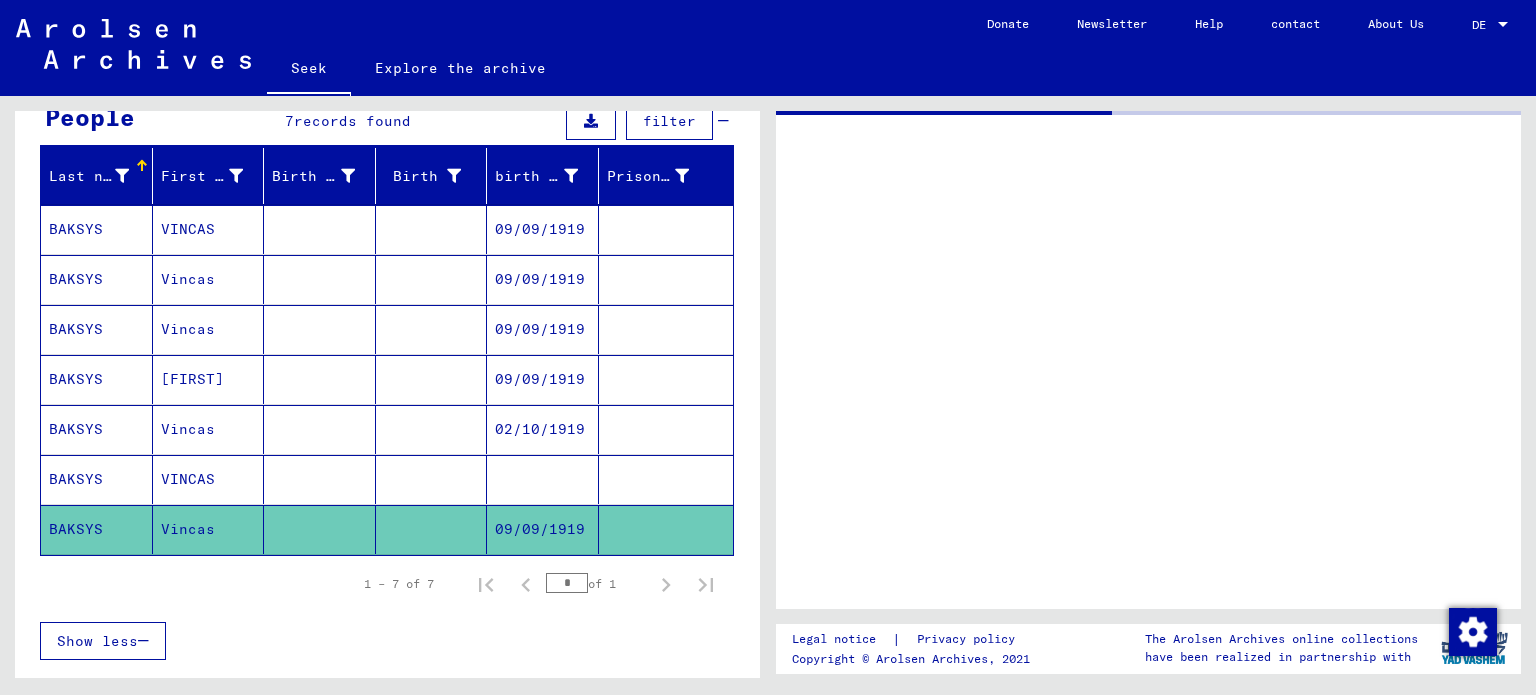 scroll, scrollTop: 0, scrollLeft: 0, axis: both 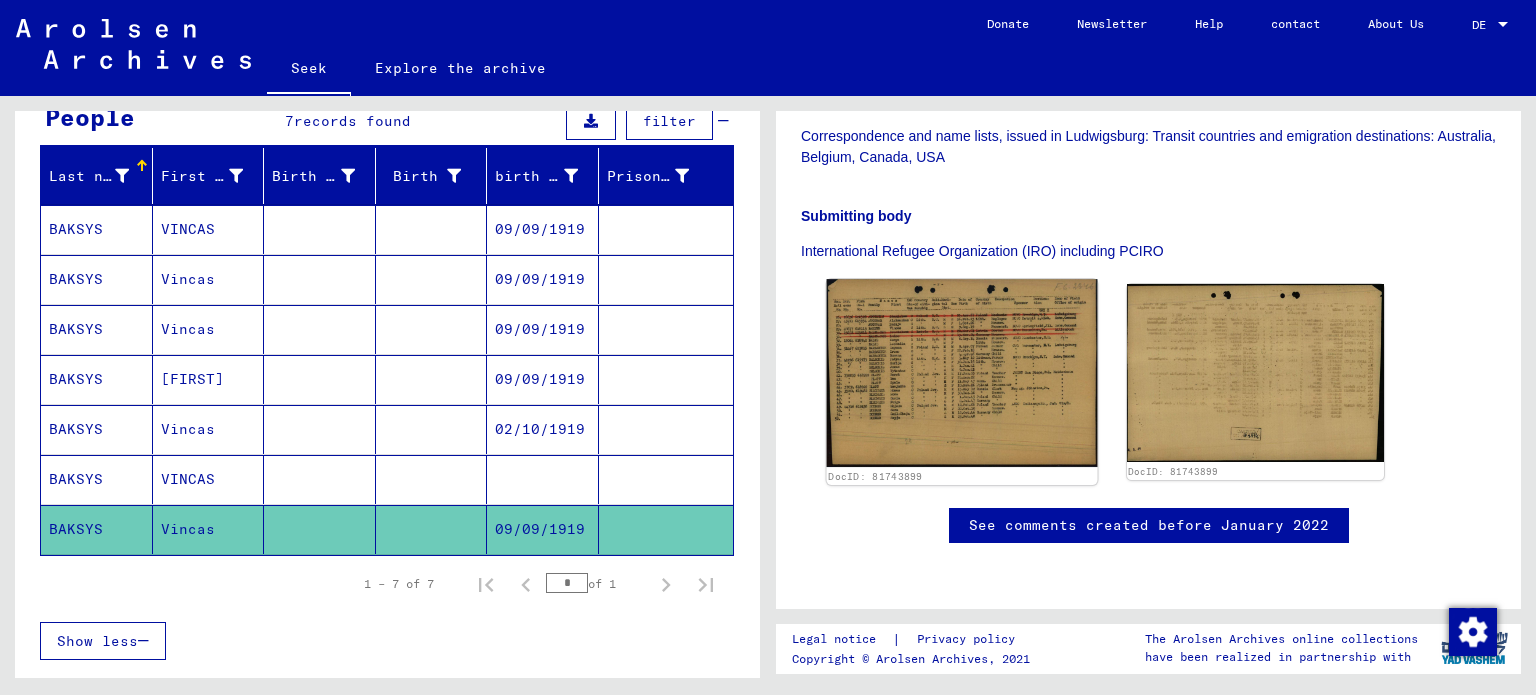 click 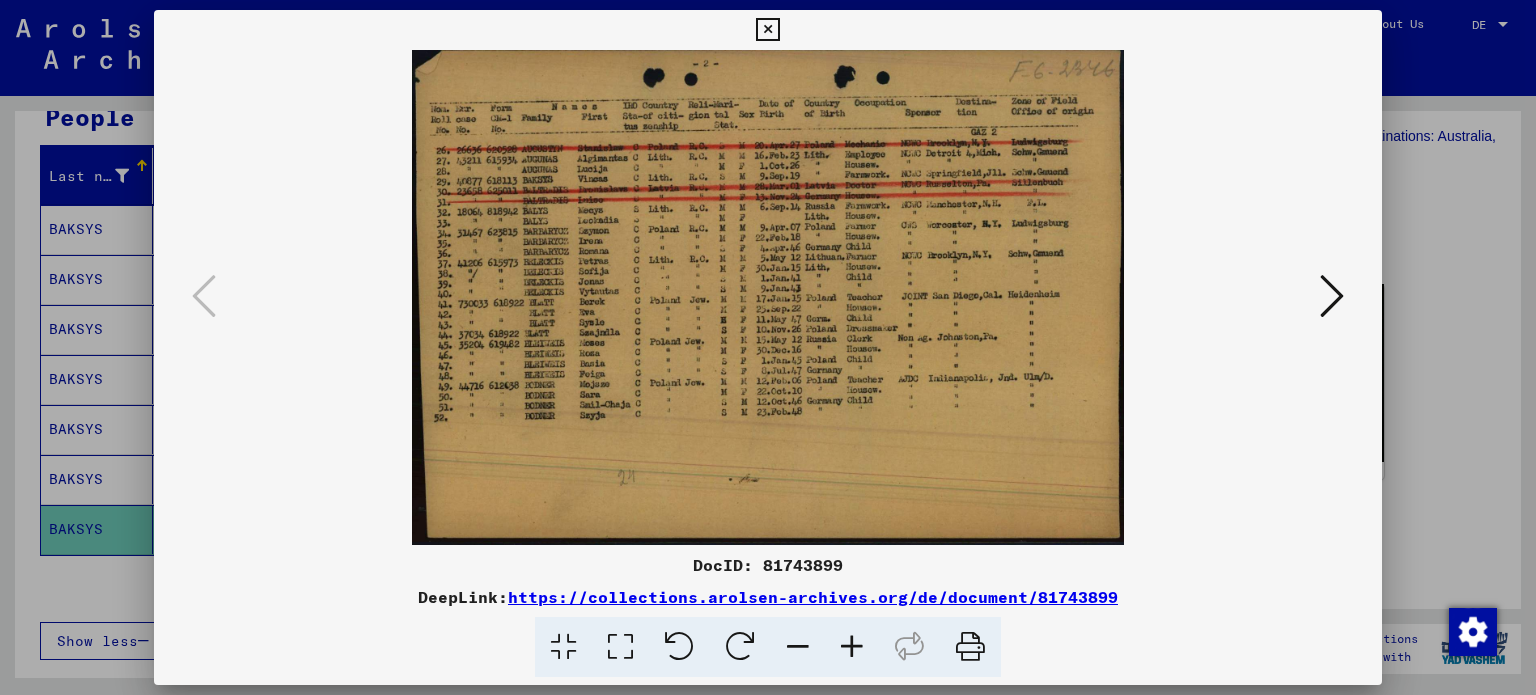 click at bounding box center [852, 647] 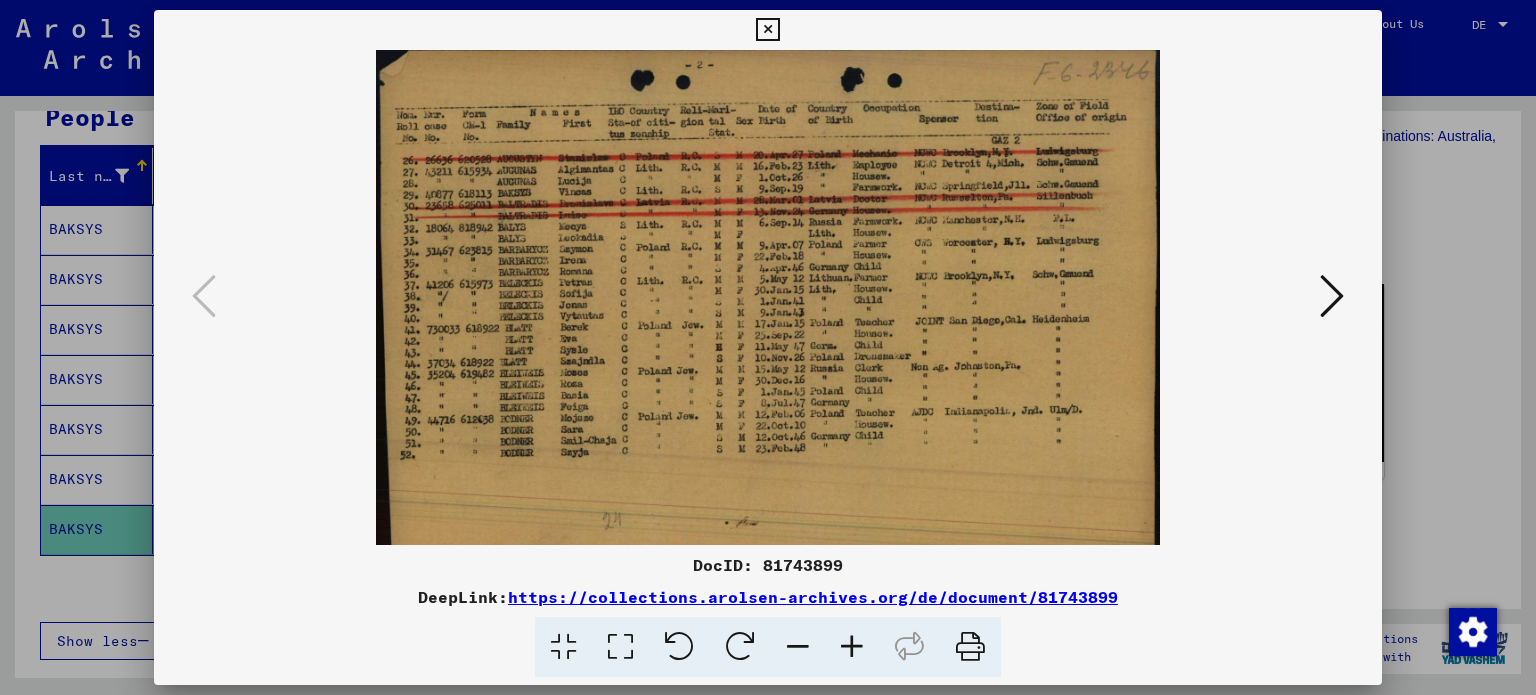click at bounding box center (852, 647) 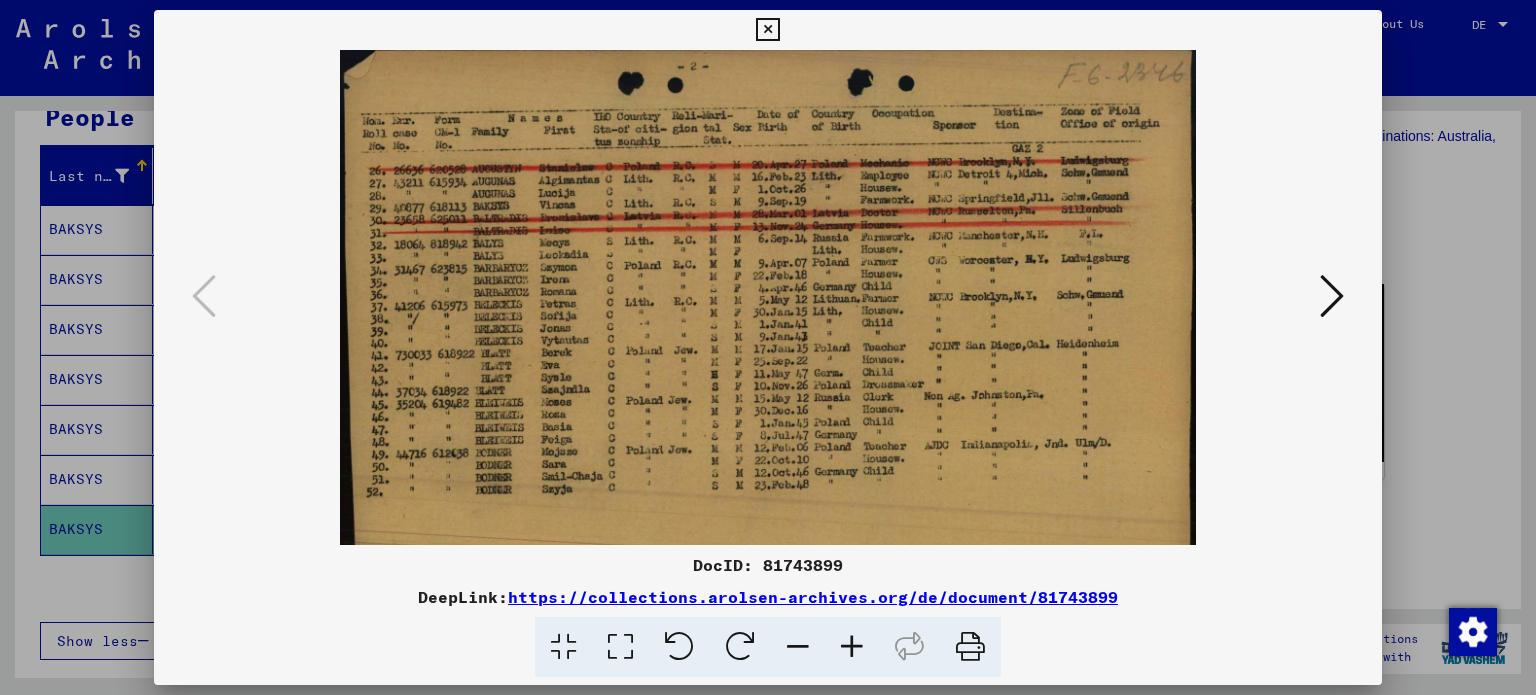 click at bounding box center [852, 647] 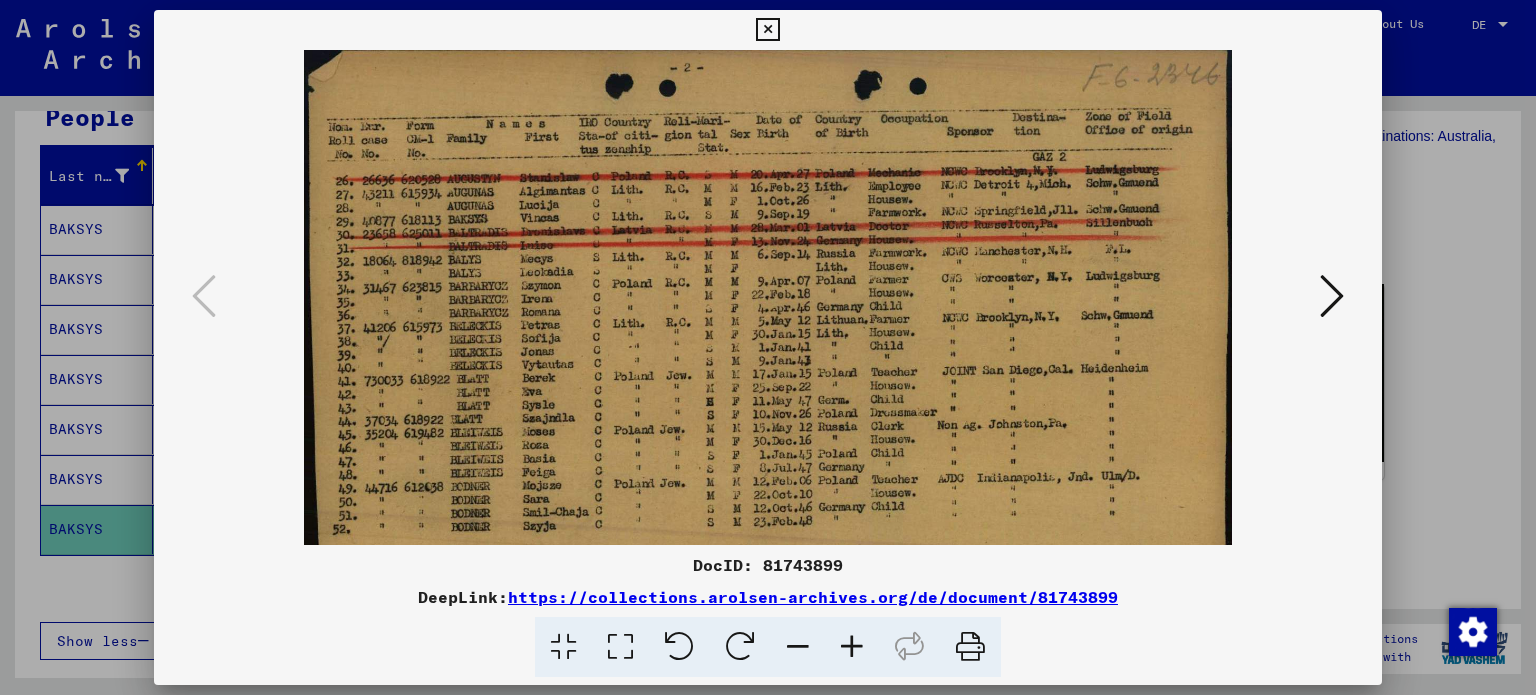 click at bounding box center (852, 647) 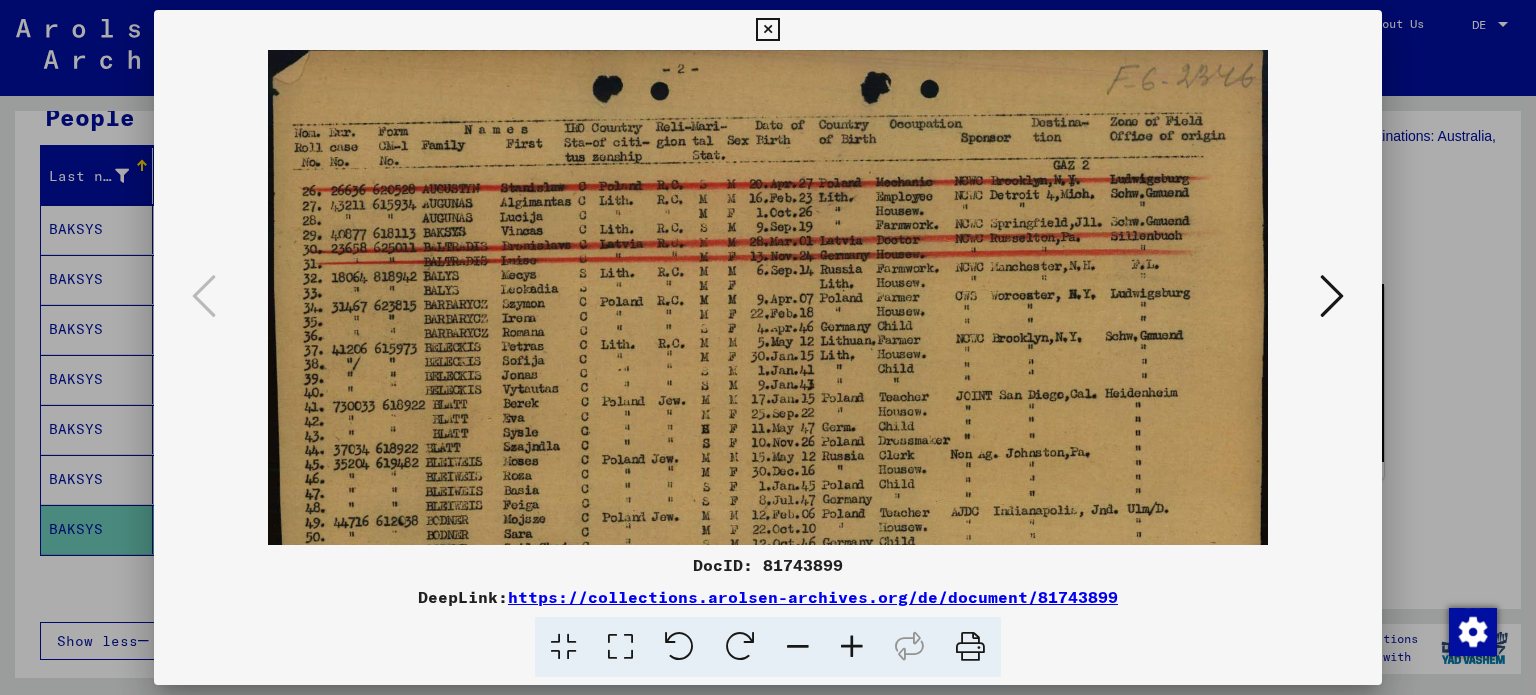 click at bounding box center (852, 647) 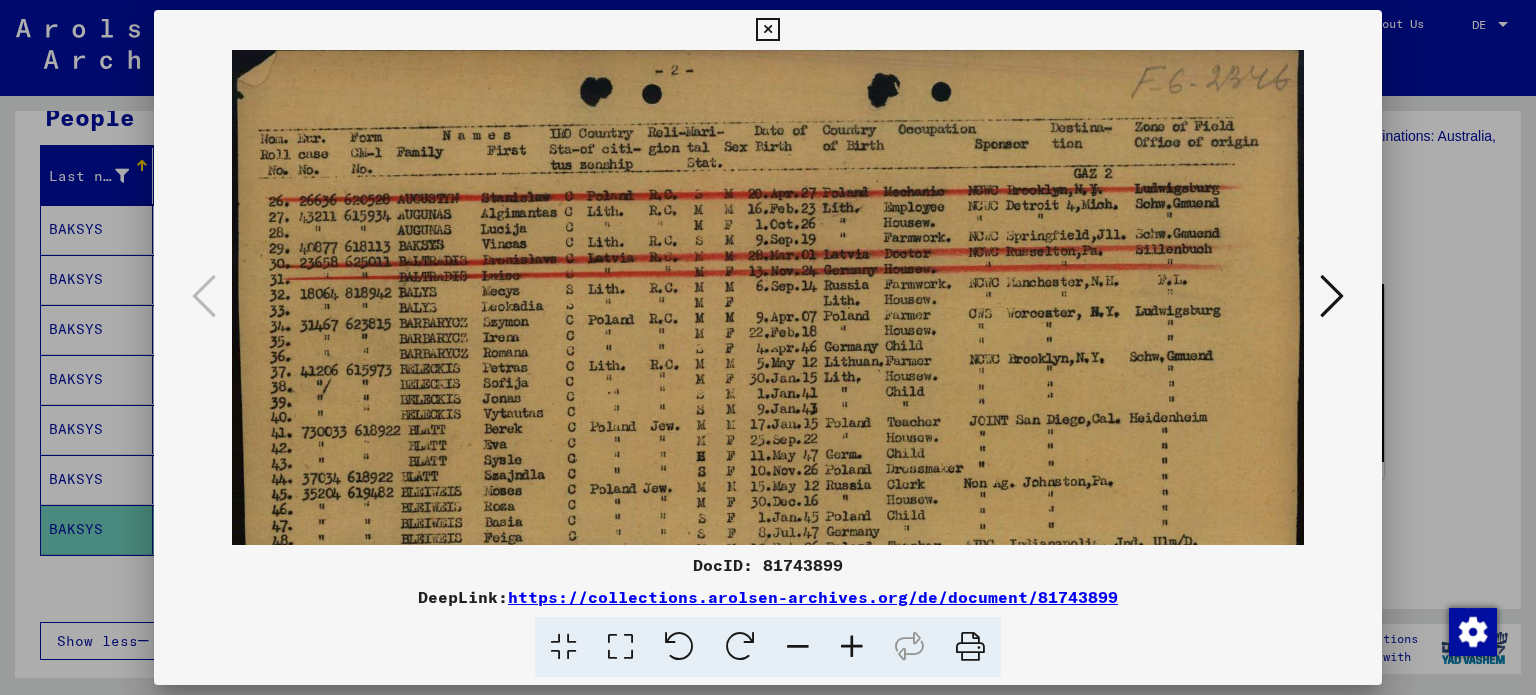 click at bounding box center [852, 647] 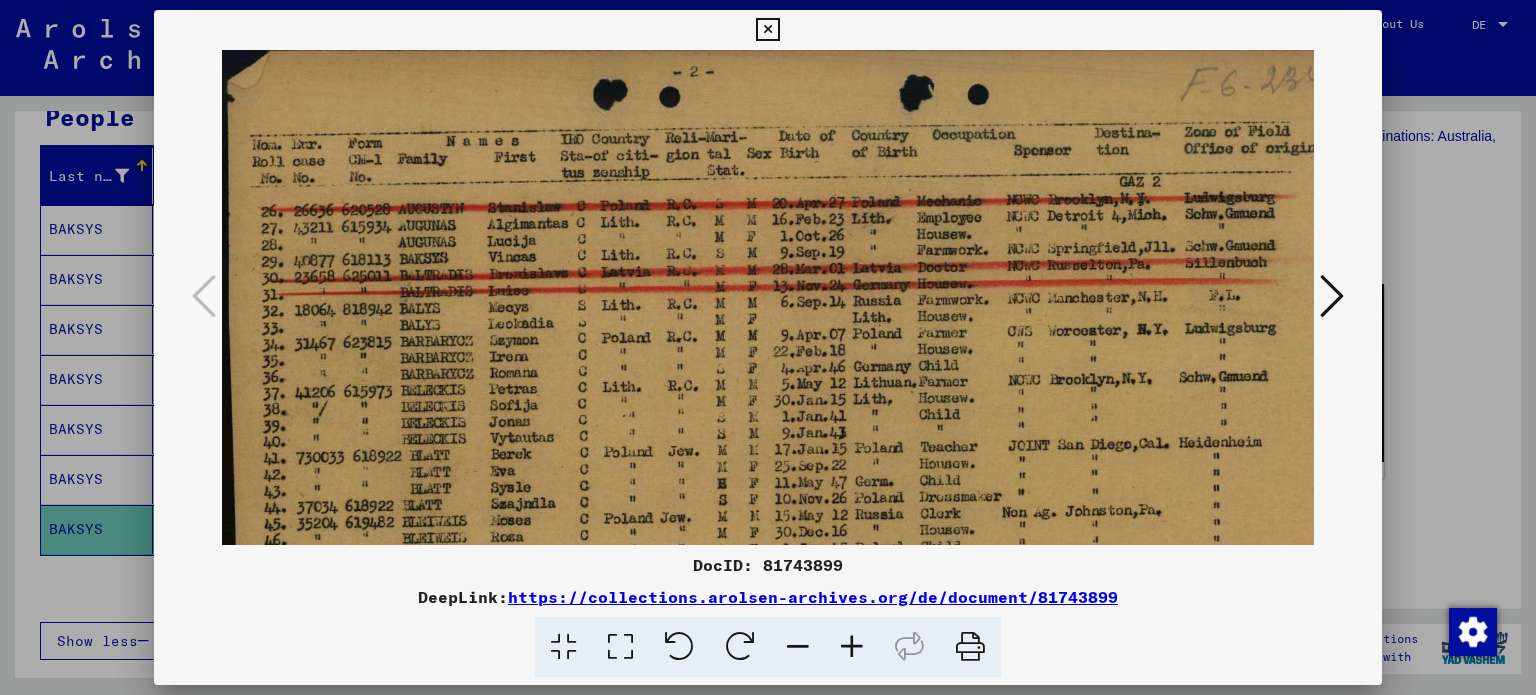click at bounding box center (852, 647) 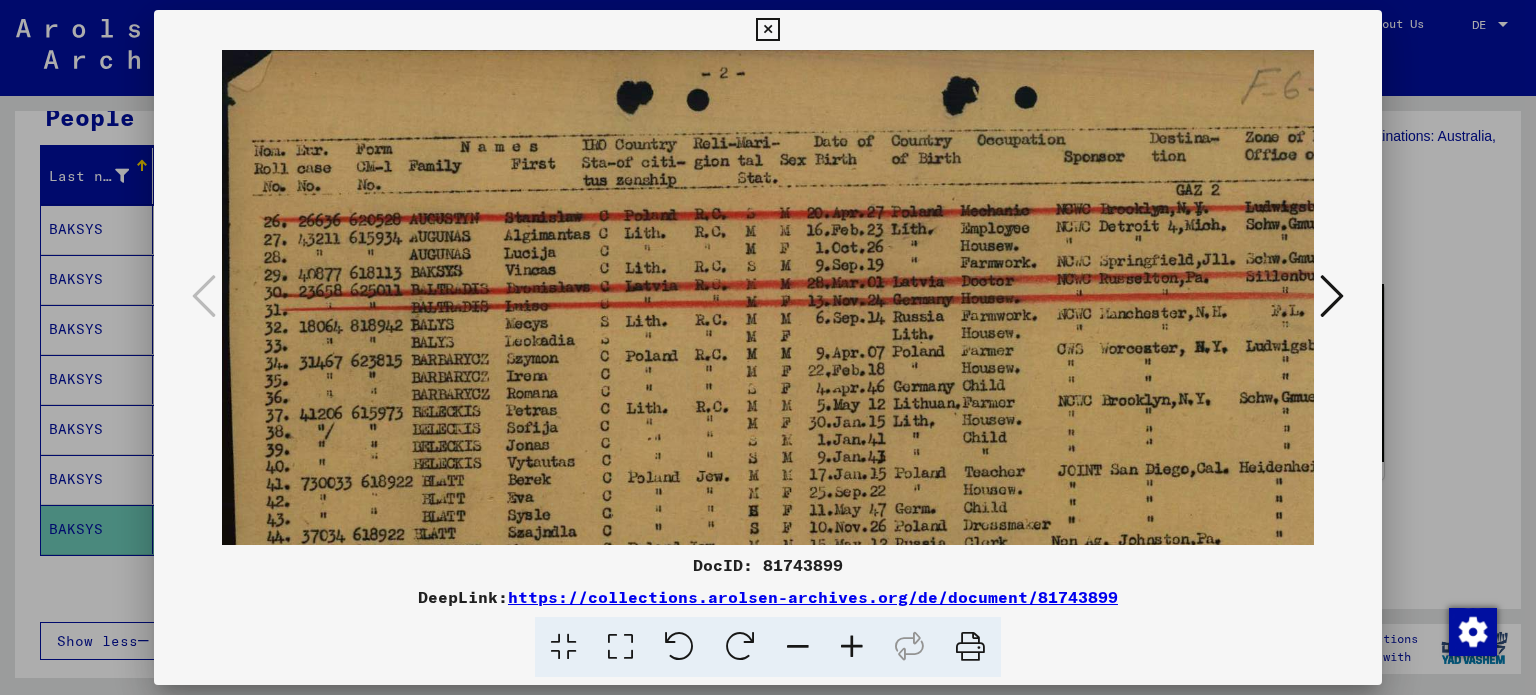 click at bounding box center (852, 647) 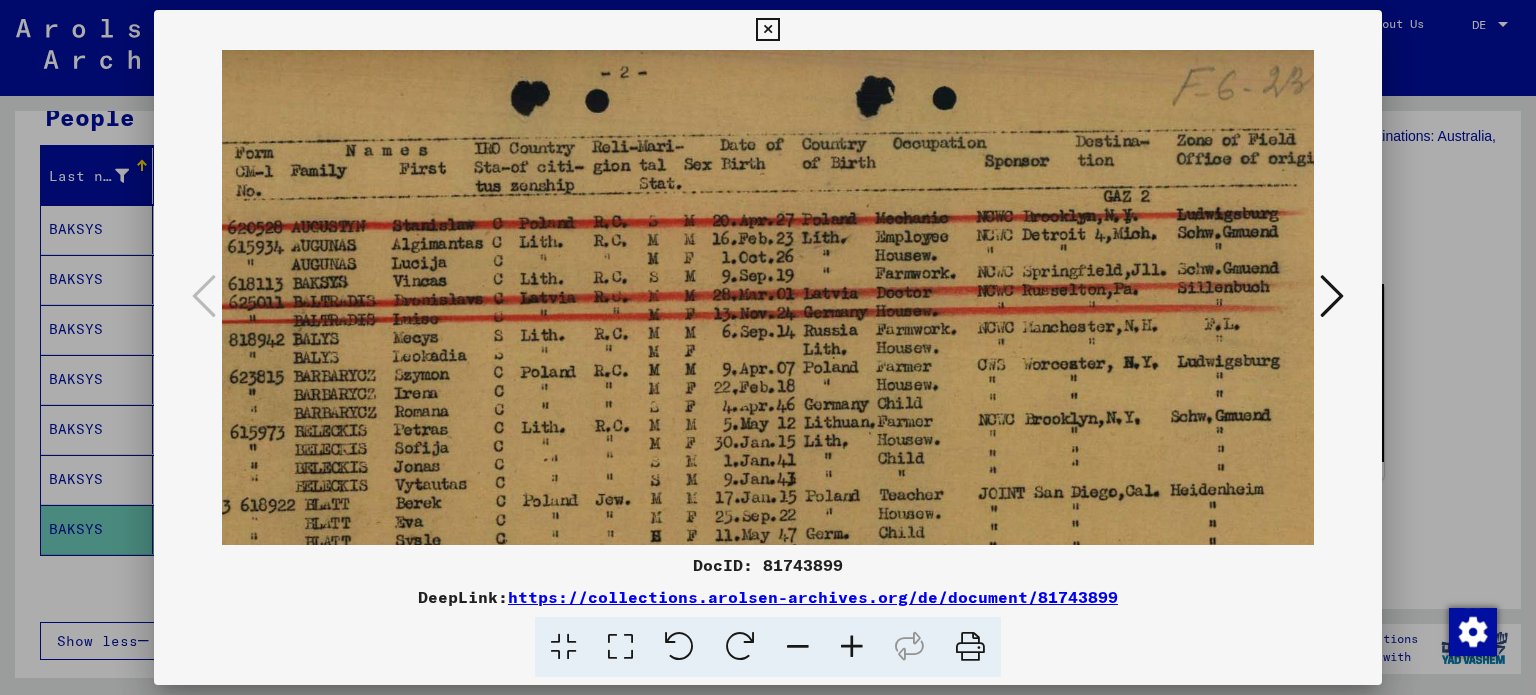 scroll, scrollTop: 0, scrollLeft: 0, axis: both 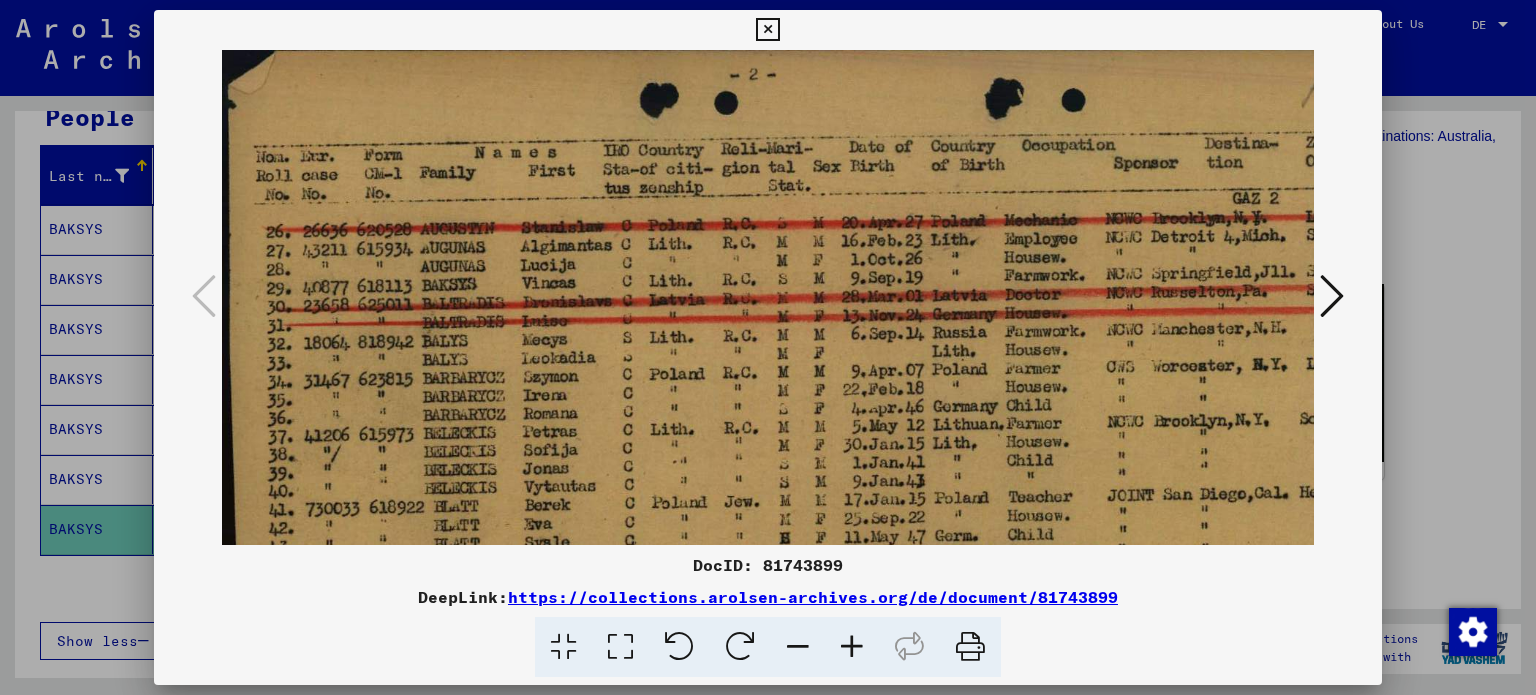 drag, startPoint x: 968, startPoint y: 457, endPoint x: 923, endPoint y: 464, distance: 45.54119 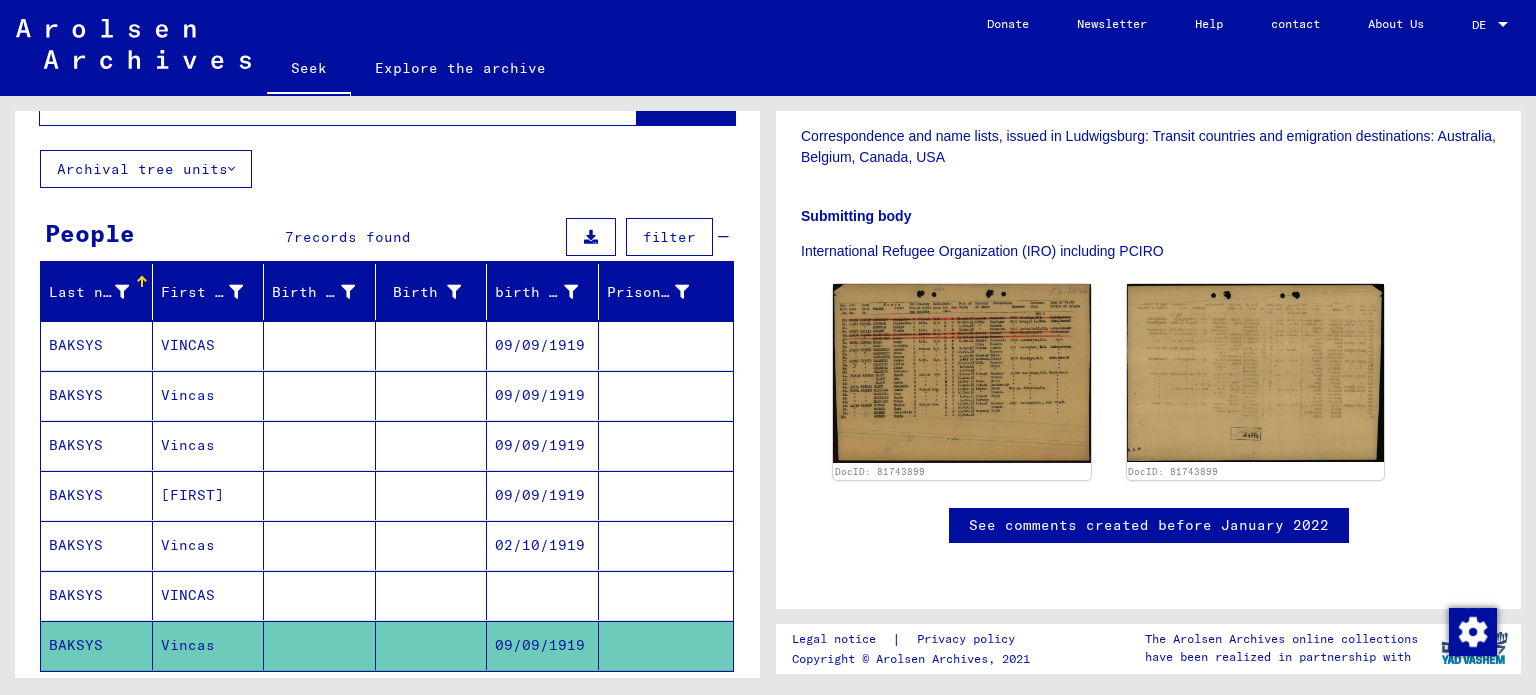 scroll, scrollTop: 0, scrollLeft: 0, axis: both 